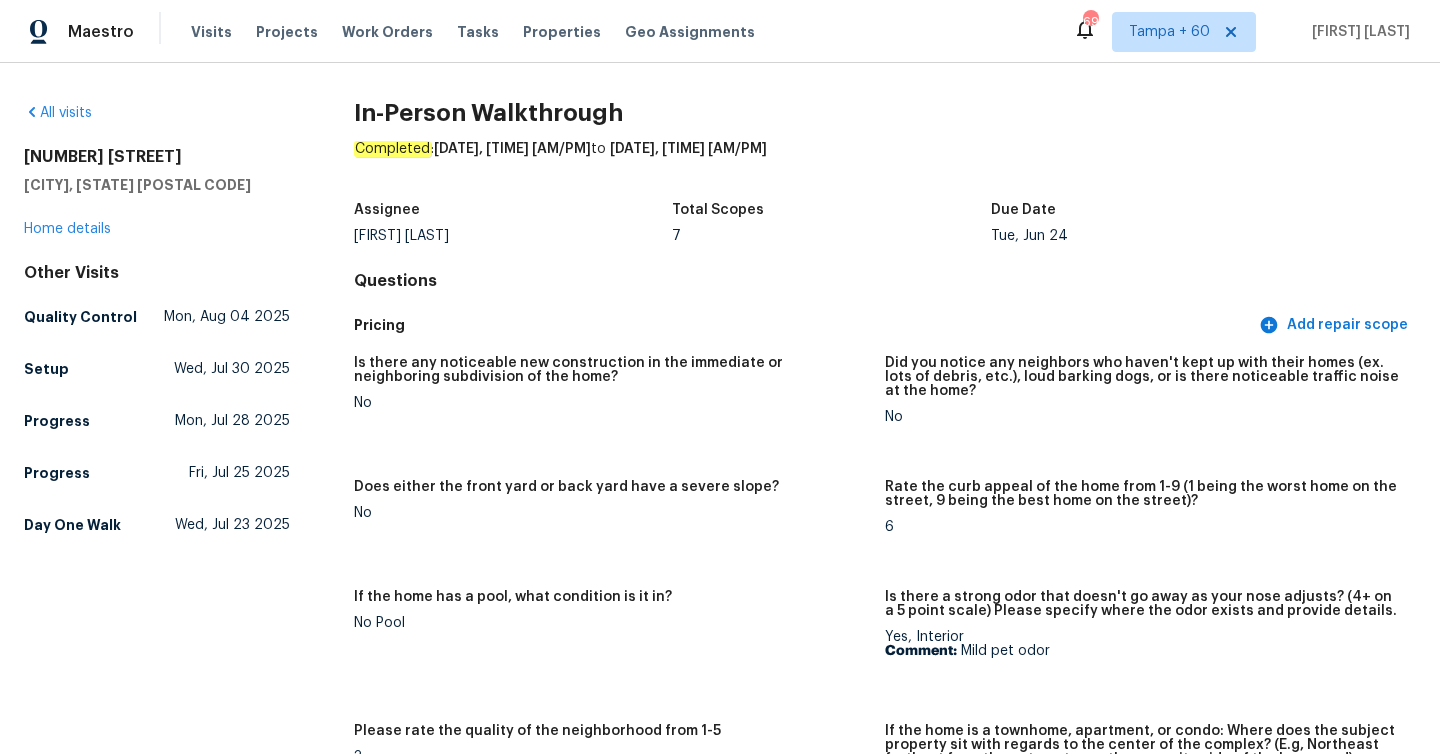 scroll, scrollTop: 0, scrollLeft: 0, axis: both 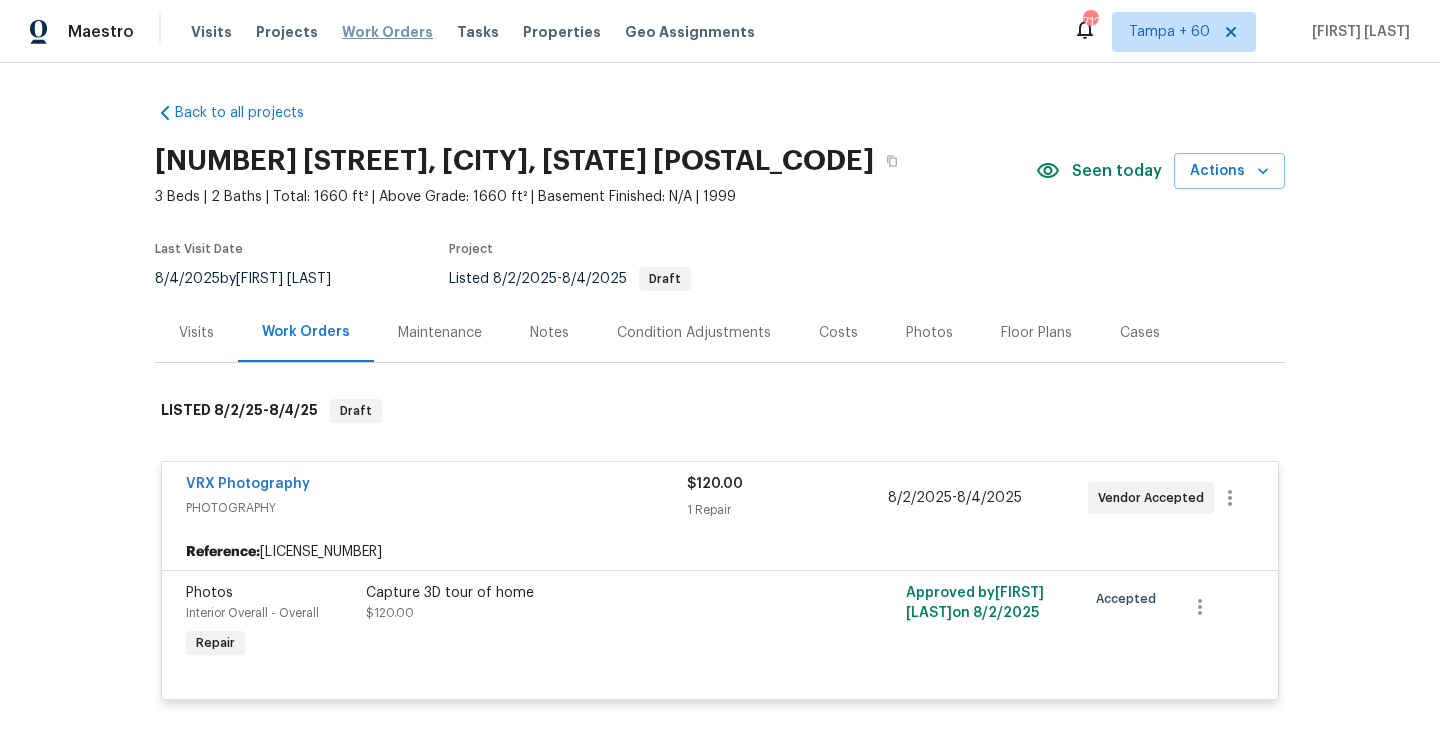 click on "Work Orders" at bounding box center [387, 32] 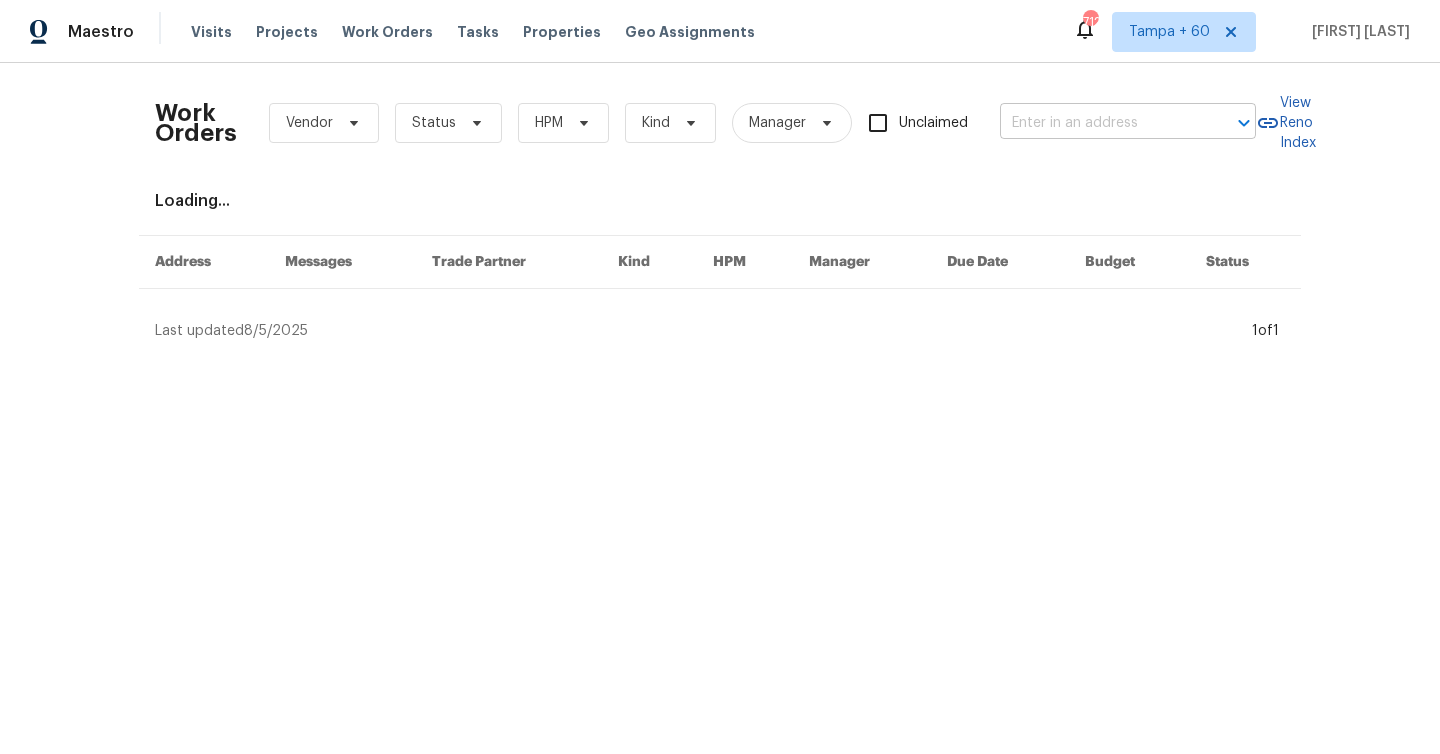 click at bounding box center [1100, 123] 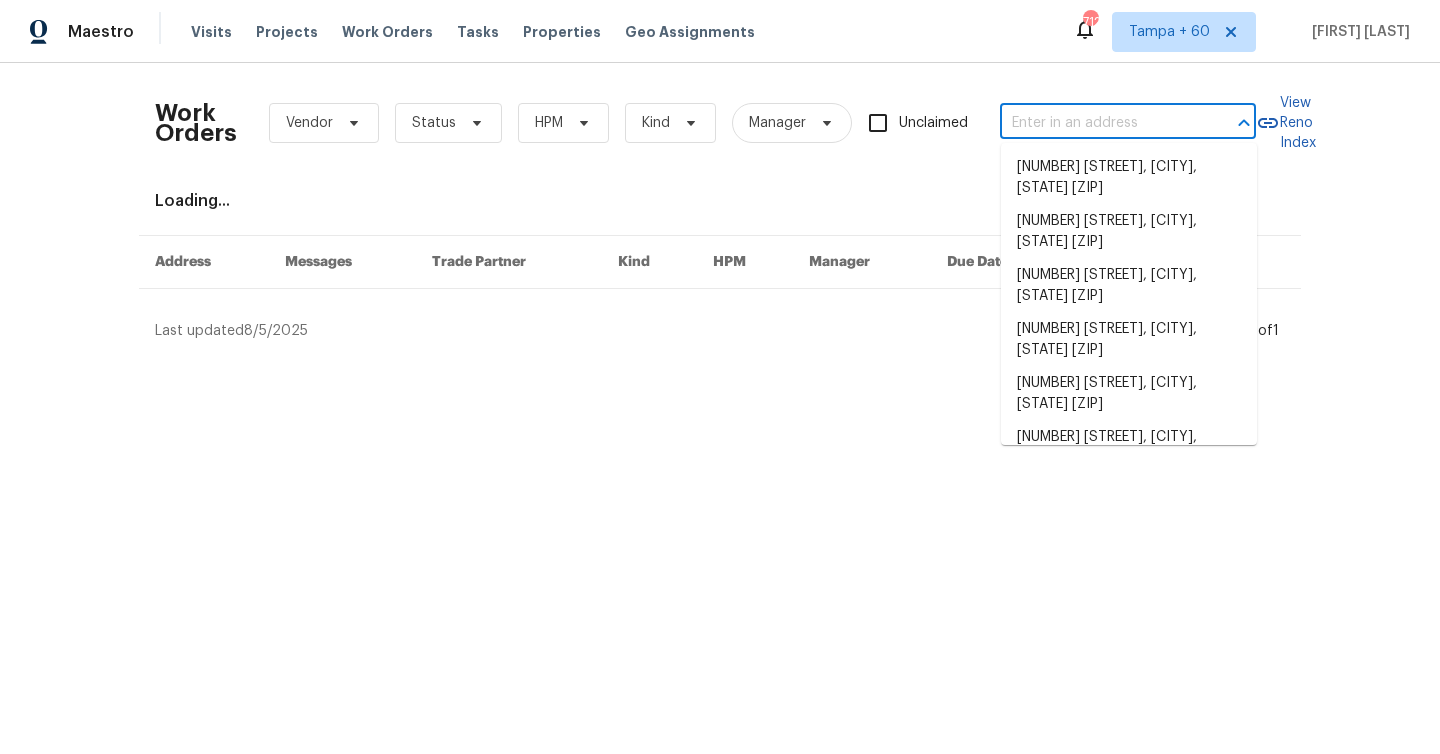 paste on "[NUMBER] [STREET], [CITY], [STATE] [ZIP]" 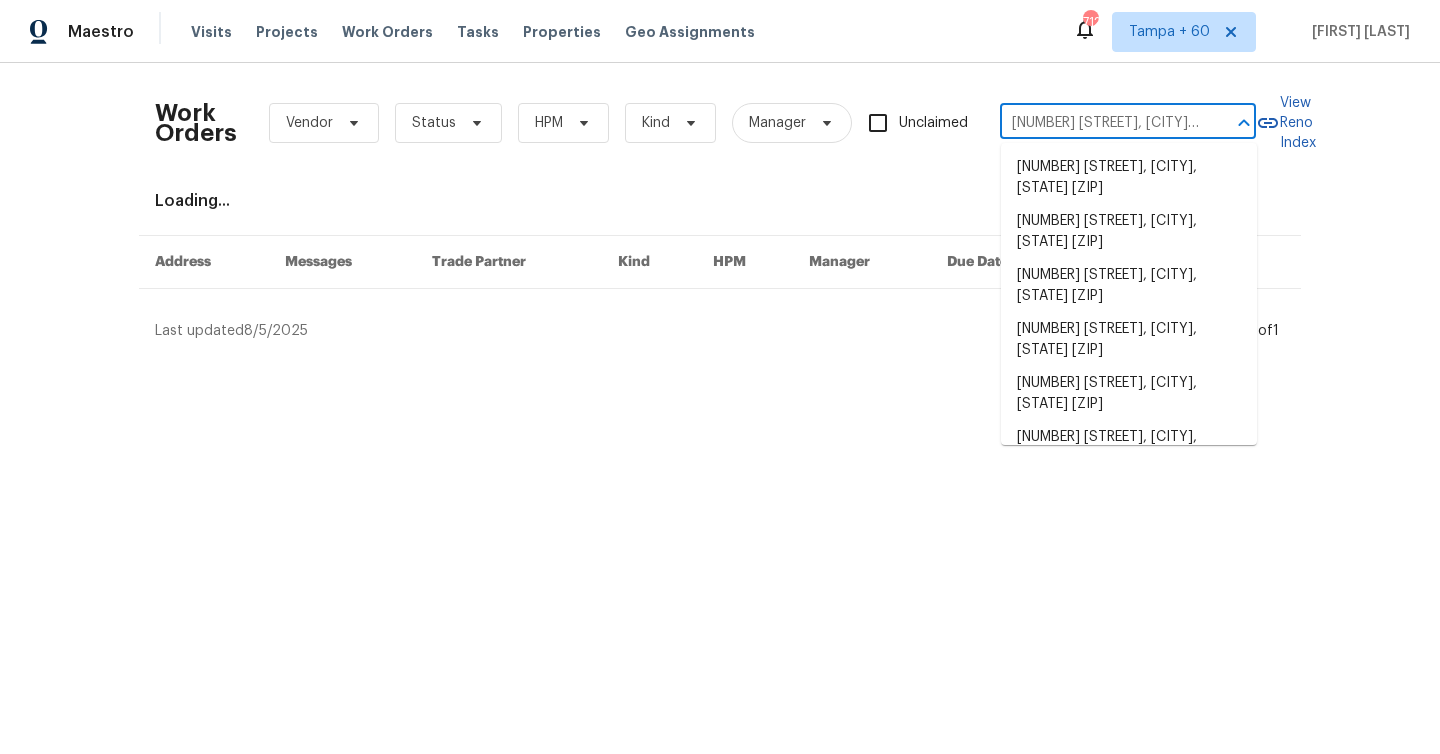 scroll, scrollTop: 0, scrollLeft: 91, axis: horizontal 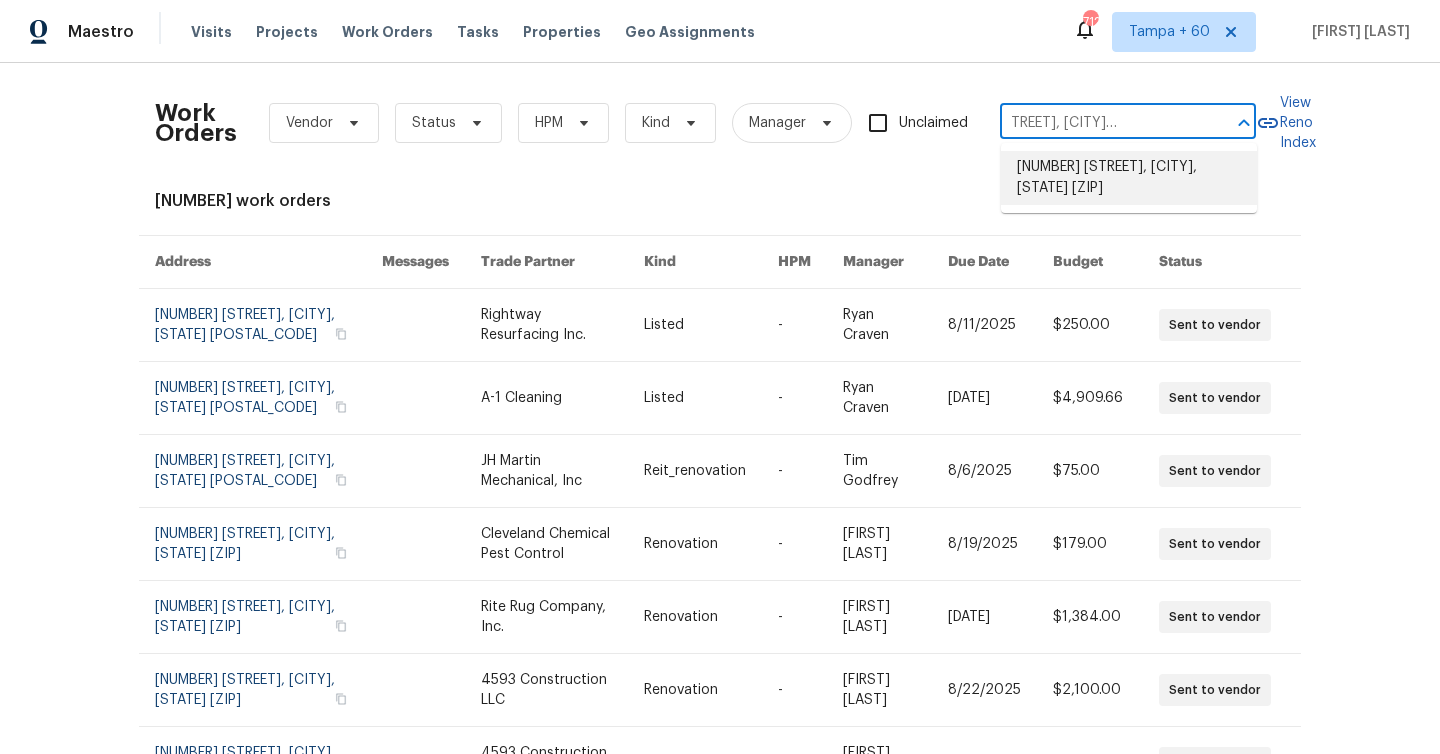 click on "[NUMBER] [STREET], [CITY], [STATE] [ZIP]" at bounding box center (1129, 178) 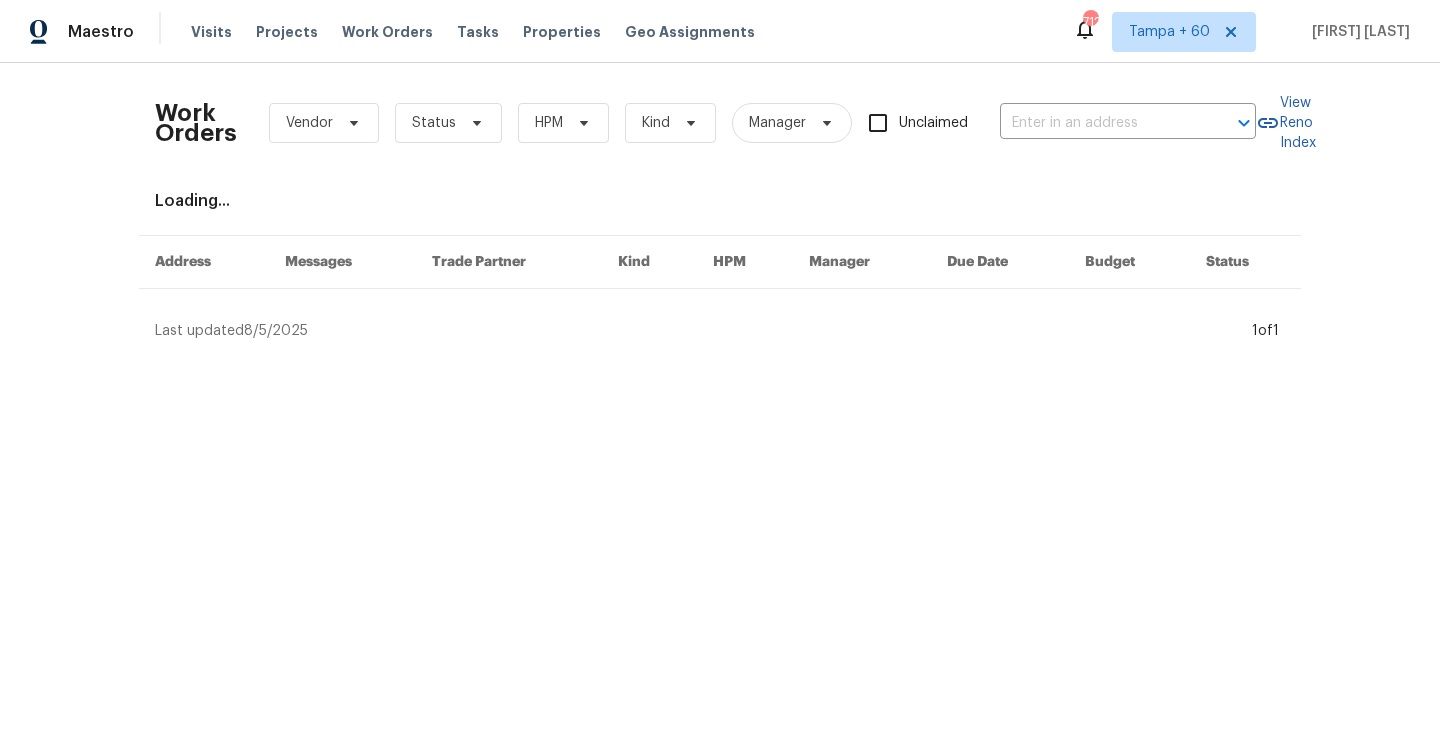 type on "[NUMBER] [STREET], [CITY], [STATE] [ZIP]" 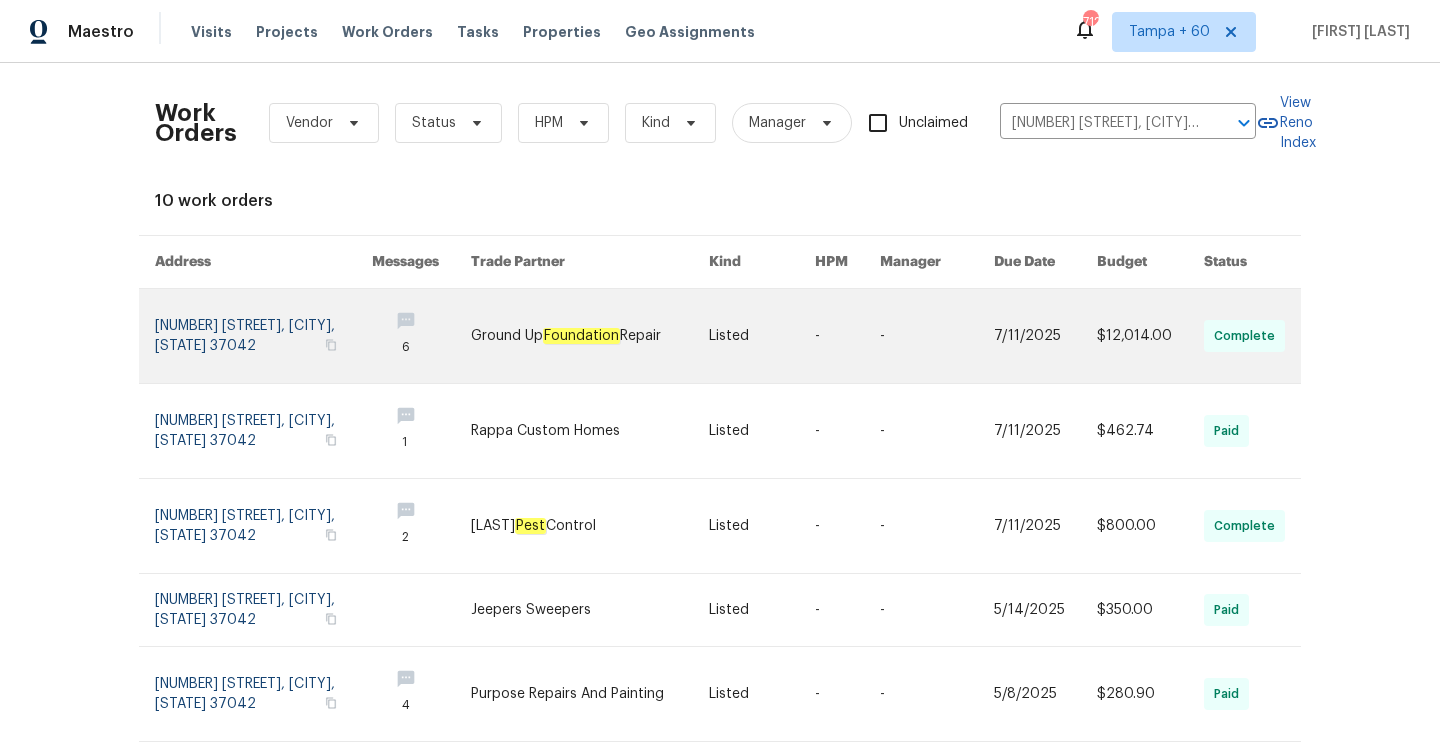 click at bounding box center (263, 336) 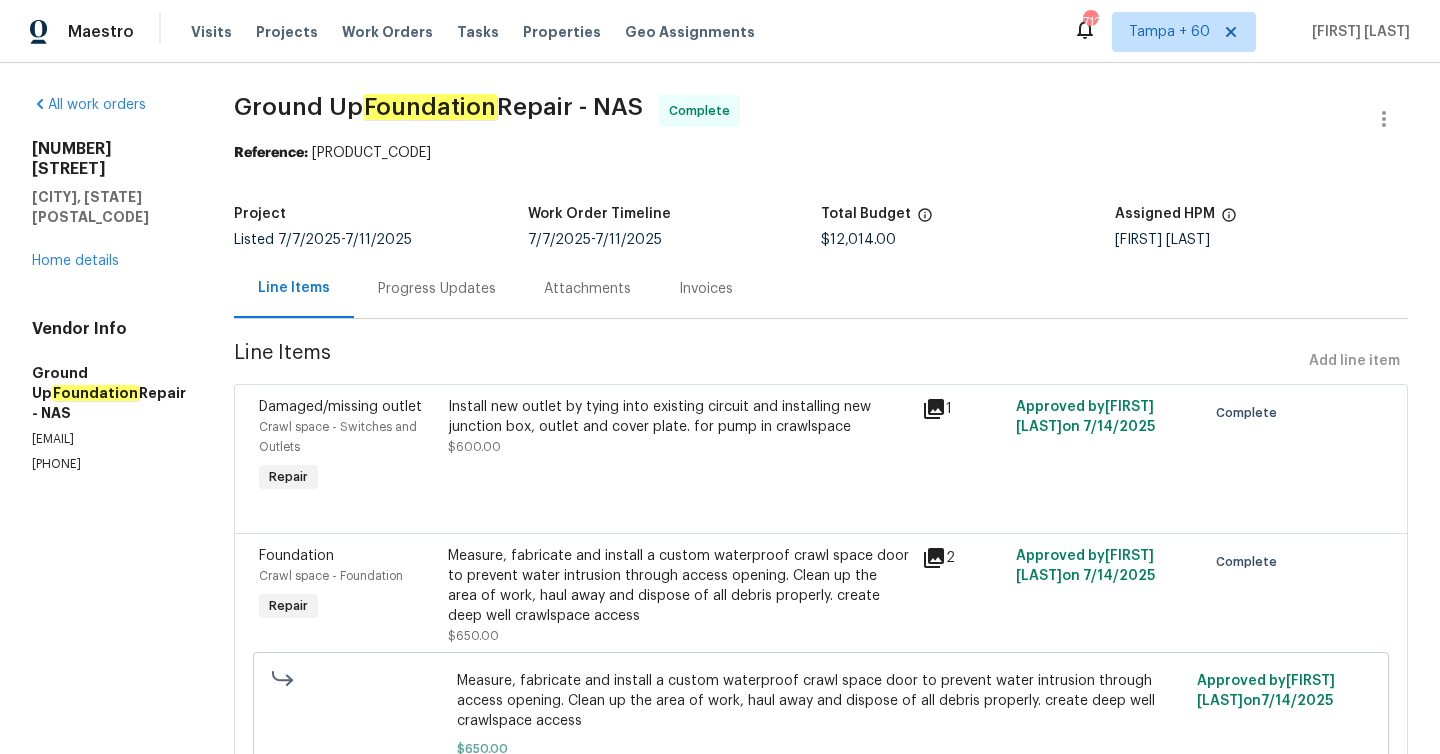 click on "[NUMBER] [STREET] [CITY], [STATE] [LOCATION] details" at bounding box center (109, 205) 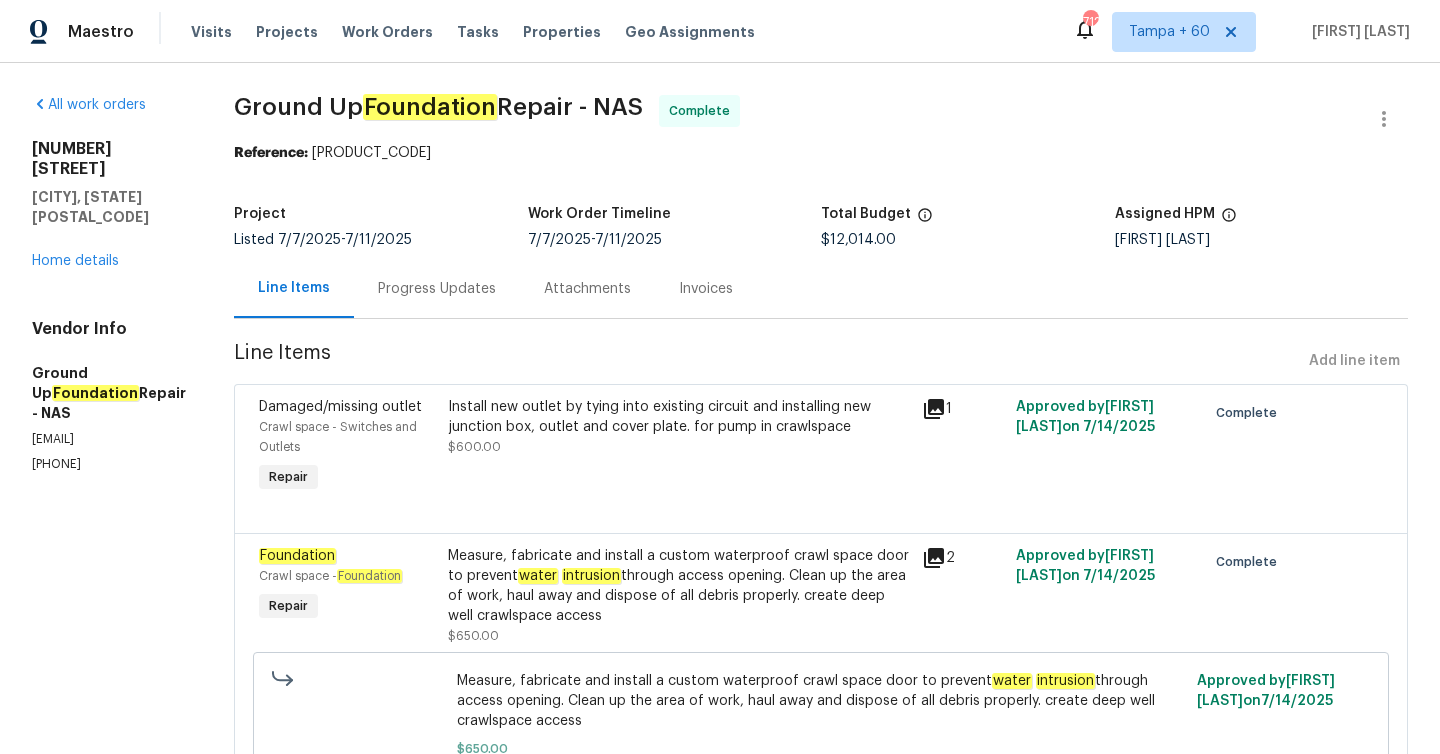 click on "[NUMBER] [STREET] [CITY], [STATE] [LOCATION] details" at bounding box center [109, 205] 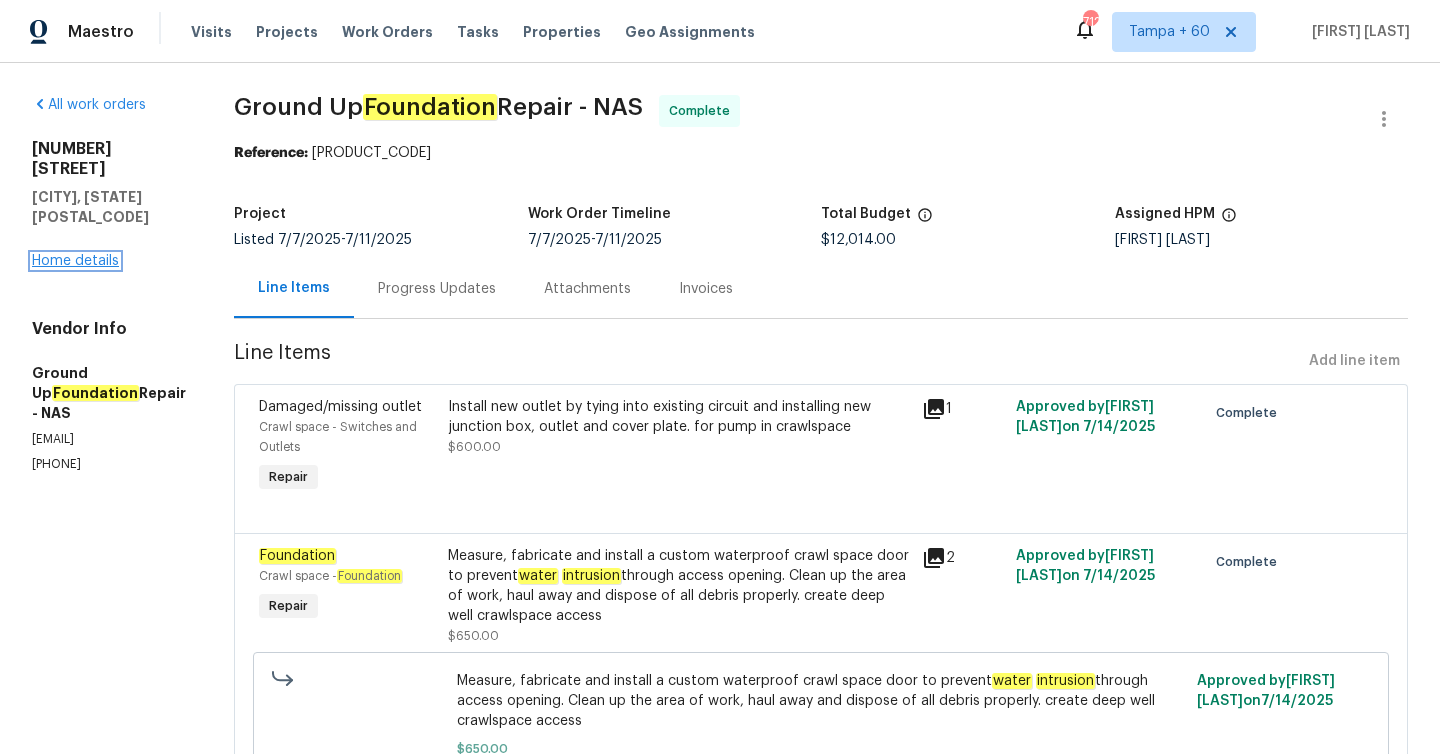click on "Home details" at bounding box center (75, 261) 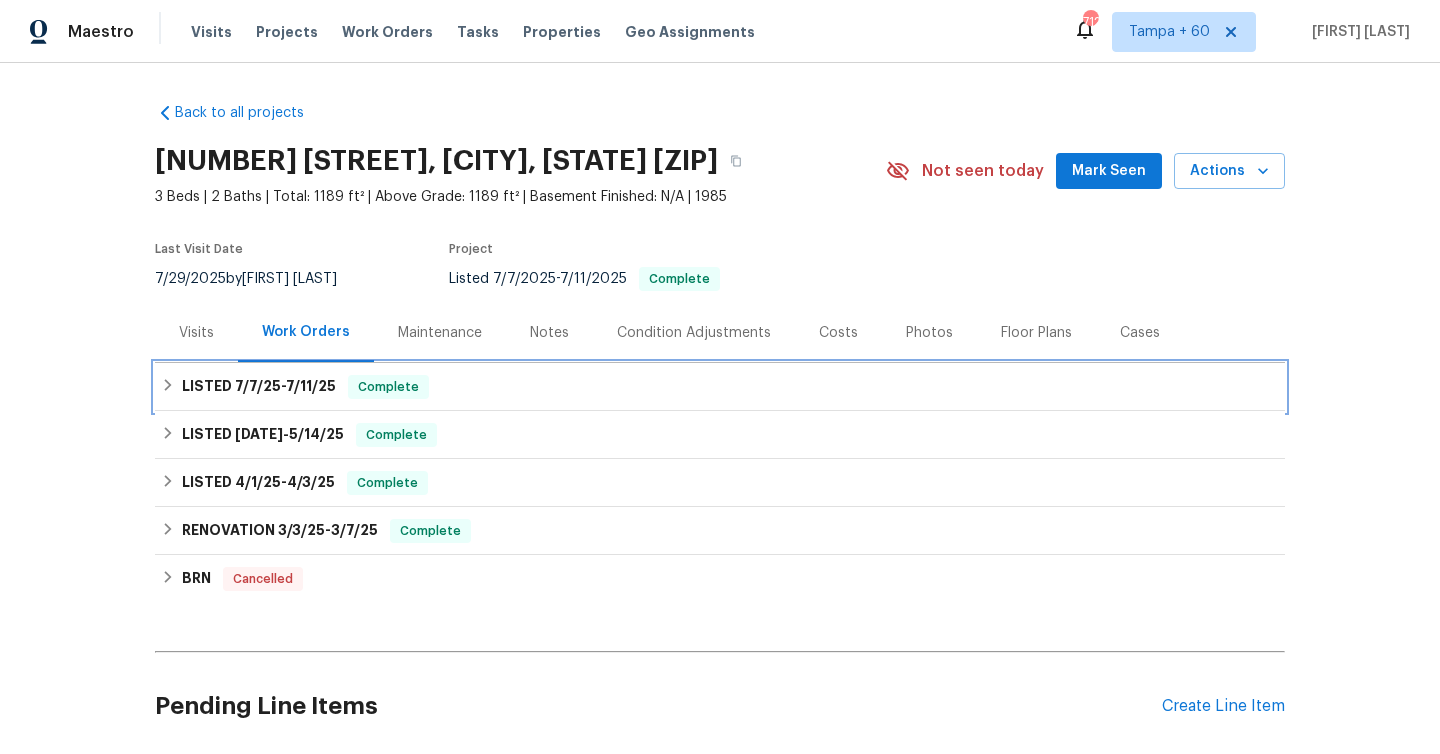 click on "7/11/25" at bounding box center (311, 386) 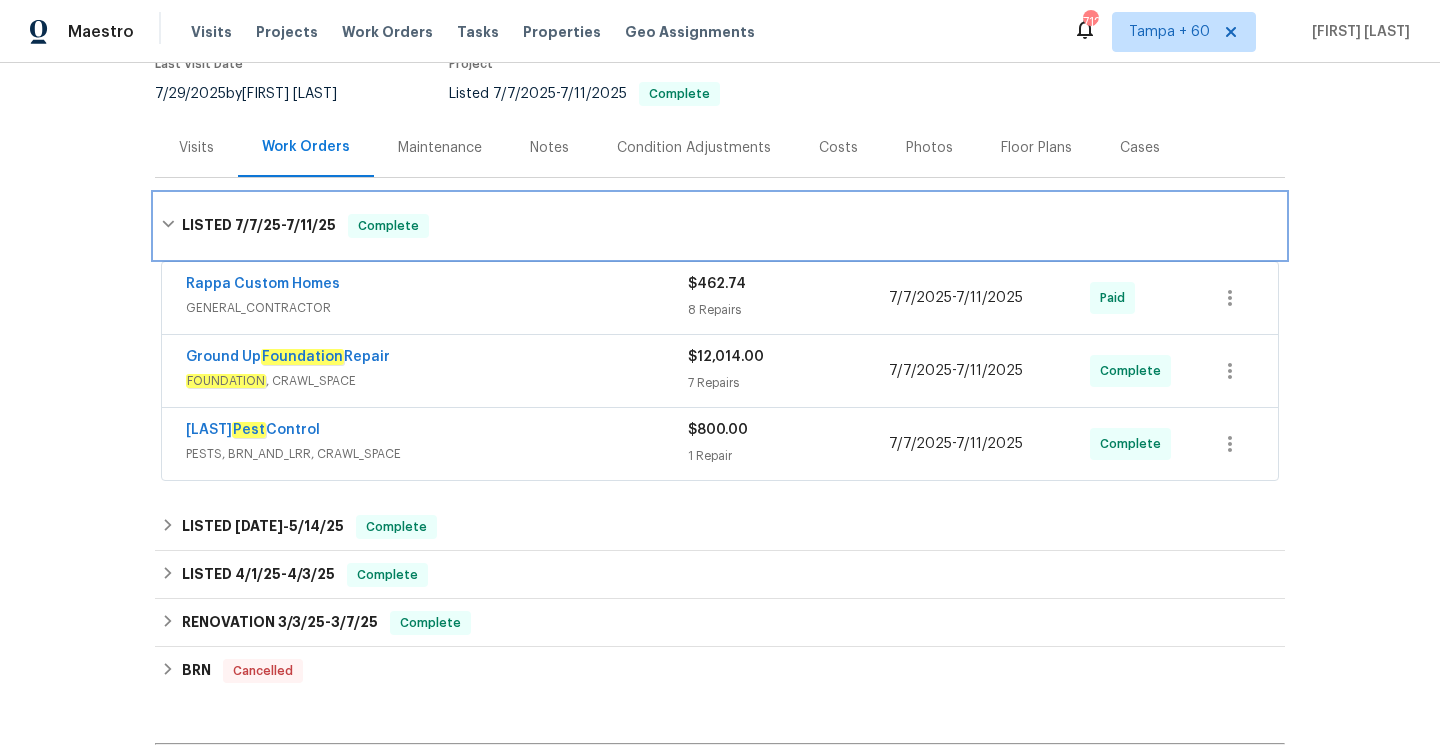 scroll, scrollTop: 194, scrollLeft: 0, axis: vertical 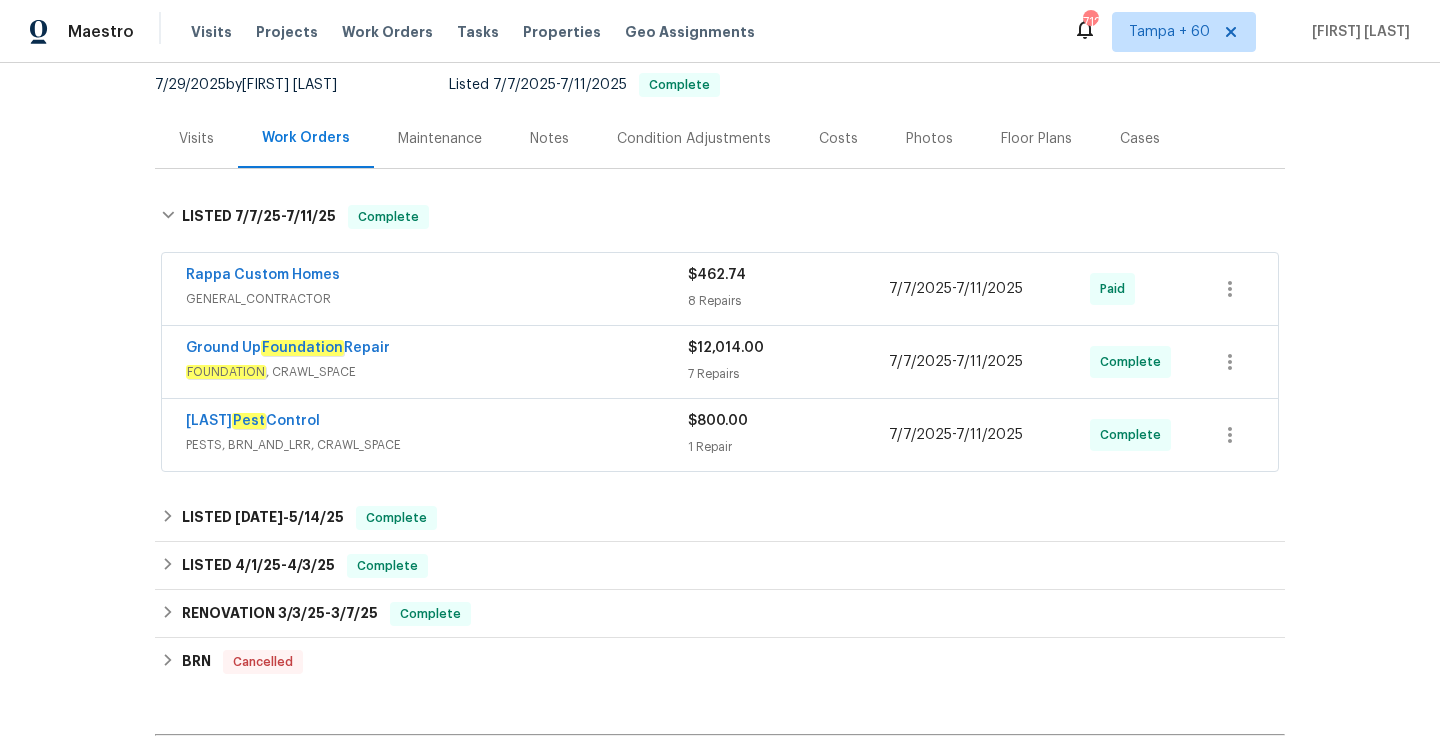 click on "8 Repairs" at bounding box center (788, 301) 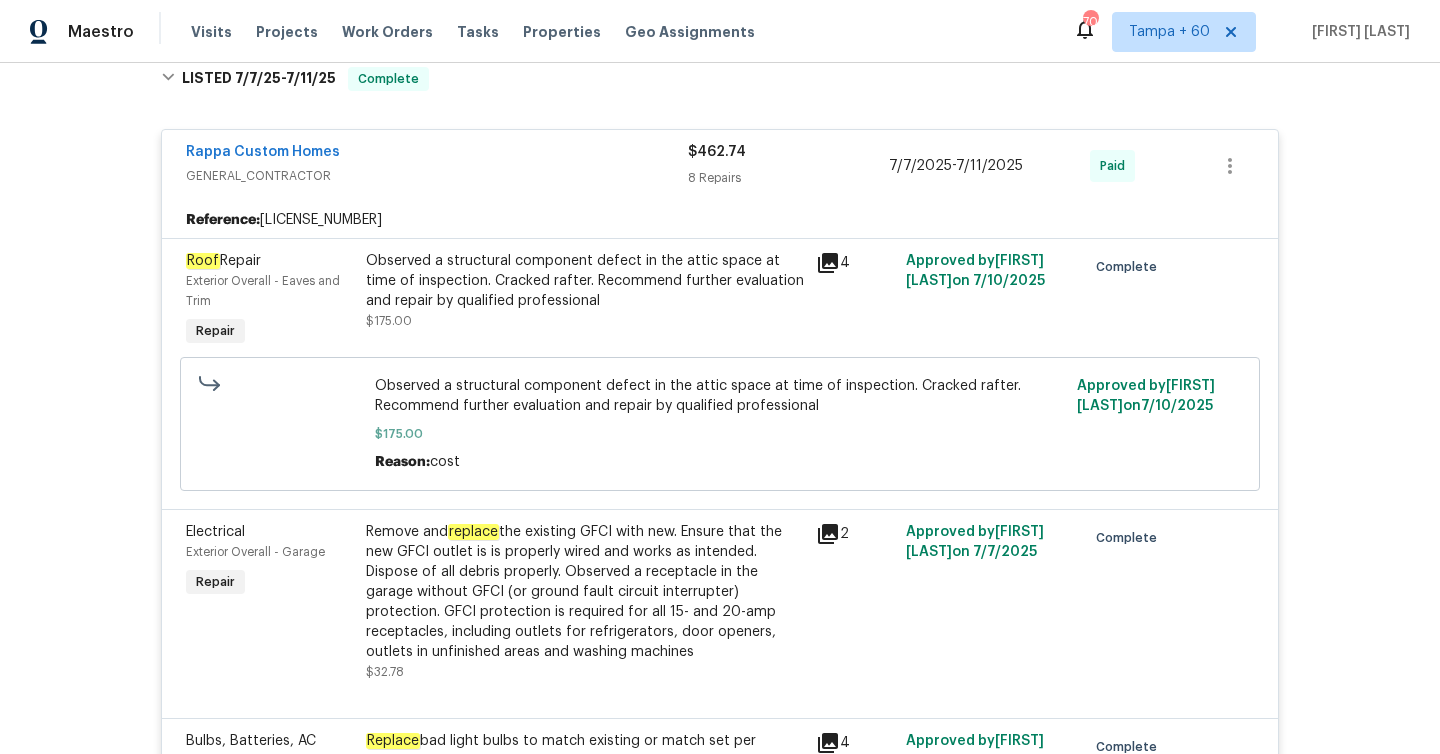 scroll, scrollTop: 317, scrollLeft: 0, axis: vertical 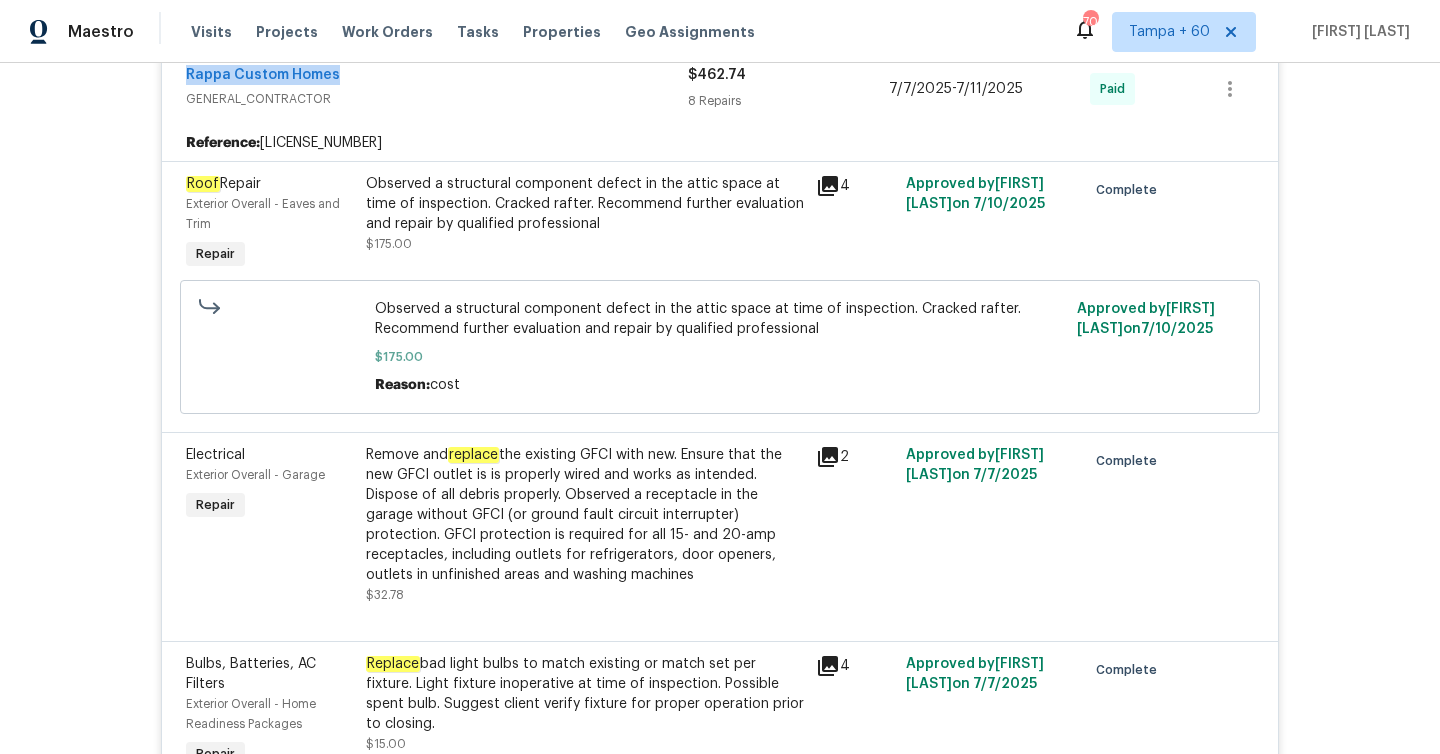 click 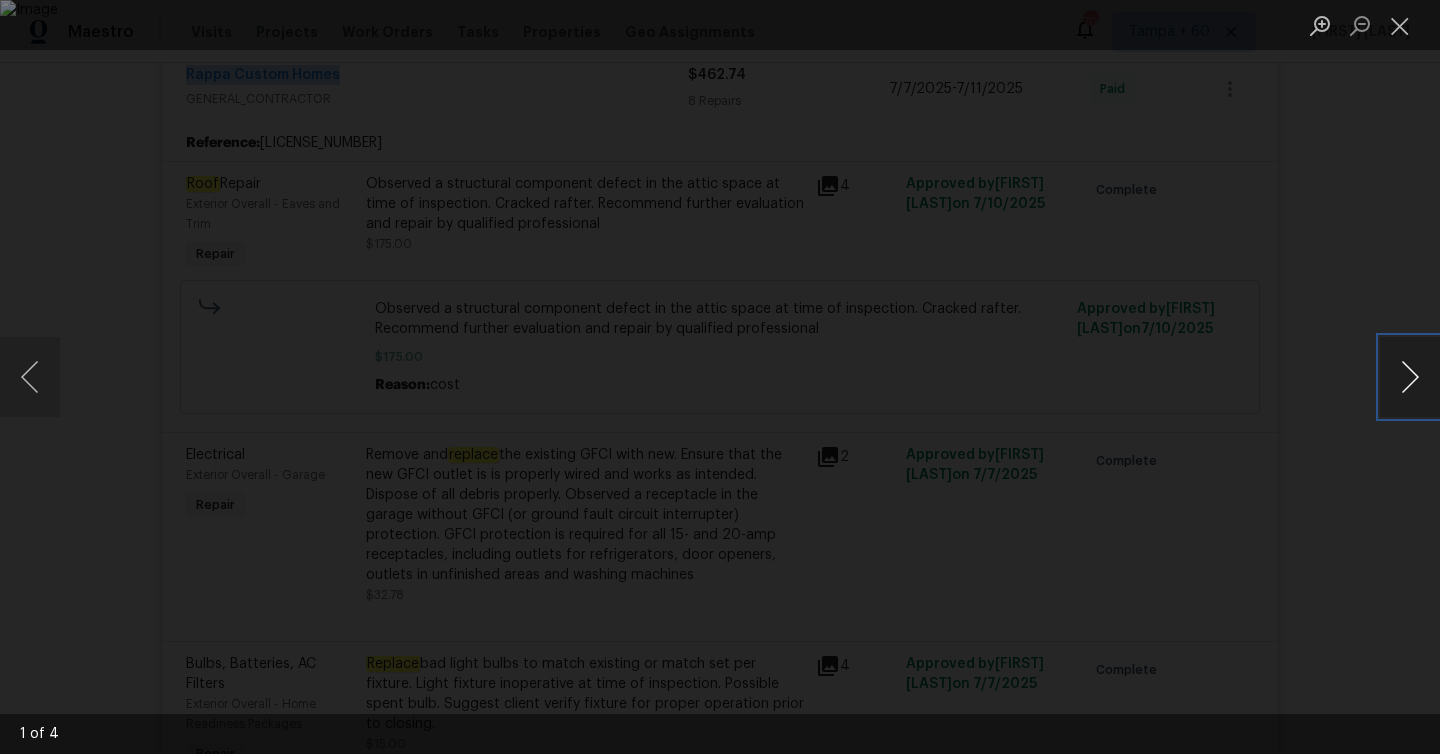 click at bounding box center (1410, 377) 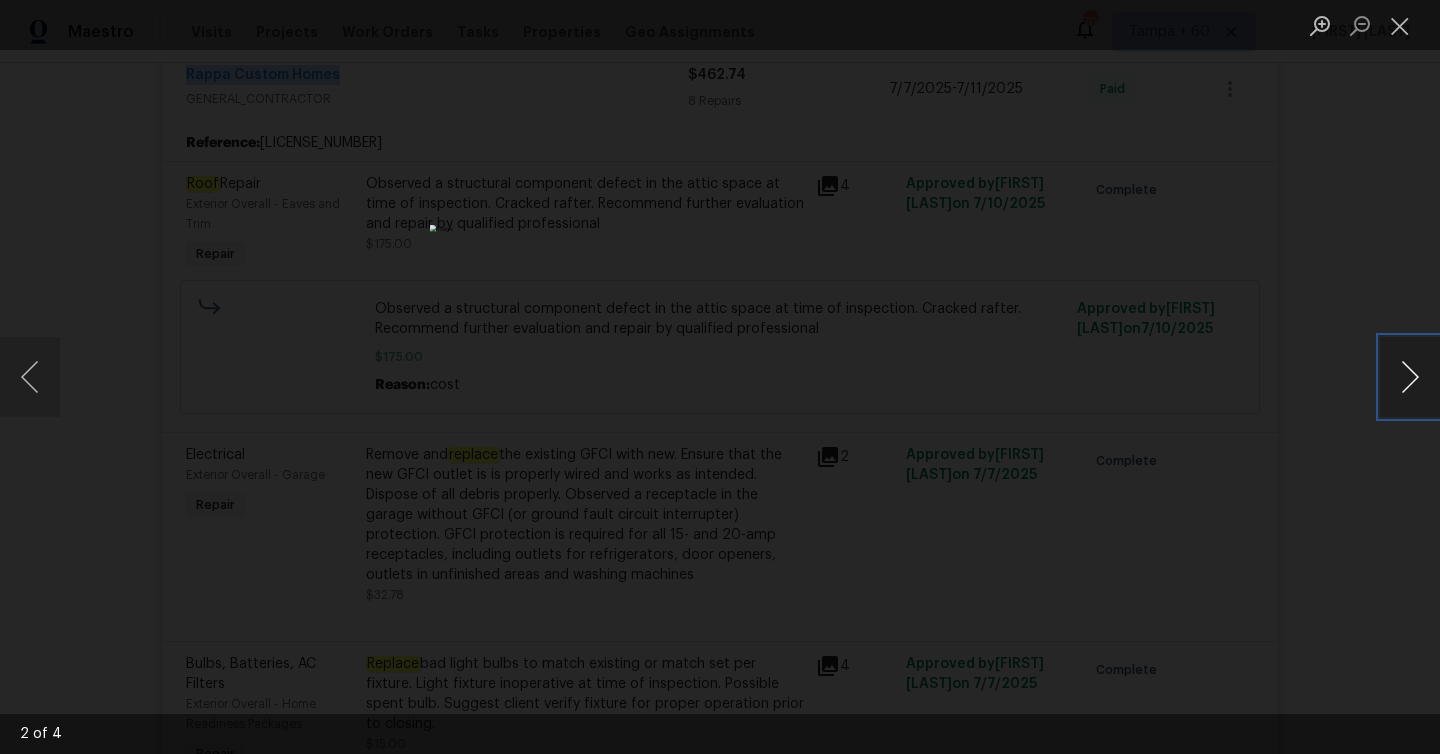 click at bounding box center [1410, 377] 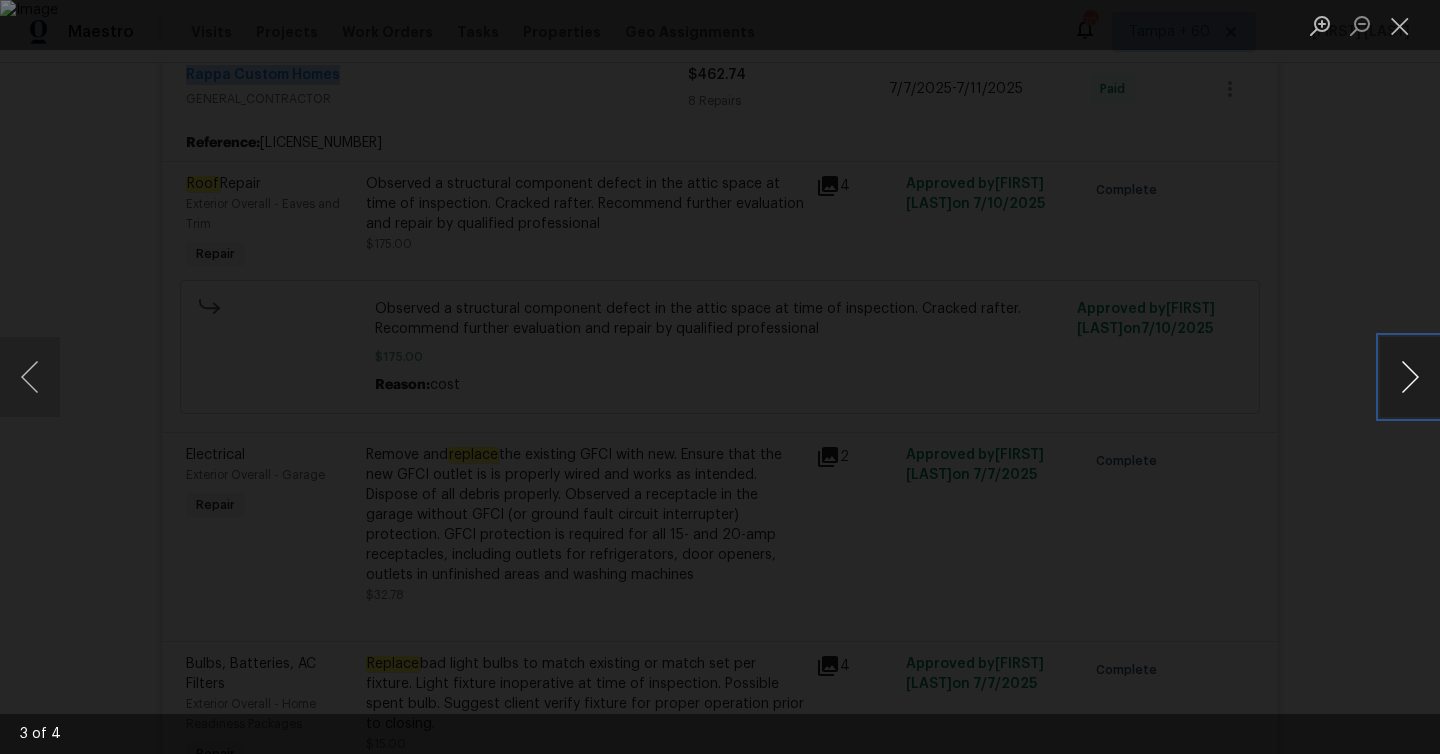 click at bounding box center (1410, 377) 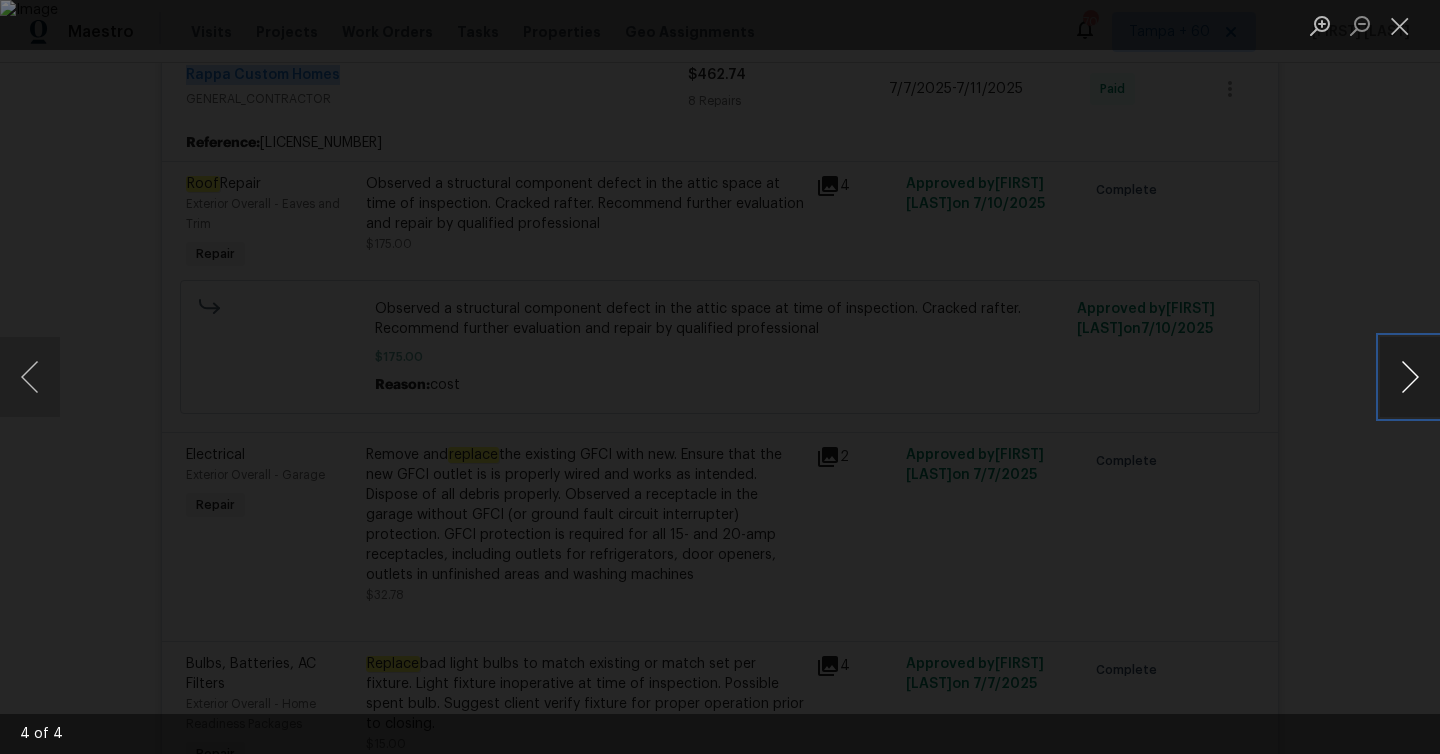 click at bounding box center [1410, 377] 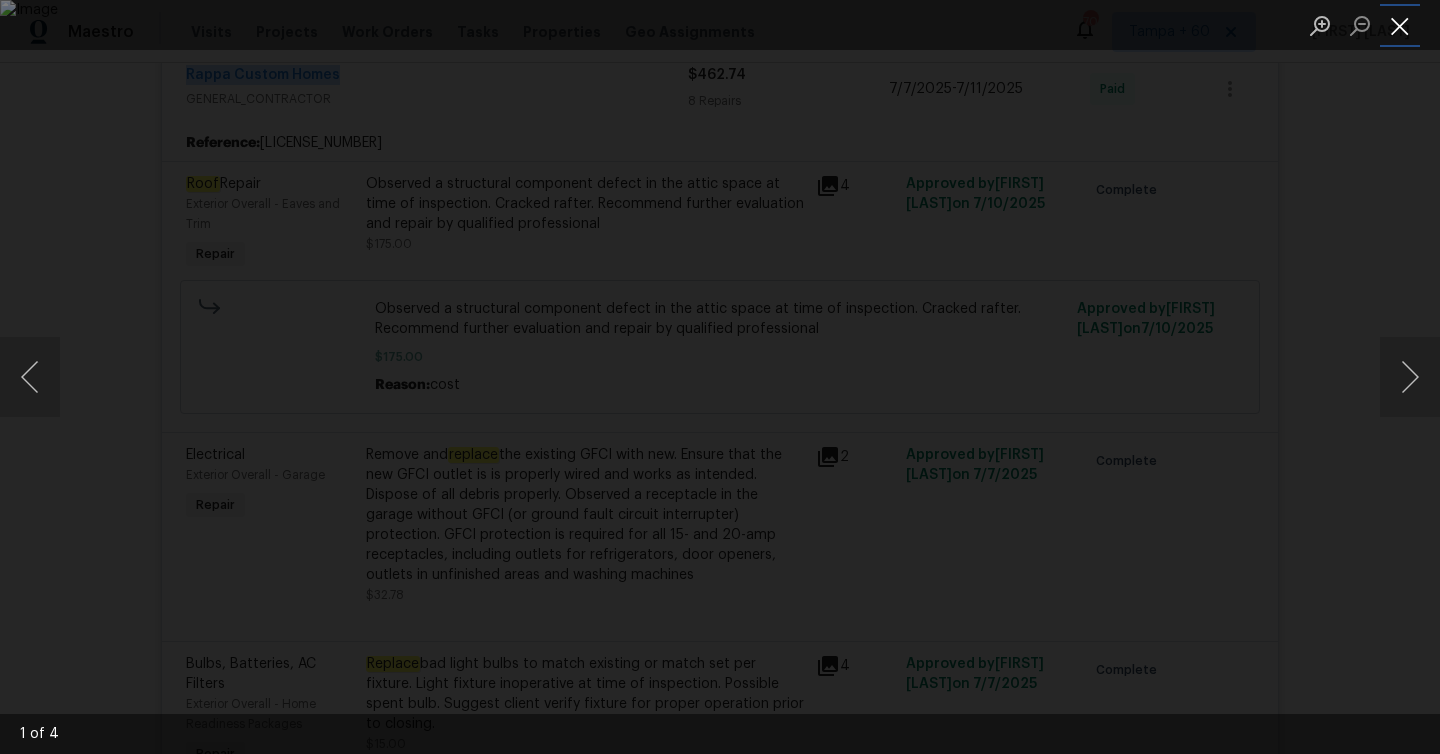 click at bounding box center [1400, 25] 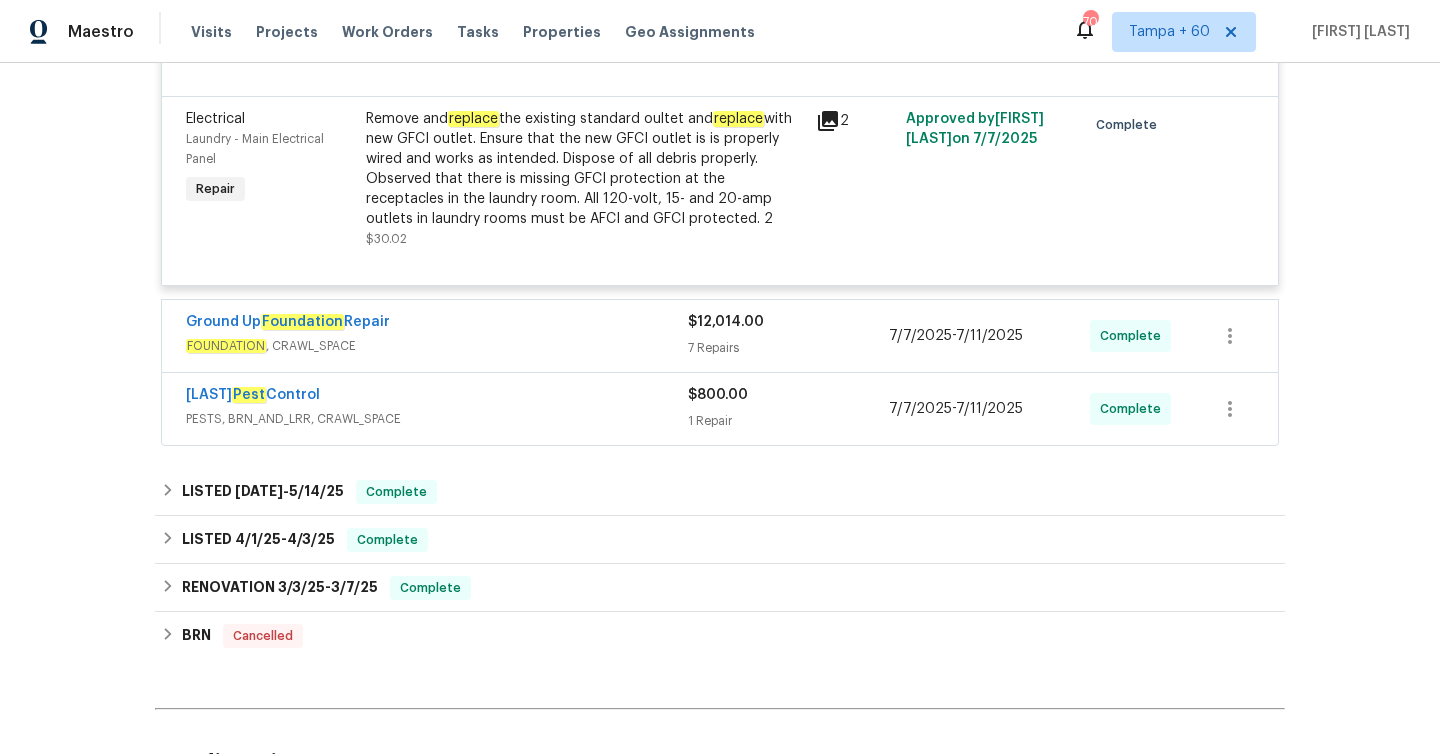 scroll, scrollTop: 1908, scrollLeft: 0, axis: vertical 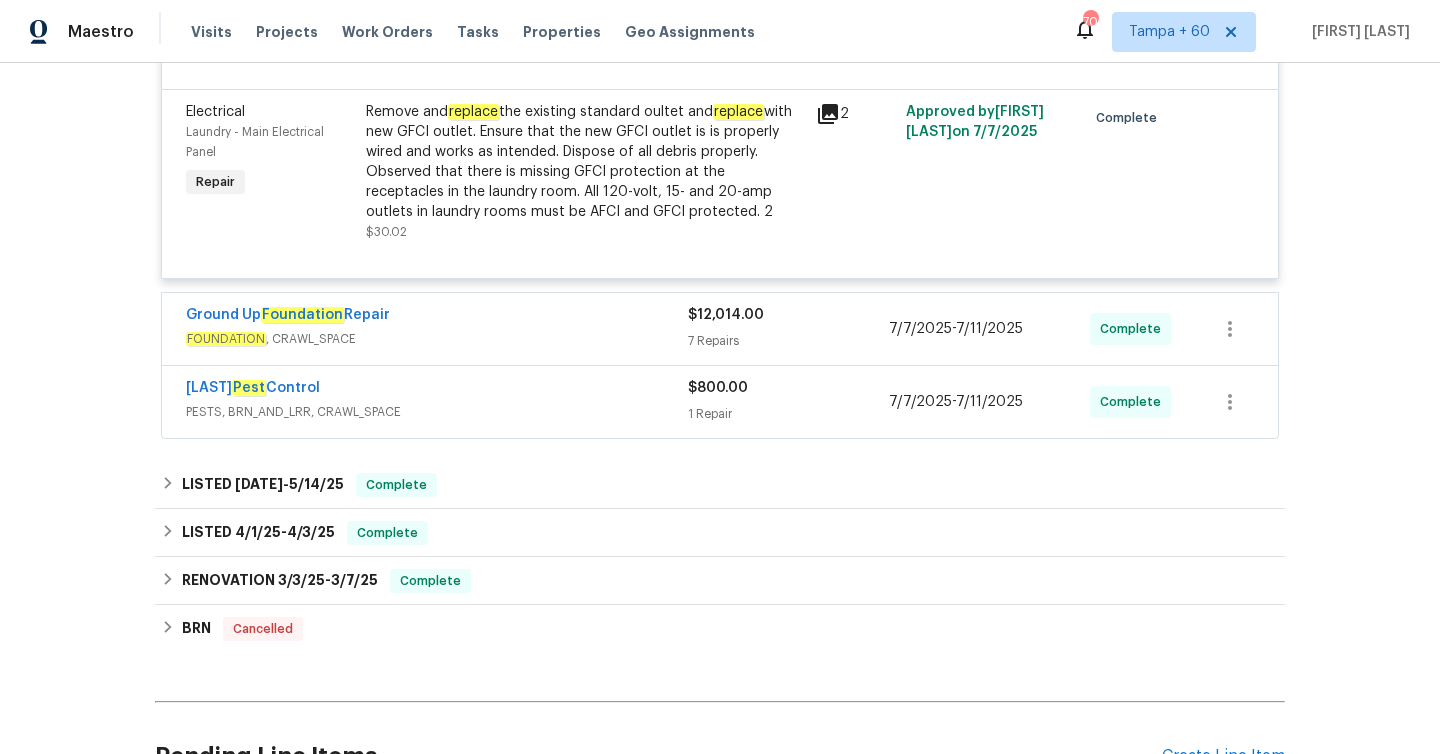 click on "7 Repairs" at bounding box center [788, 341] 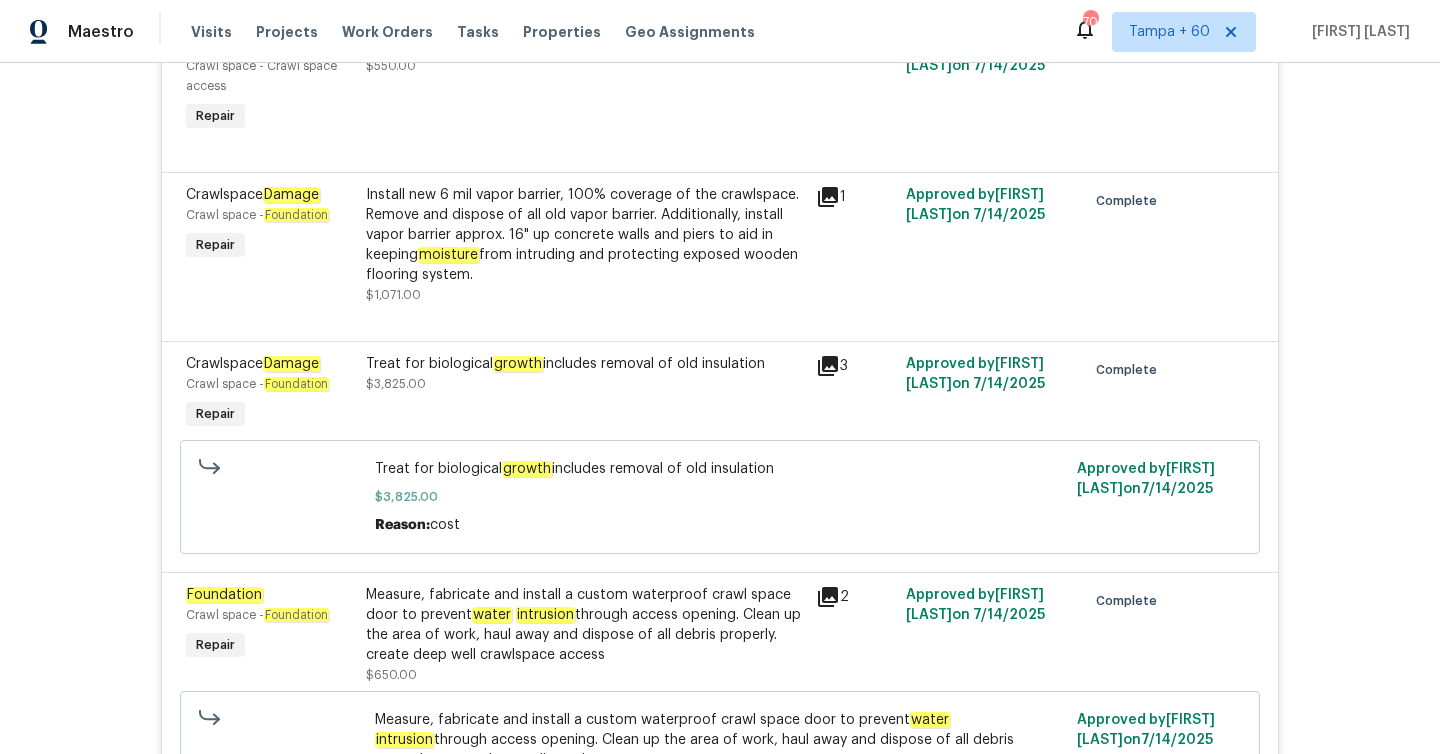 scroll, scrollTop: 2288, scrollLeft: 0, axis: vertical 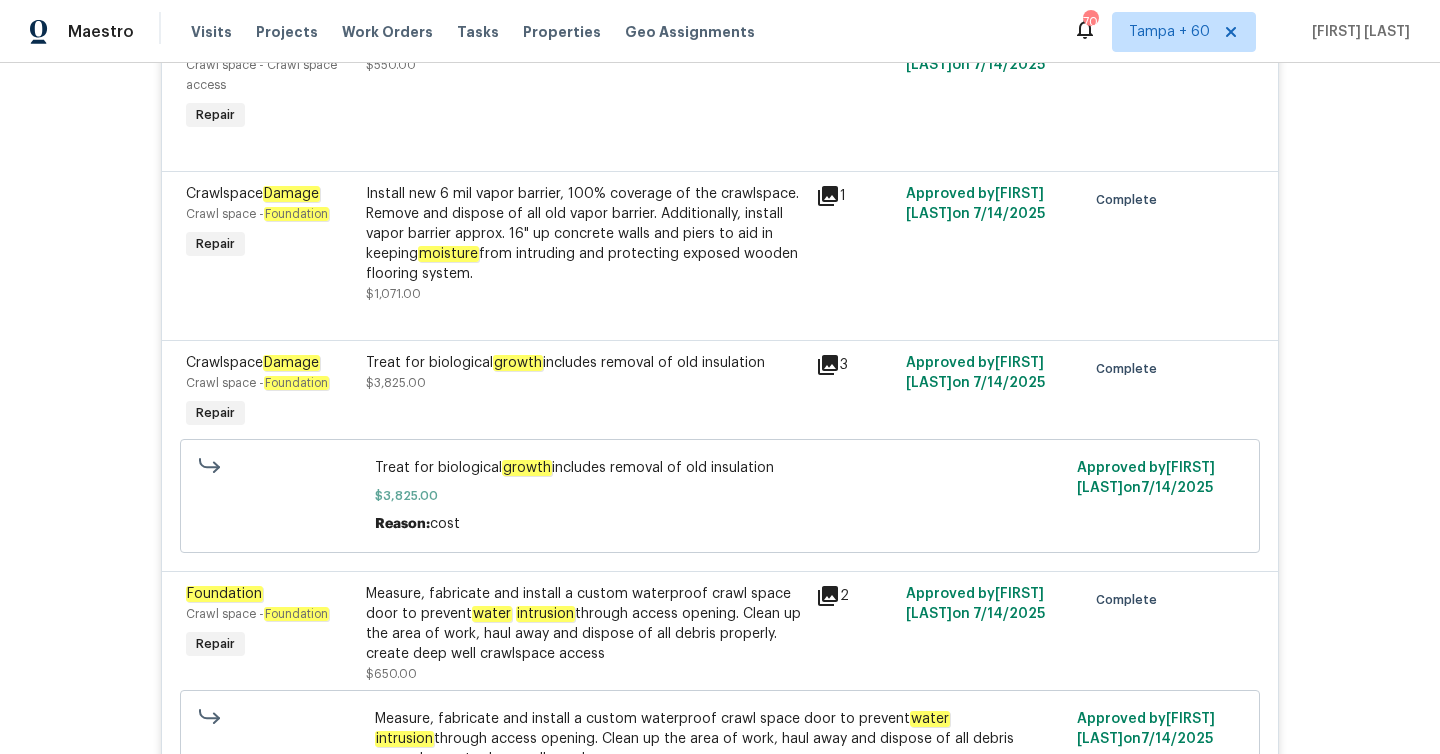 click on "Install new 6 mil vapor barrier, 100% coverage of the crawlspace. Remove and dispose of all old vapor barrier. Additionally, install vapor barrier approx. 16" up concrete walls and piers to aid in keeping  moisture  from intruding and protecting exposed wooden flooring system." at bounding box center (585, 234) 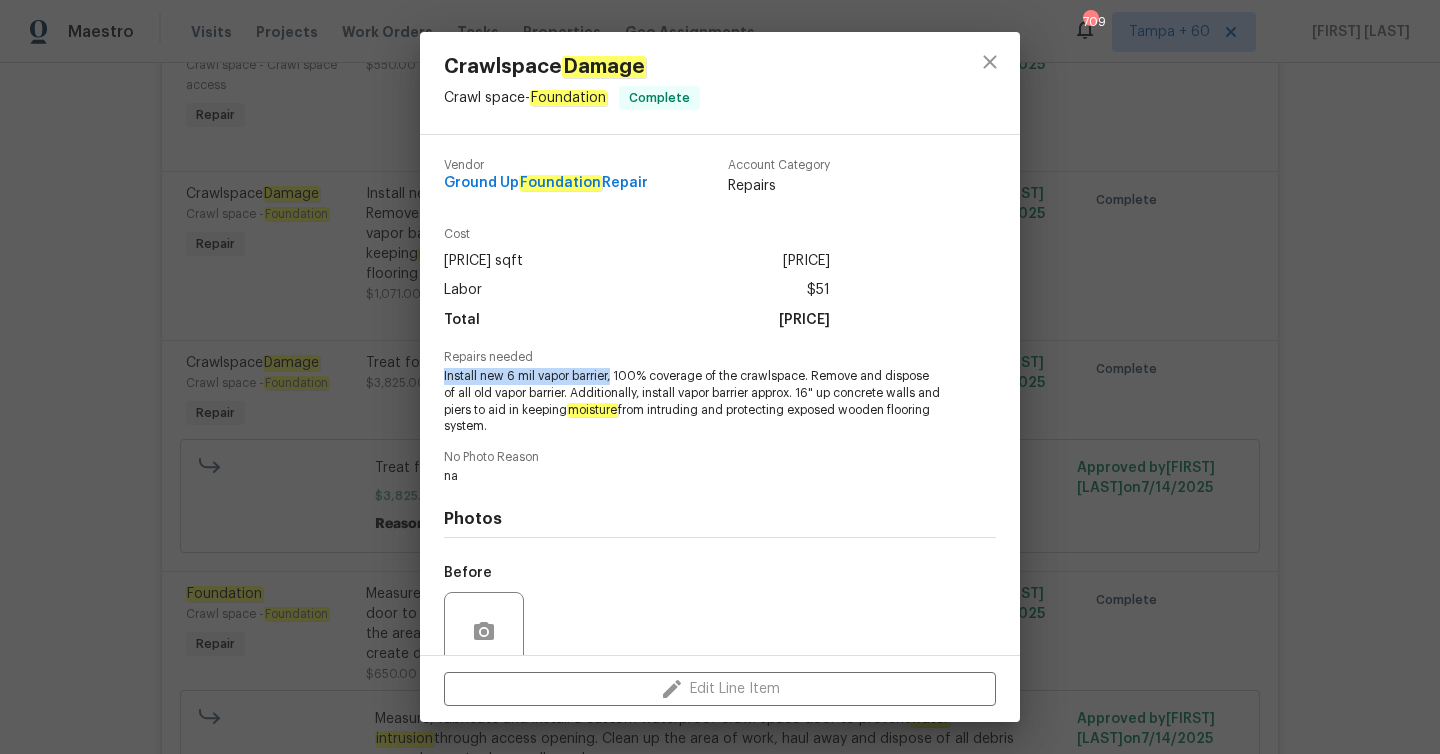 drag, startPoint x: 441, startPoint y: 373, endPoint x: 613, endPoint y: 371, distance: 172.01163 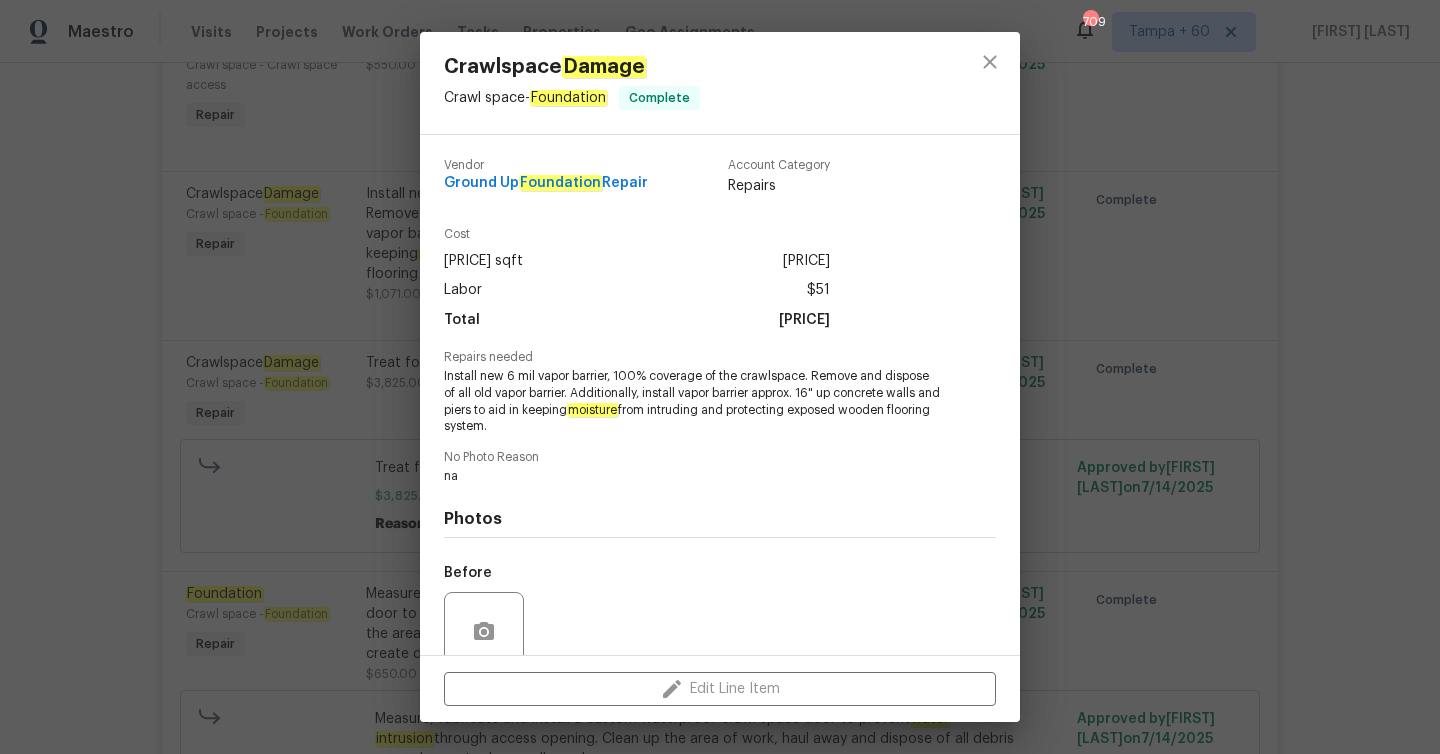 click on "Crawlspace  Damage Crawl space  -  Foundation Complete Vendor Ground Up  Foundation  Repair Account Category Repairs Cost $1 x 1020 sqft $1020 Labor $51 Total $1071 Repairs needed Install new 6 mil vapor barrier, 100% coverage of the crawlspace. Remove and dispose of all old vapor barrier. Additionally, install vapor barrier approx. 16" up concrete walls and piers to aid in keeping  moisture  from intruding and protecting exposed wooden flooring system. No Photo Reason na Photos Before After  Edit Line Item" at bounding box center [720, 377] 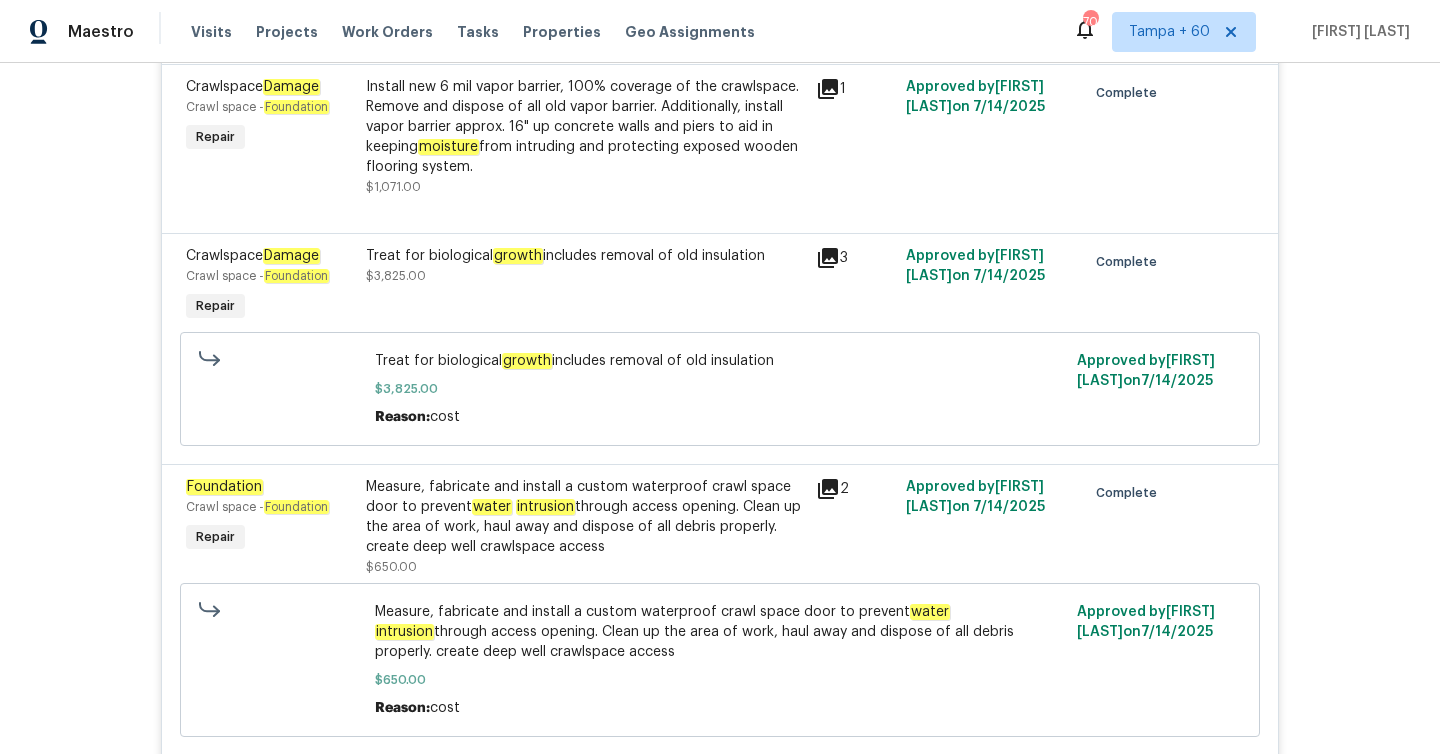 scroll, scrollTop: 2429, scrollLeft: 0, axis: vertical 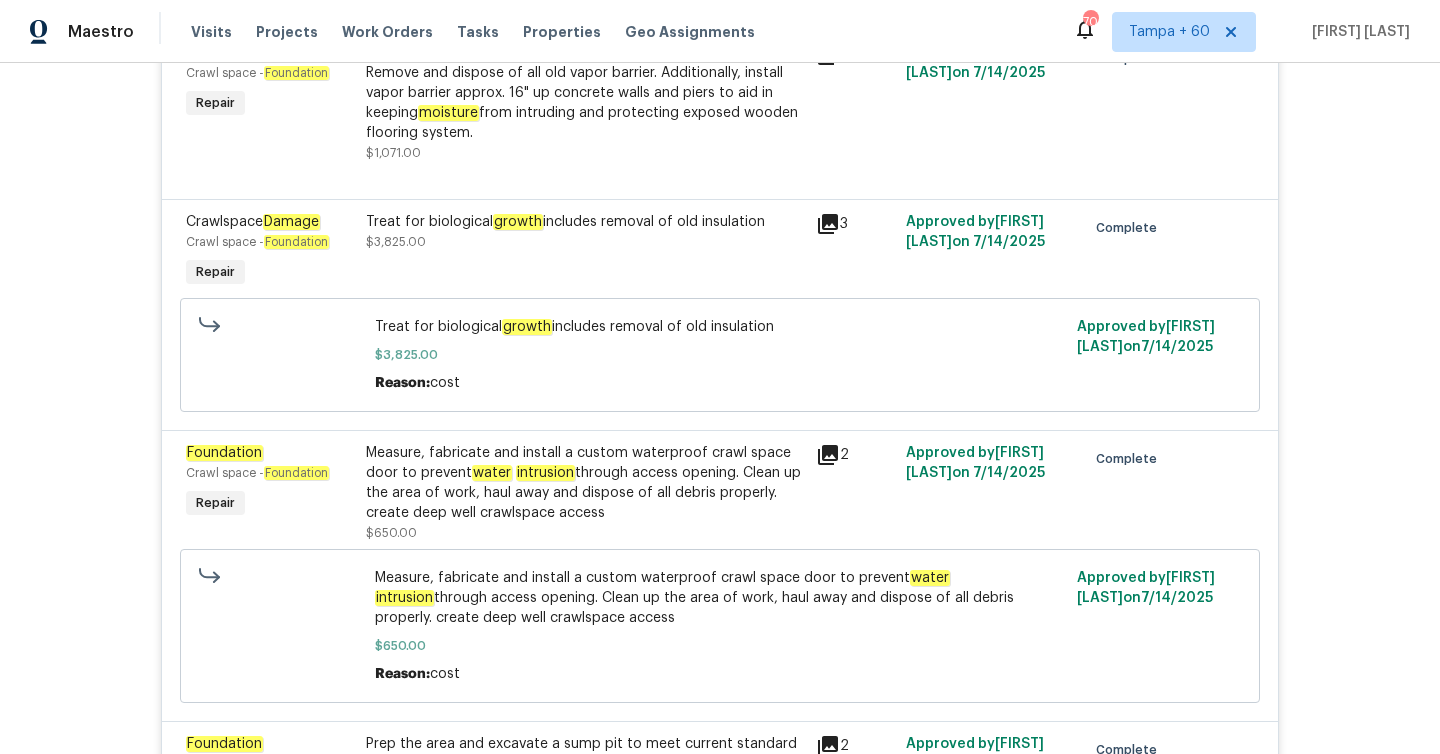 click 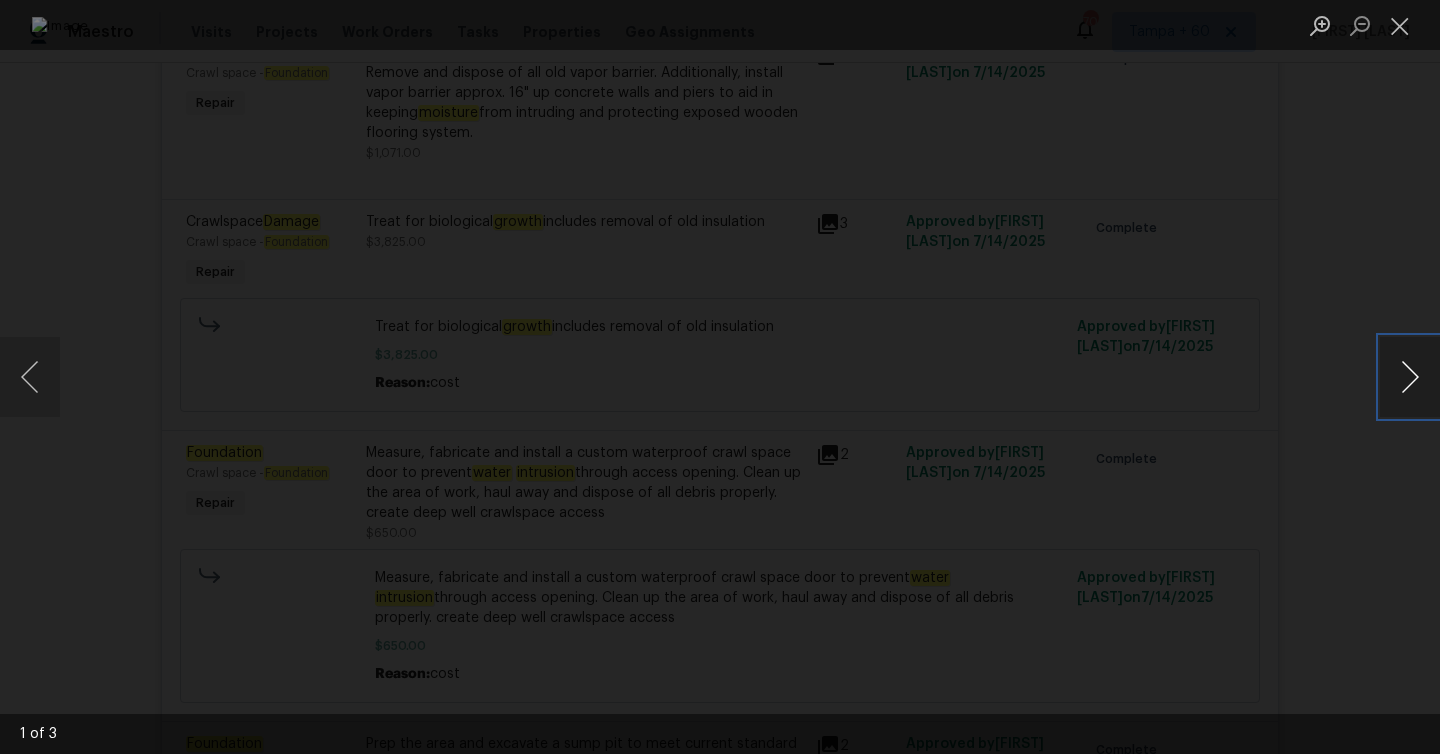 click at bounding box center [1410, 377] 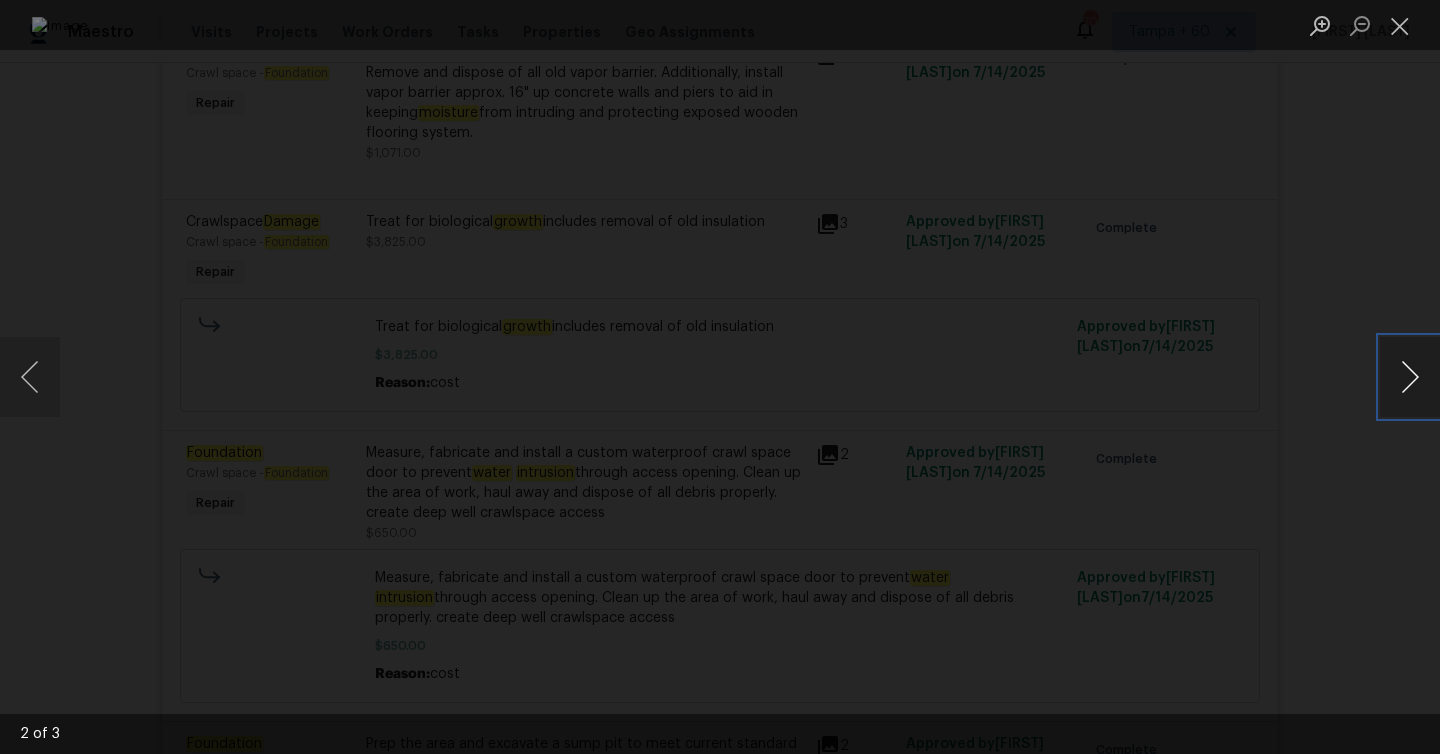 click at bounding box center (1410, 377) 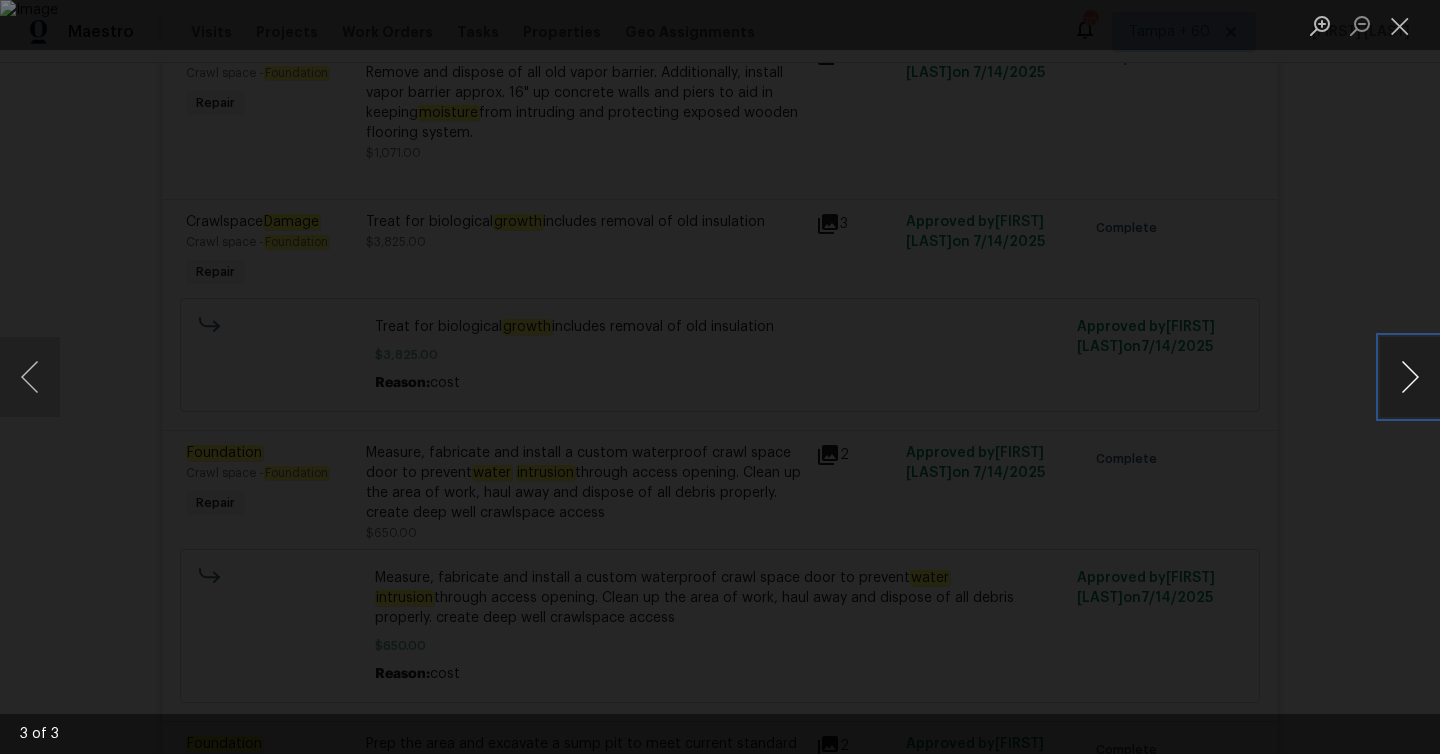 click at bounding box center [1410, 377] 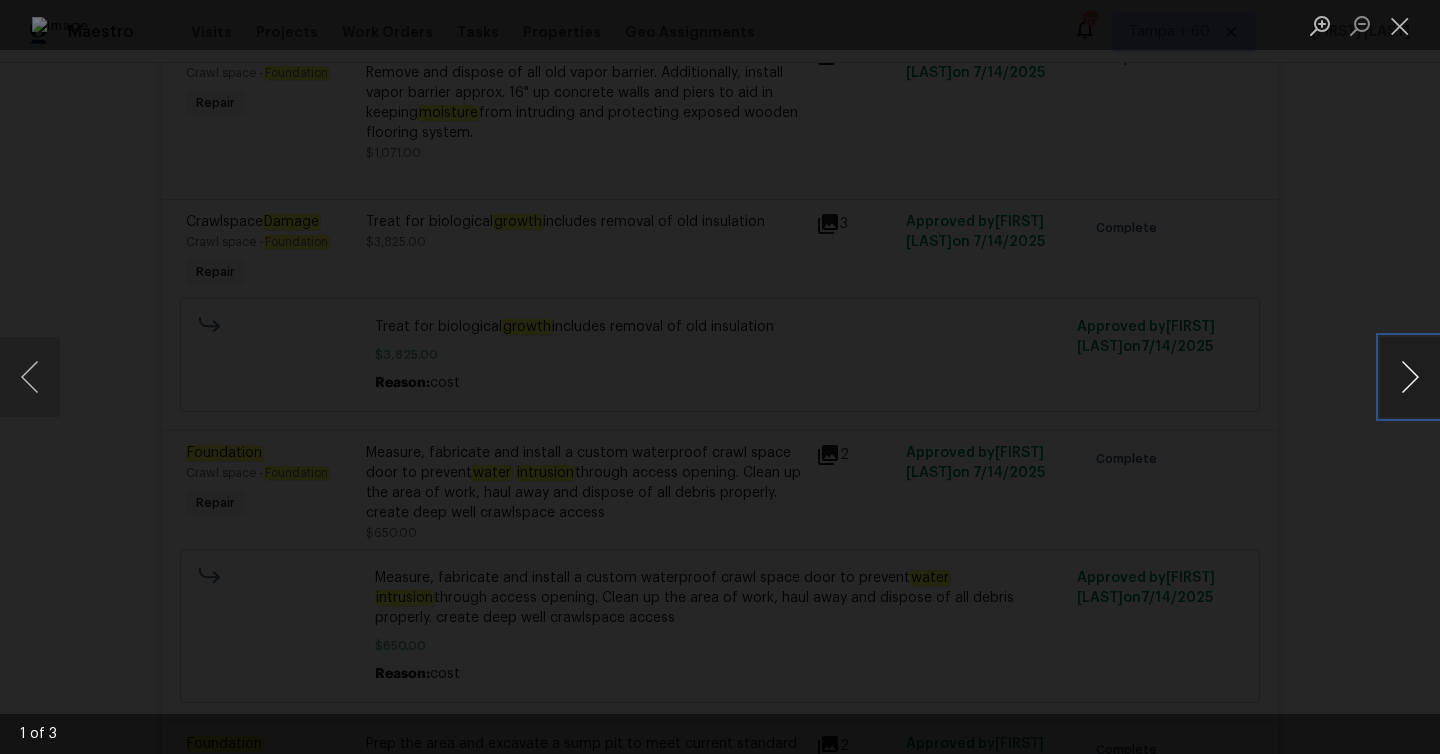 click at bounding box center (1410, 377) 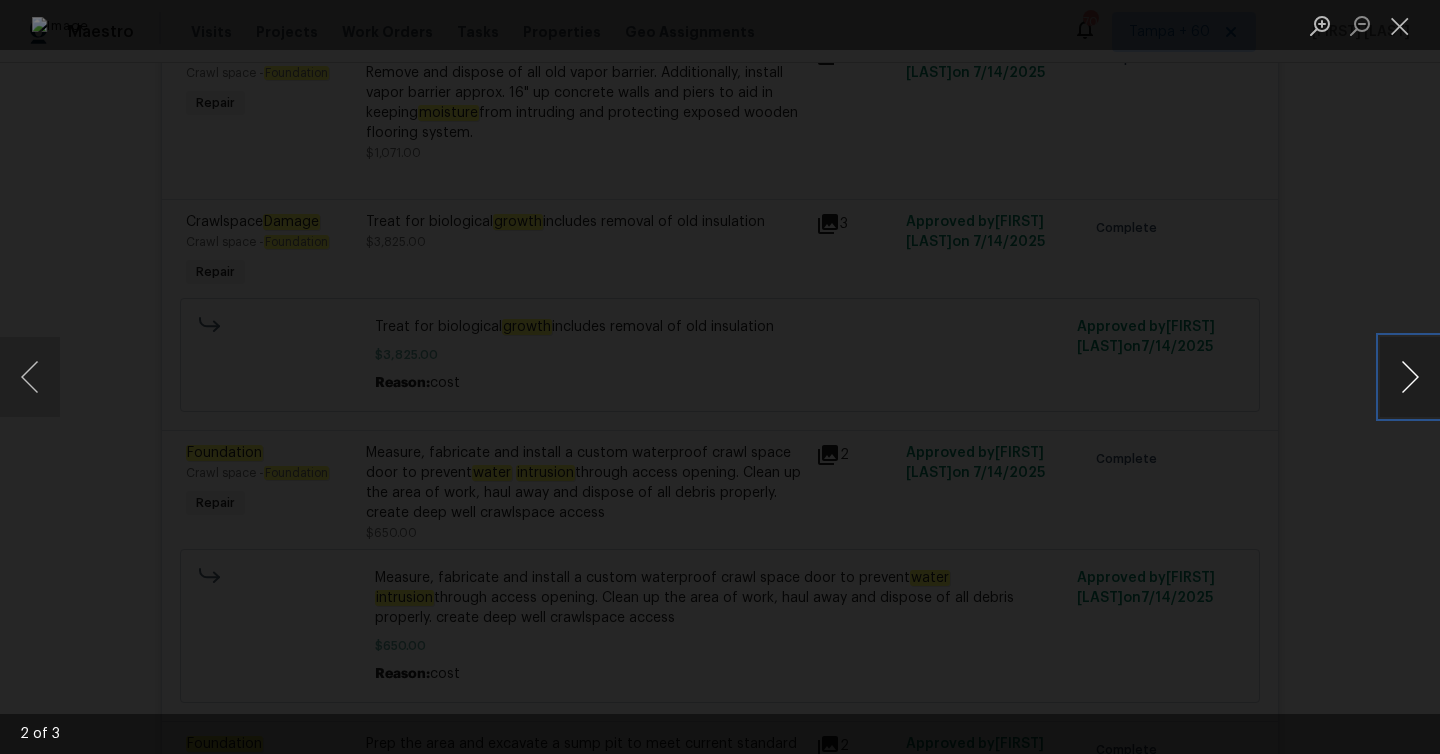 click at bounding box center (1410, 377) 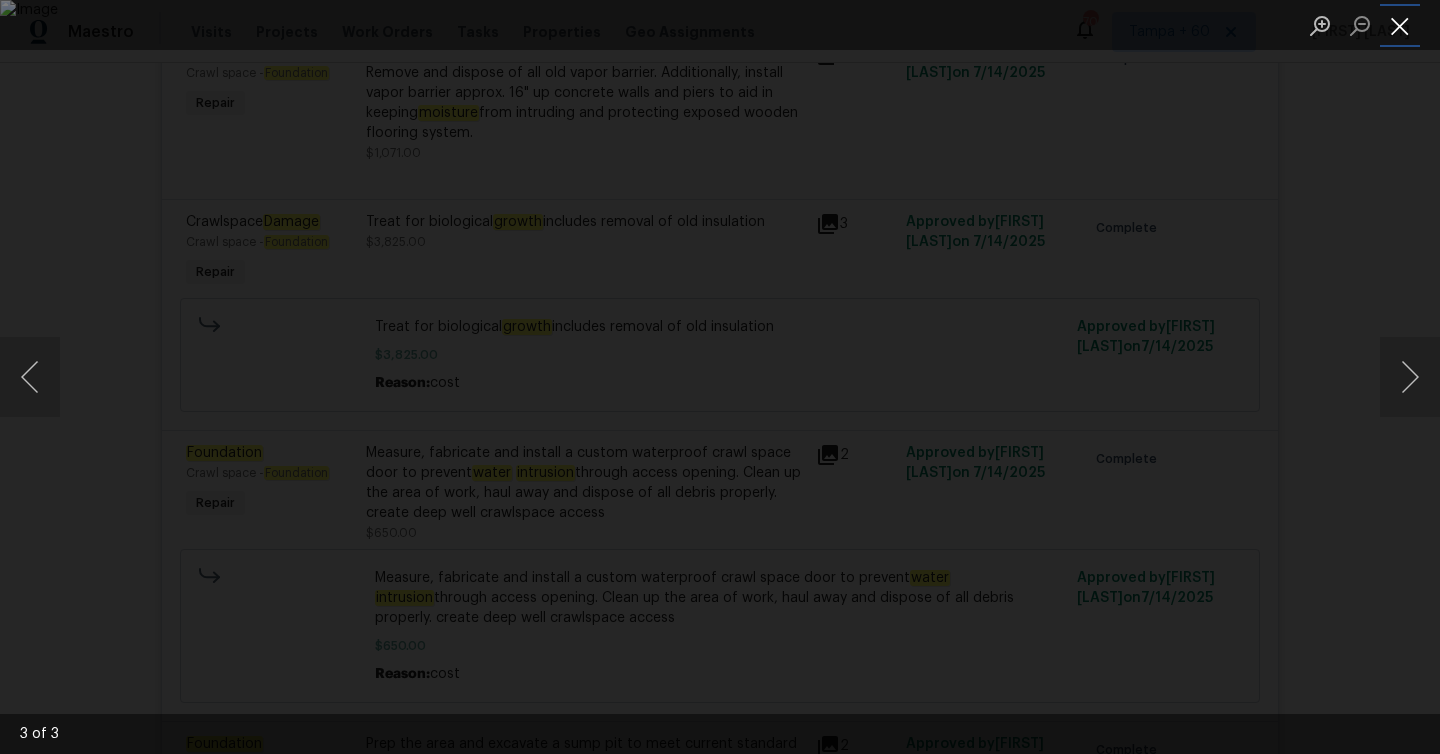 click at bounding box center (1400, 25) 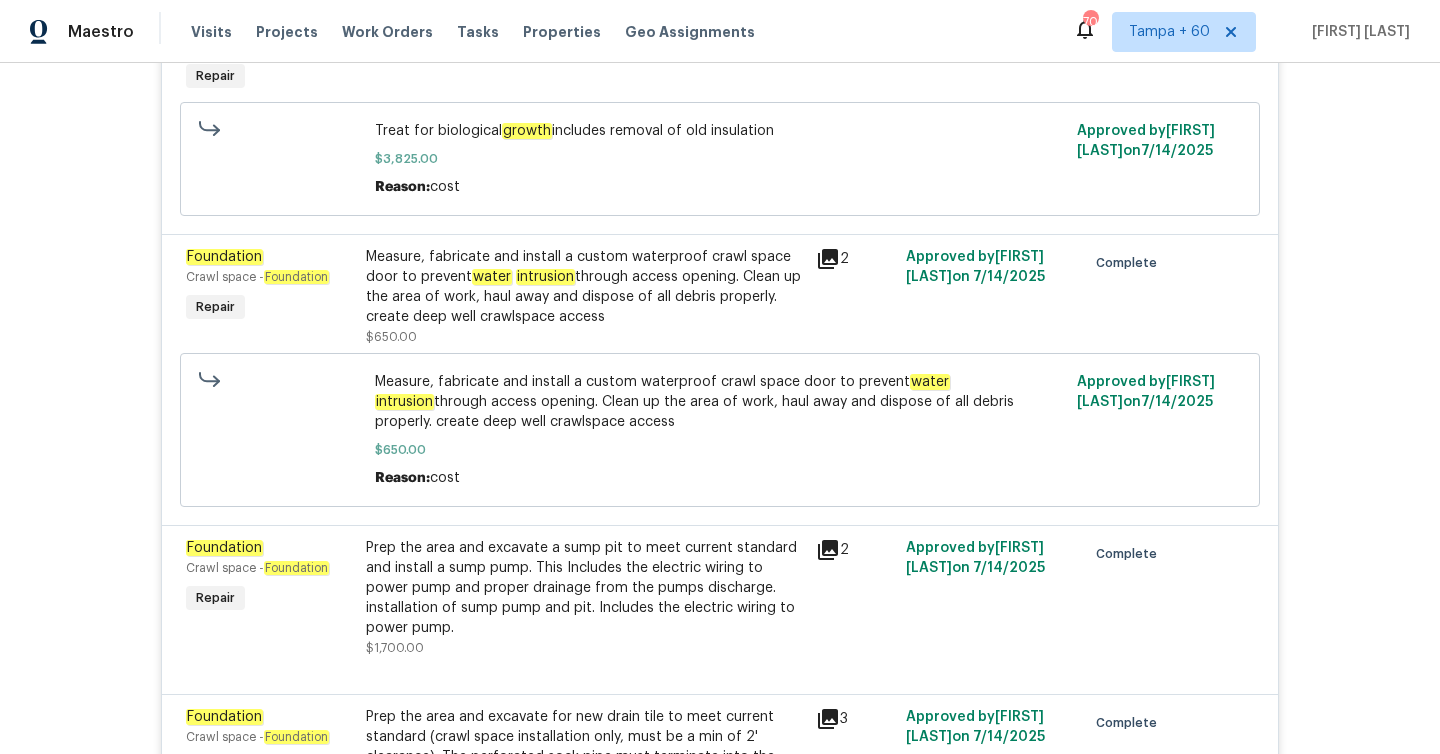 scroll, scrollTop: 2628, scrollLeft: 0, axis: vertical 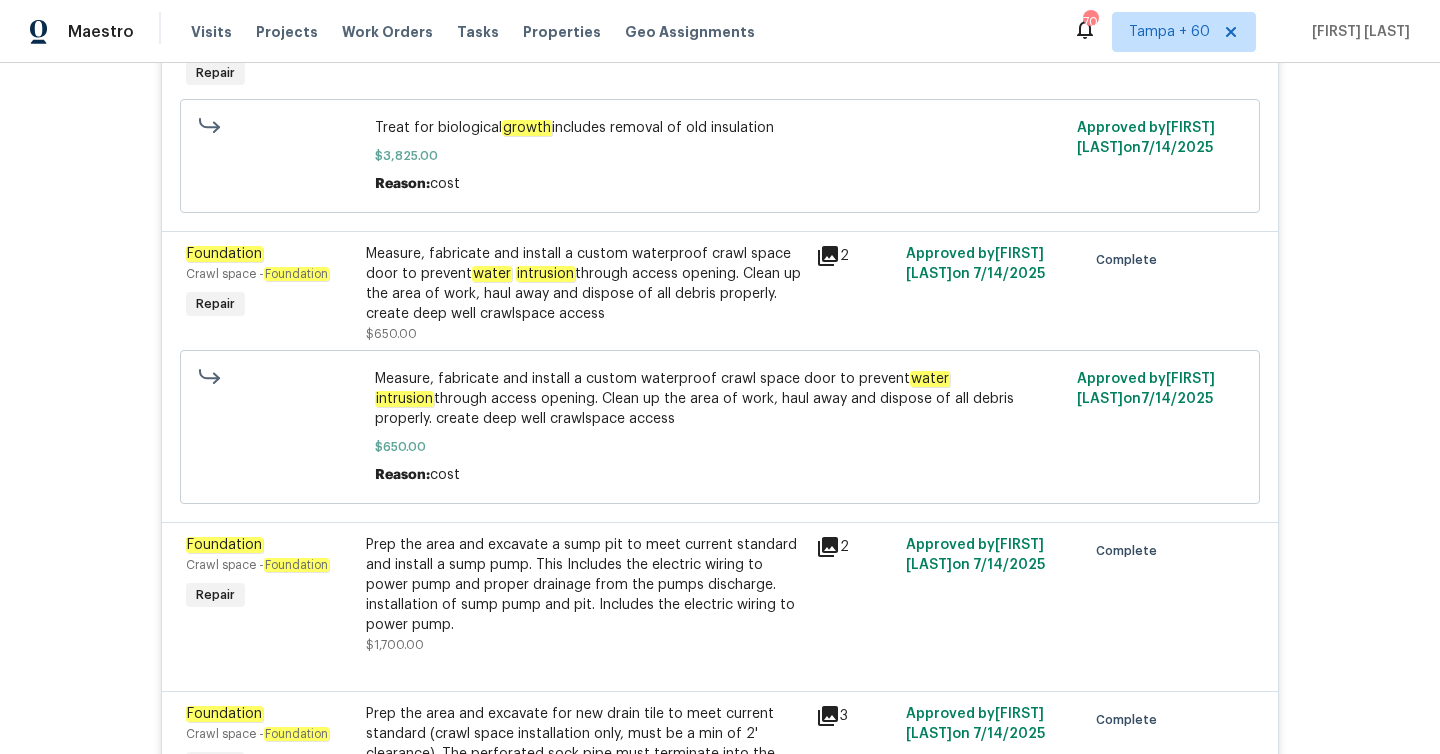 click 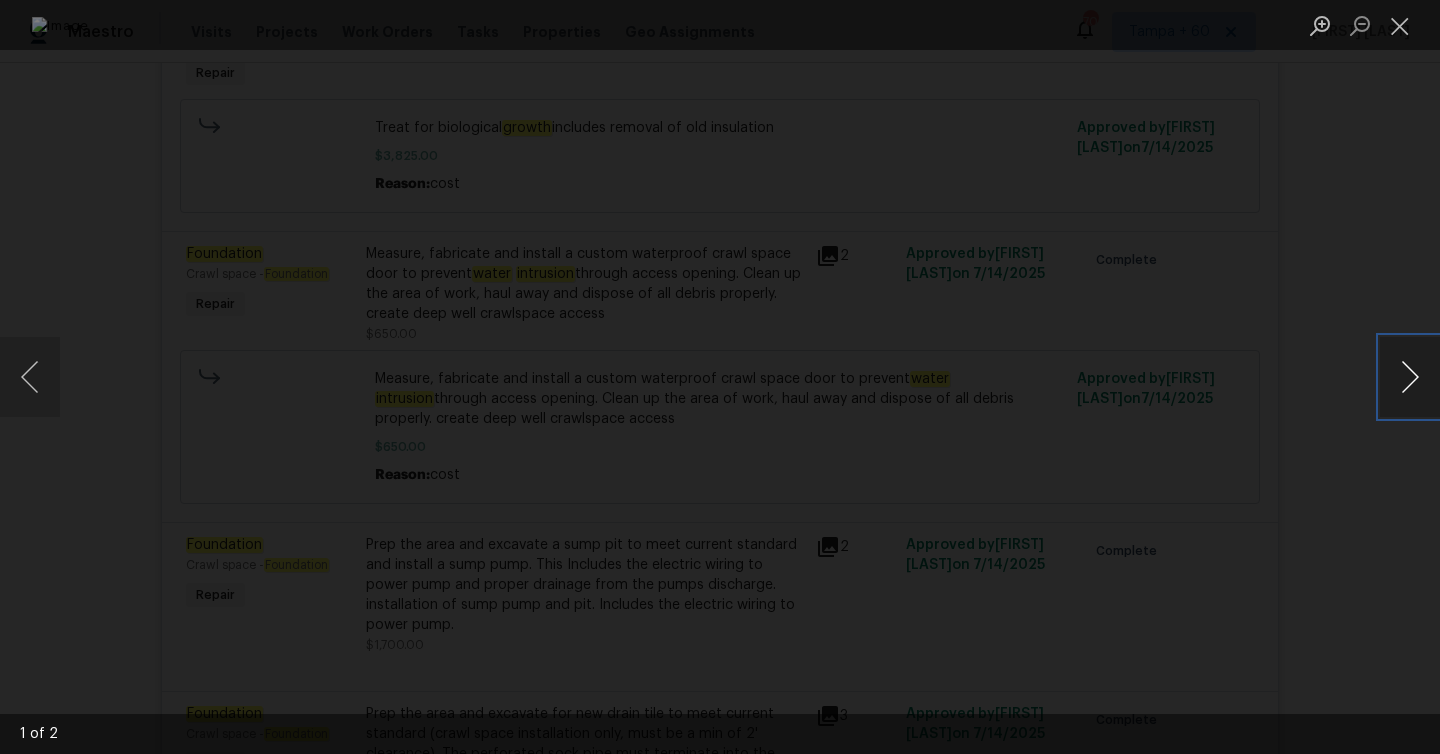 click at bounding box center (1410, 377) 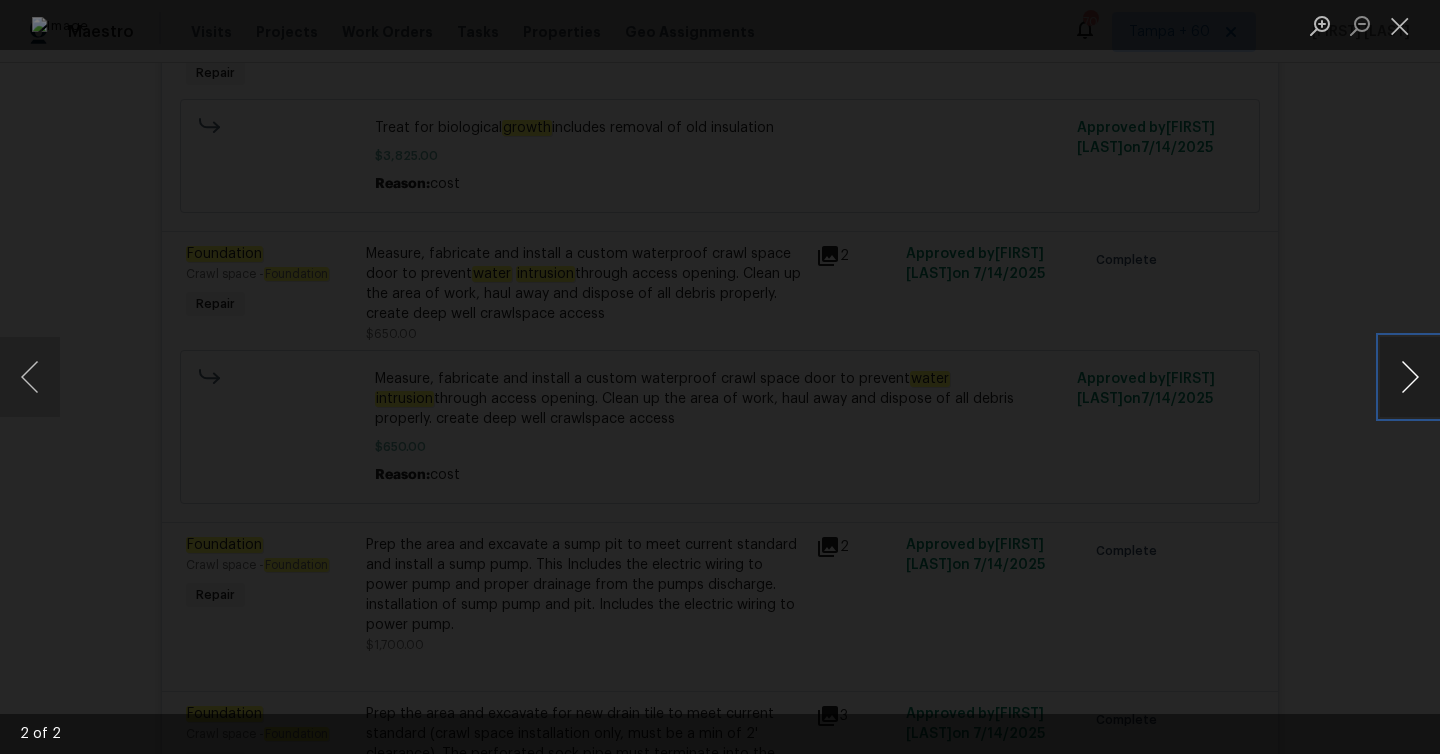 click at bounding box center (1410, 377) 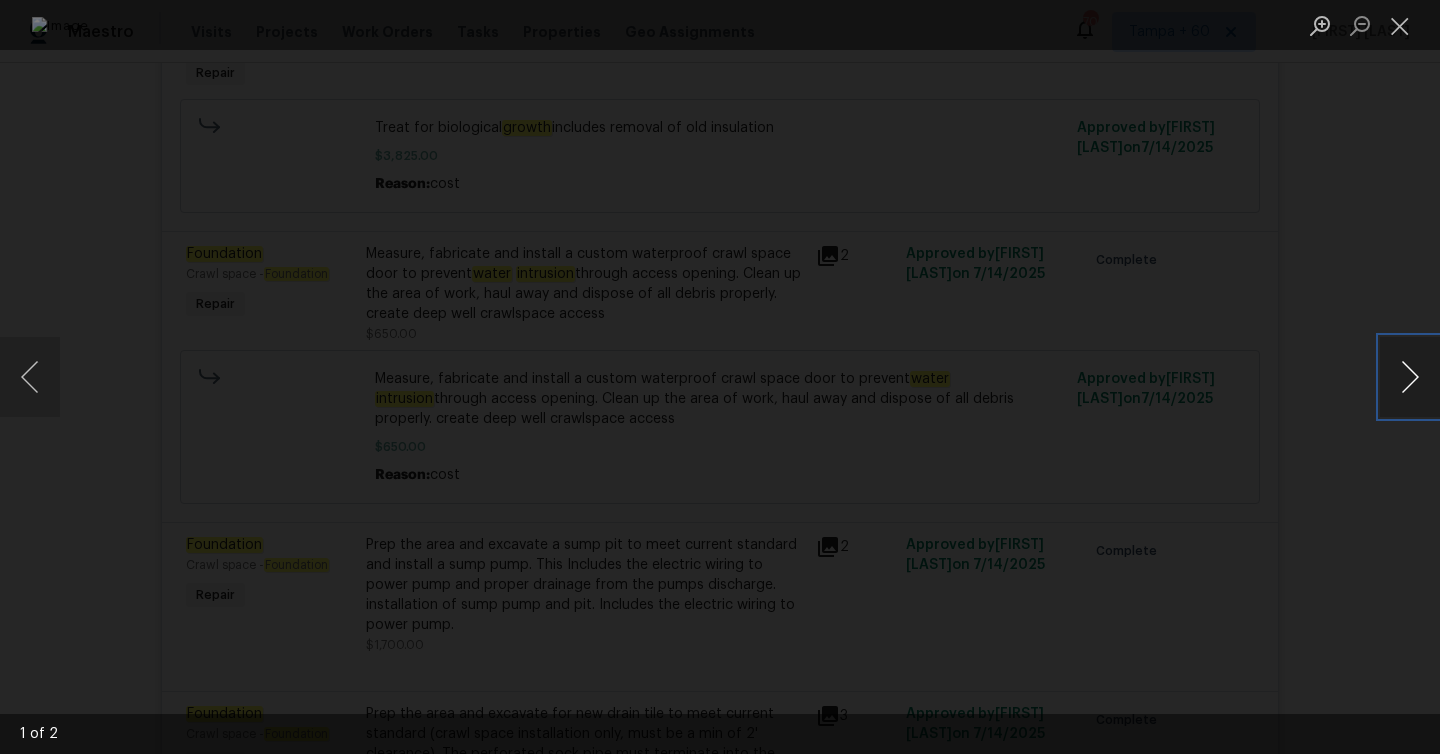click at bounding box center (1410, 377) 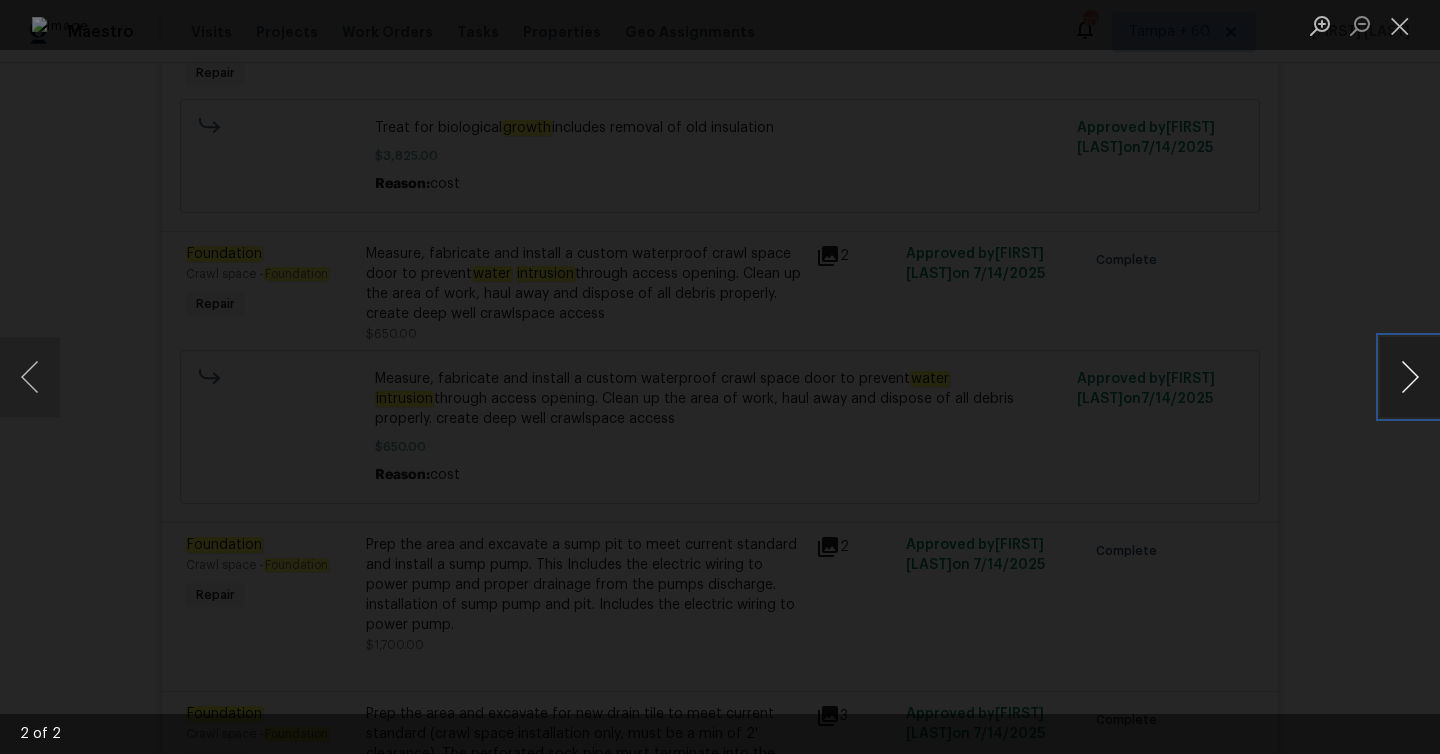 click at bounding box center [1410, 377] 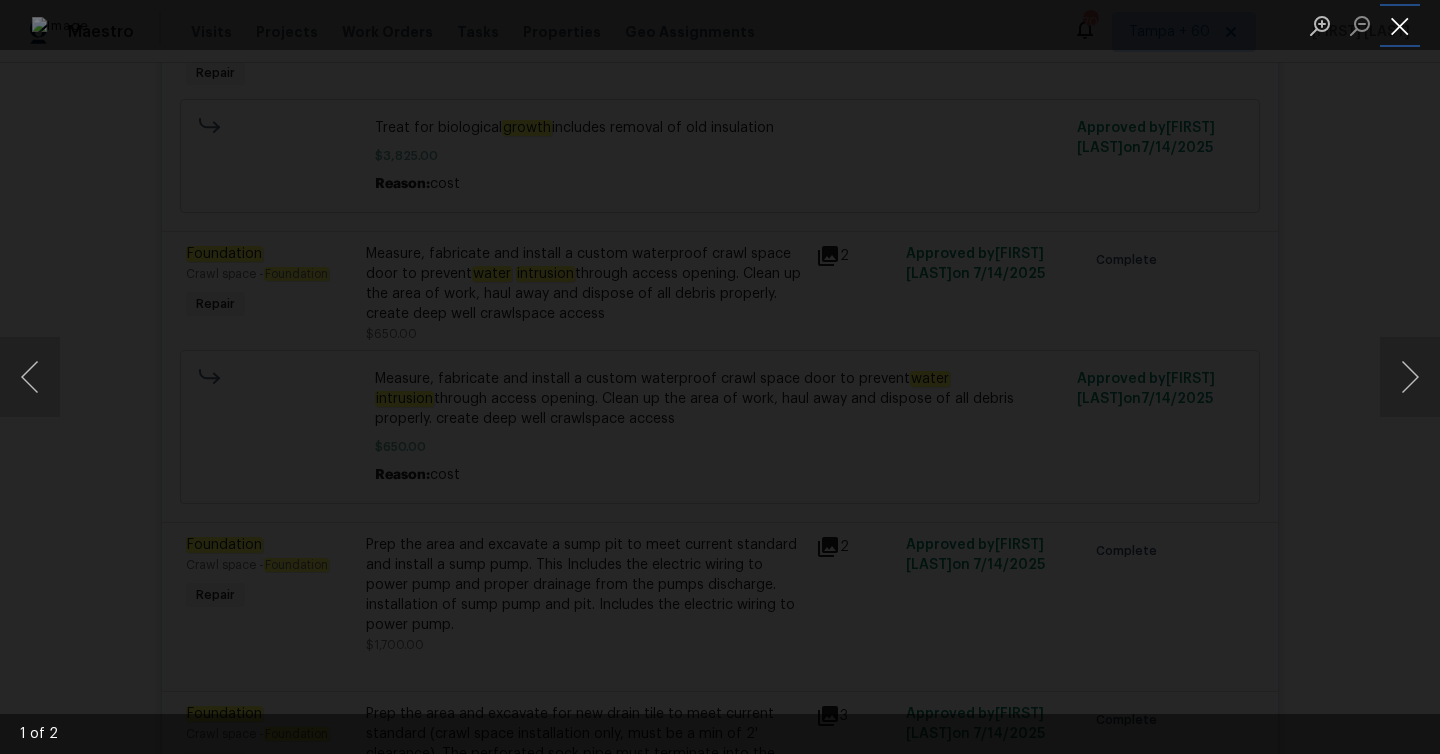 click at bounding box center [1400, 25] 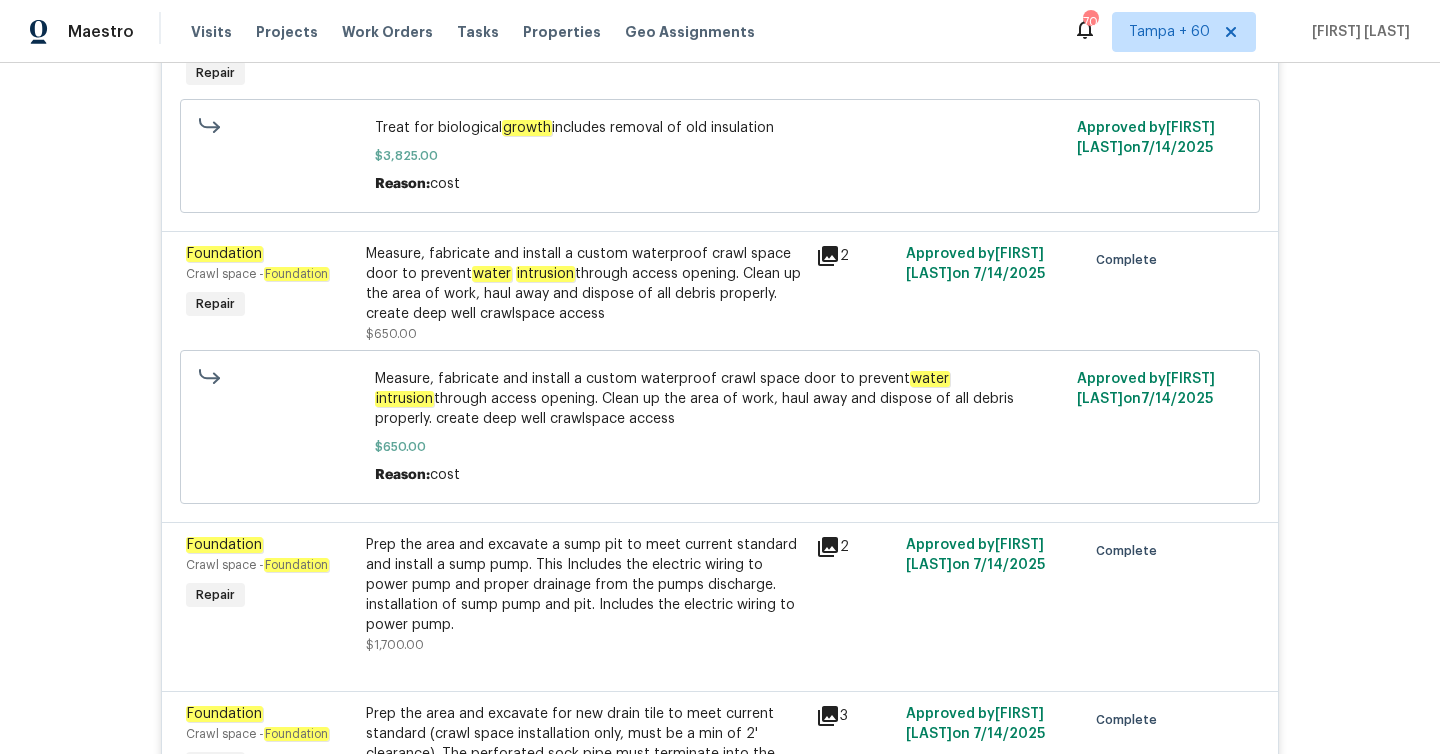 click on "Measure, fabricate and install a custom waterproof crawl space door to prevent  water   intrusion  through access opening. Clean up the area of work, haul away and dispose of all debris properly. create deep well crawlspace access" at bounding box center [585, 284] 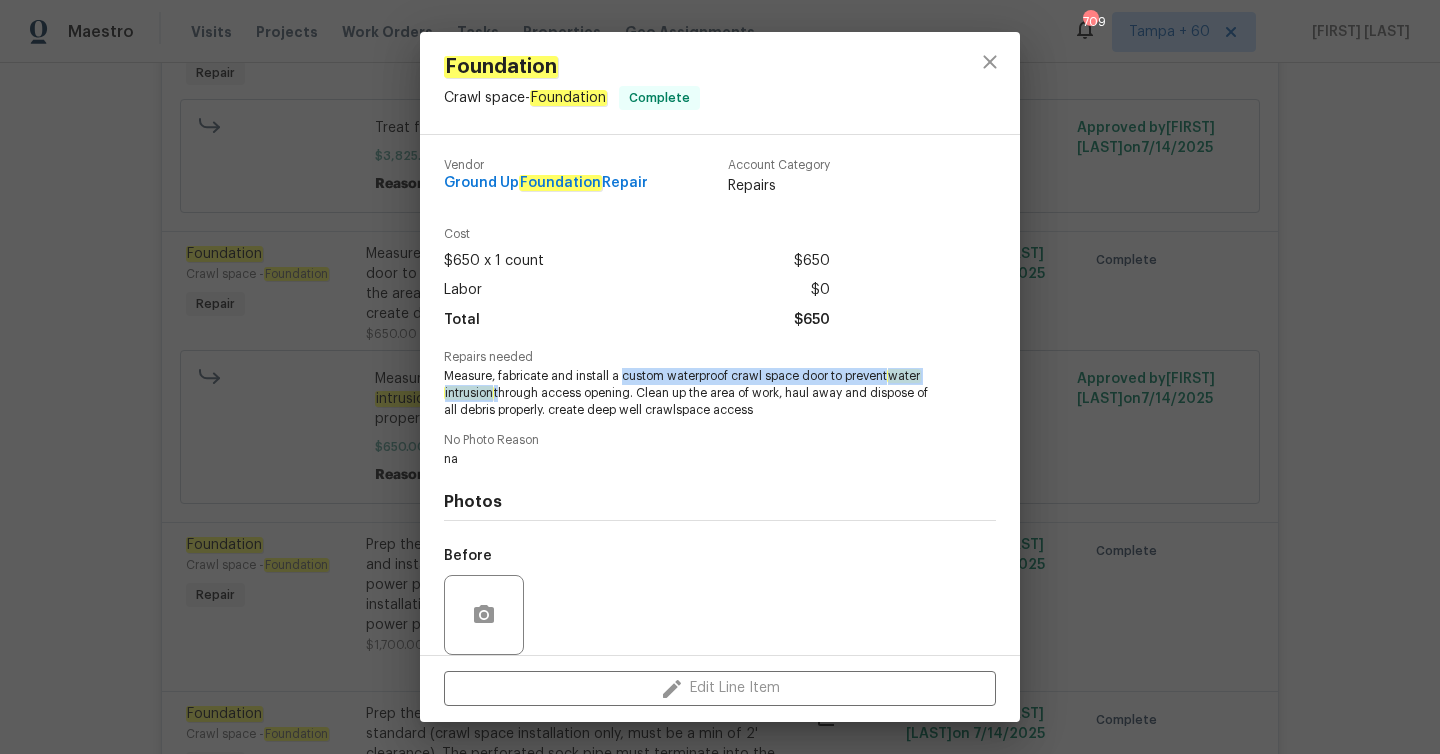 drag, startPoint x: 622, startPoint y: 376, endPoint x: 496, endPoint y: 389, distance: 126.66886 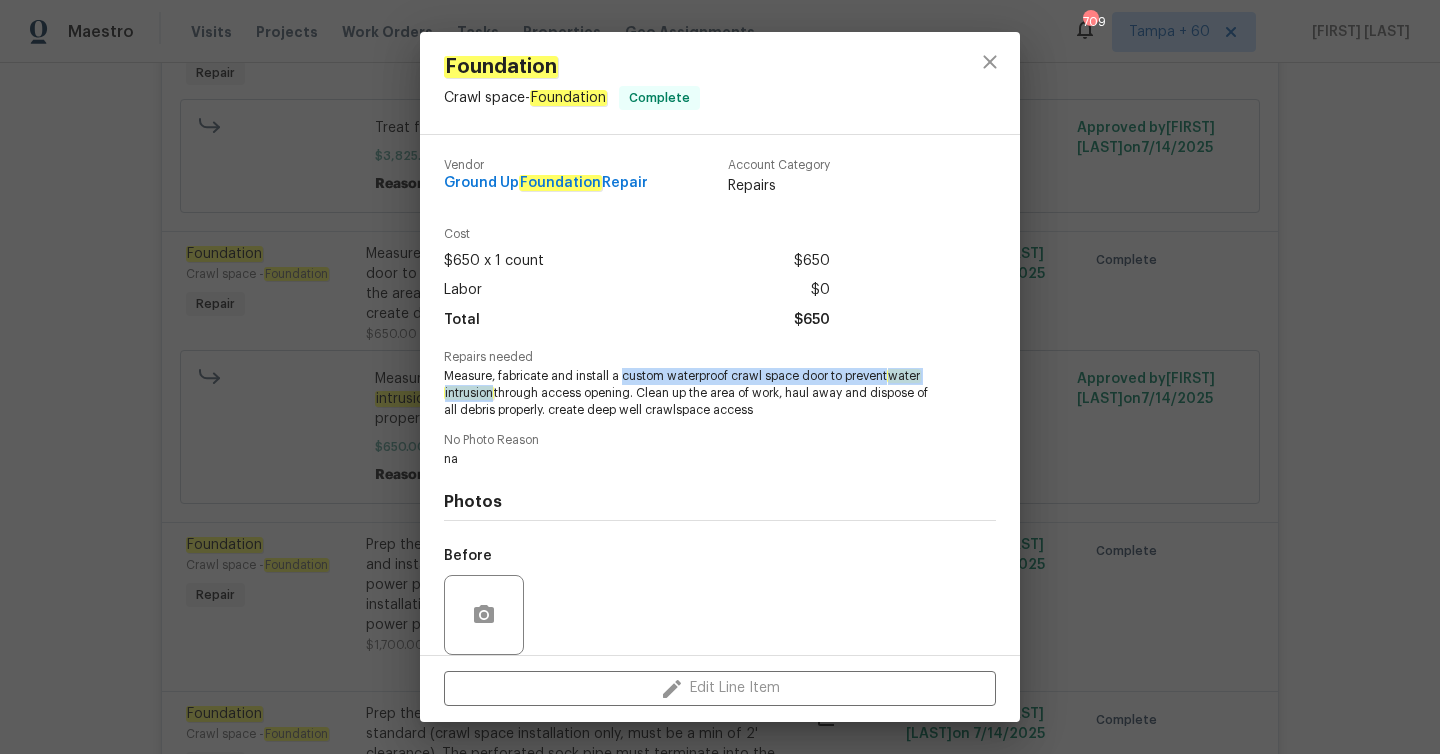 copy on "custom waterproof crawl space door to prevent  water   intrusion" 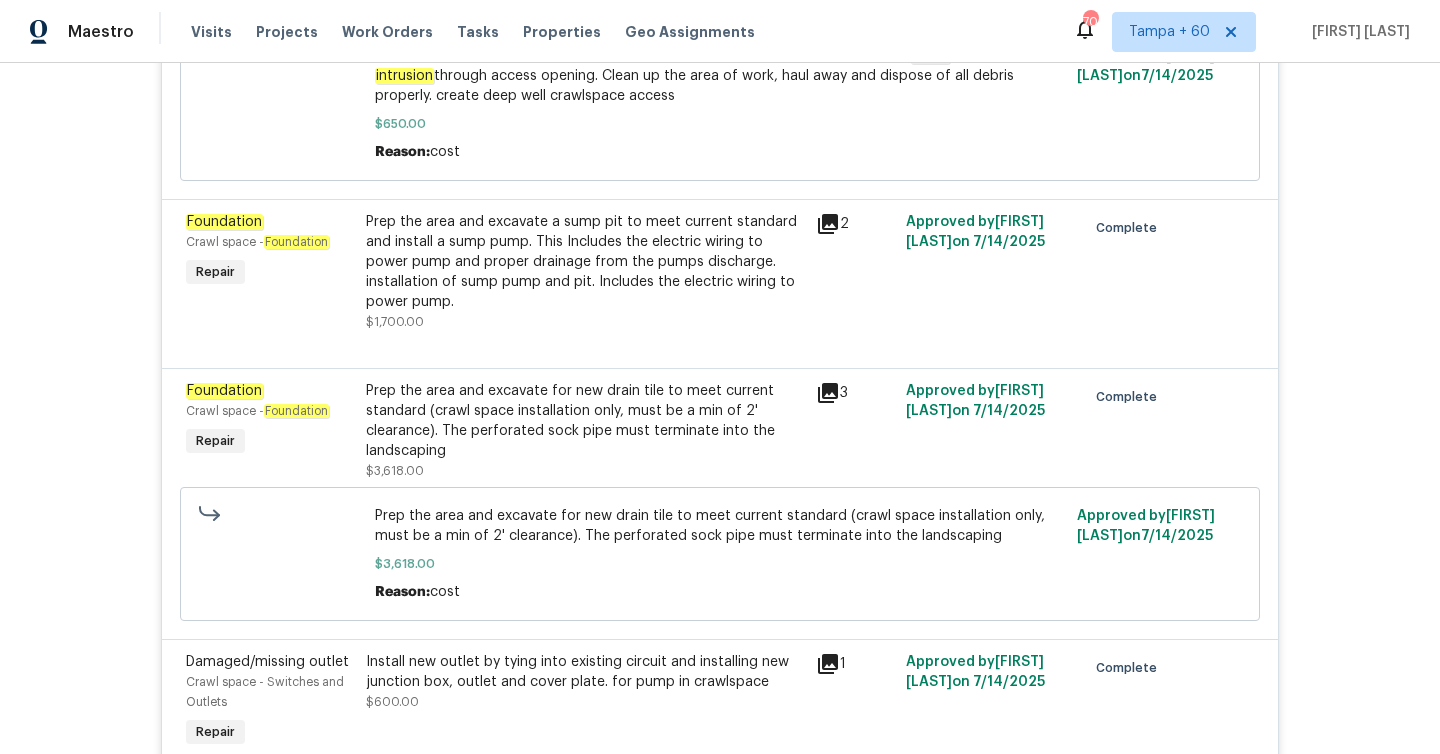 scroll, scrollTop: 2954, scrollLeft: 0, axis: vertical 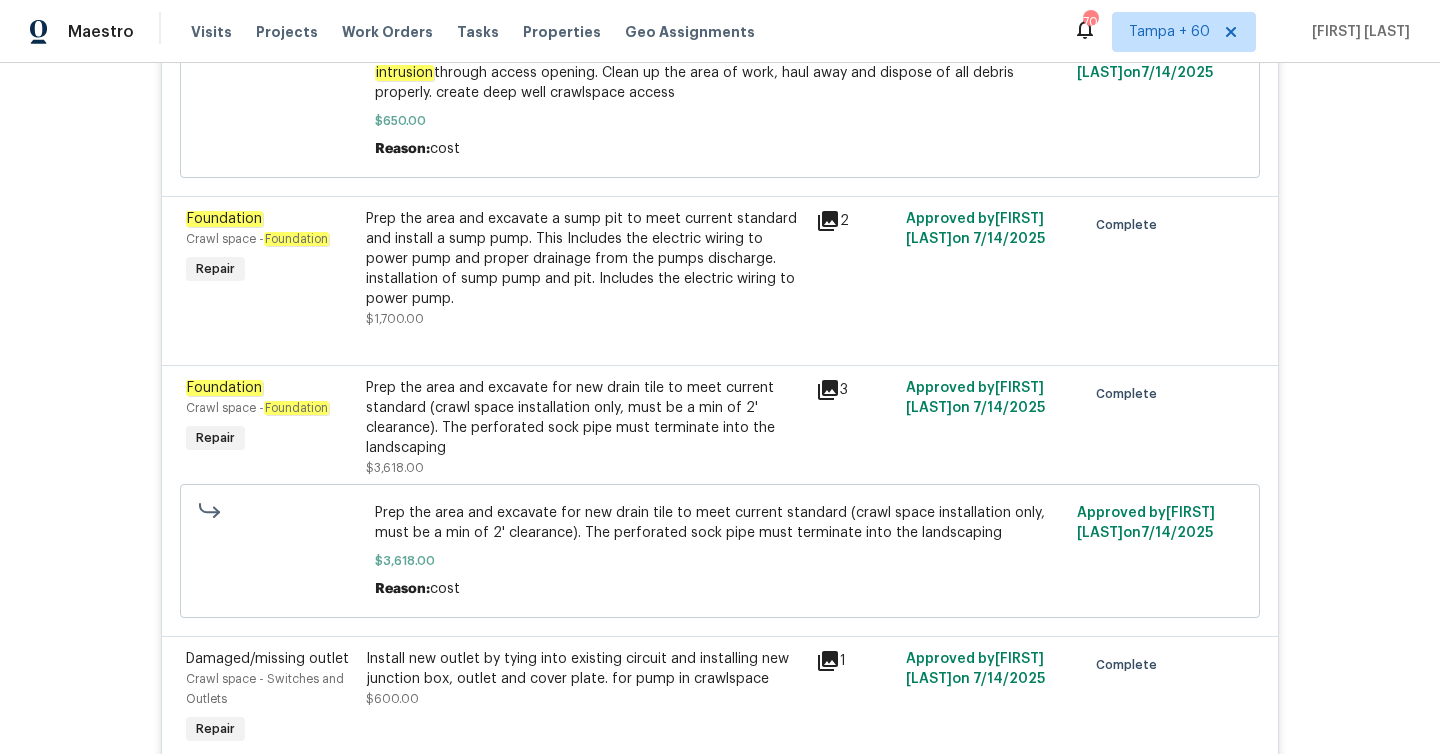 click on "Prep the area and excavate a sump pit to meet current standard and install a sump pump. This Includes the electric wiring to power pump and proper drainage from the pumps discharge. installation of sump pump and pit.  Includes the electric wiring to power pump." at bounding box center (585, 259) 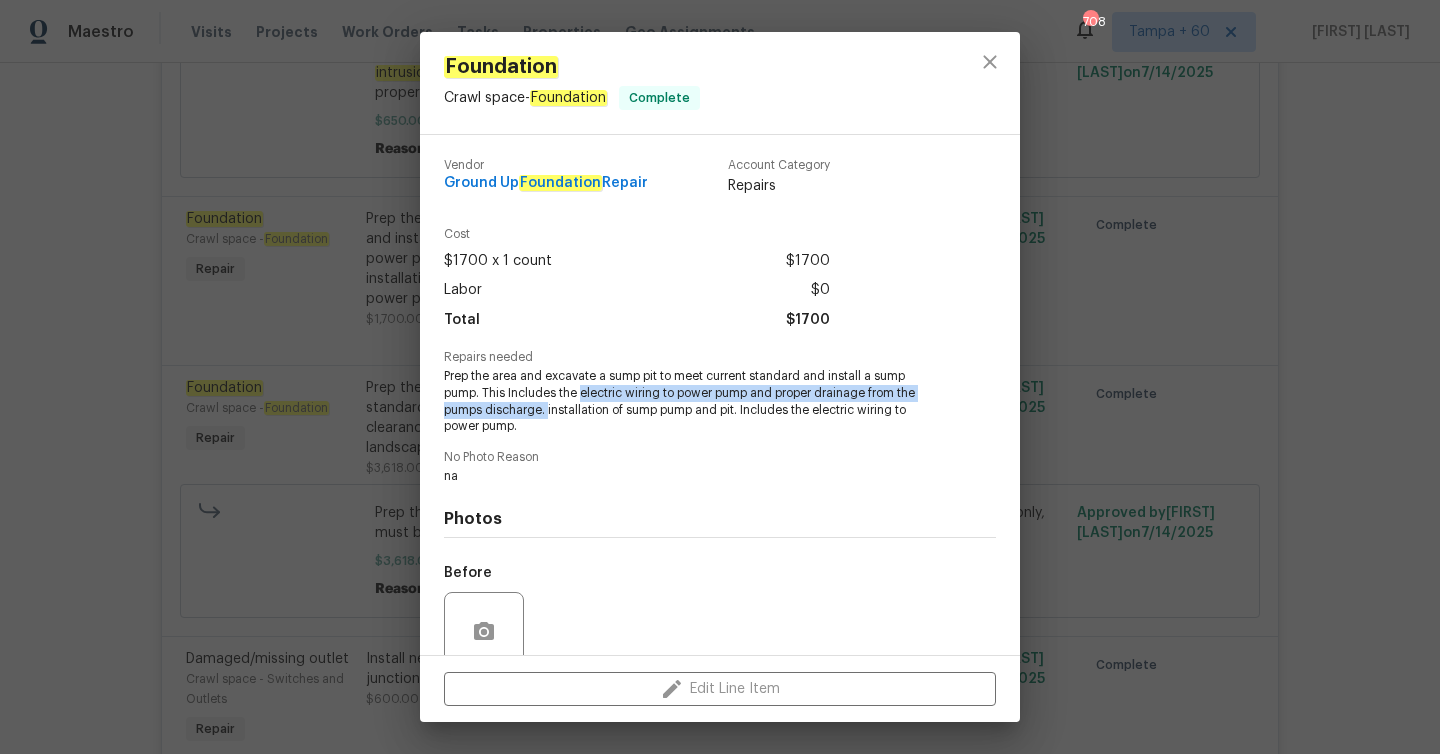 drag, startPoint x: 582, startPoint y: 397, endPoint x: 549, endPoint y: 417, distance: 38.587563 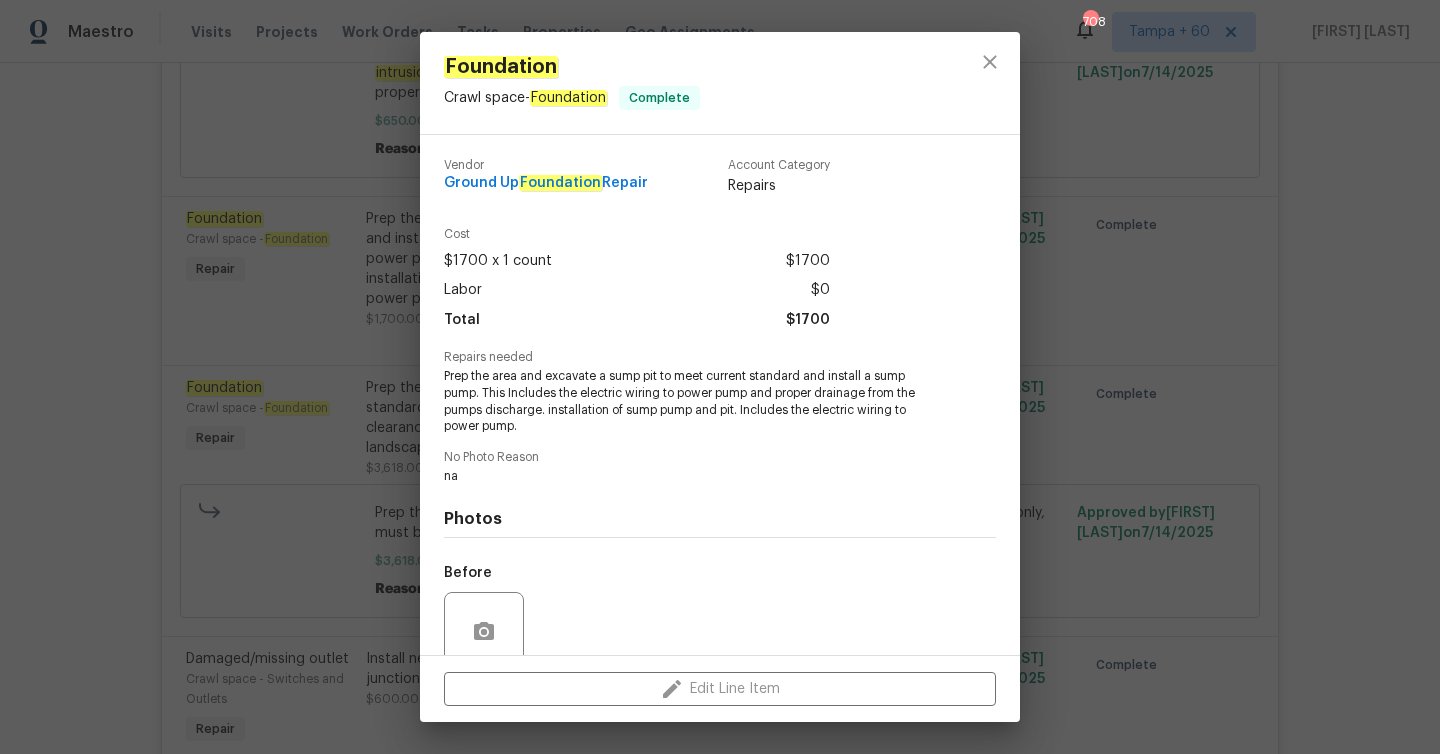 click on "Foundation Crawl space  -  Foundation Complete Vendor Ground Up  Foundation  Repair Account Category Repairs Cost [PRICE] x 1 count [PRICE] Labor [PRICE] Total [PRICE] Repairs needed Prep the area and excavate a sump pit to meet current standard and install a sump pump. This Includes the electric wiring to power pump and proper drainage from the pumps discharge. installation of sump pump and pit.  Includes the electric wiring to power pump. No Photo Reason na Photos Before After  Edit Line Item" at bounding box center (720, 377) 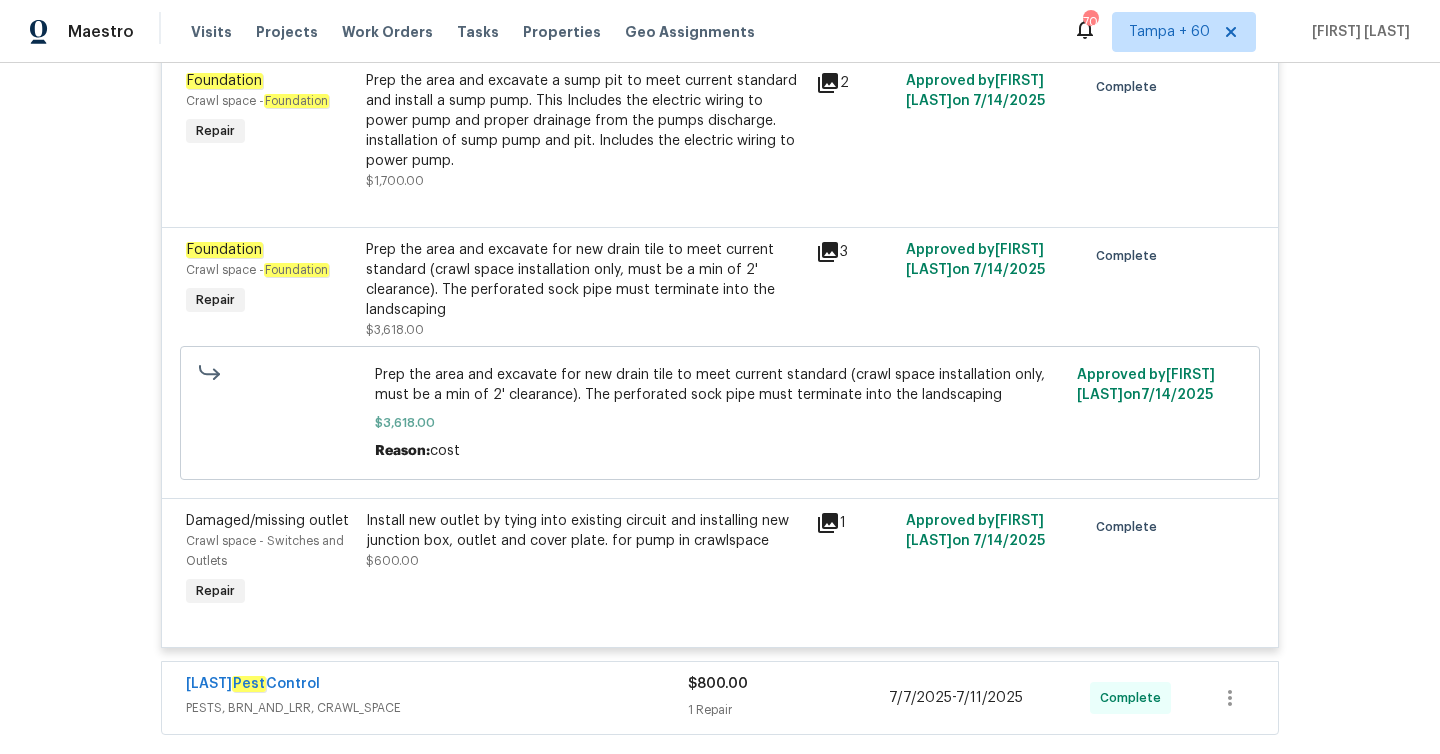 scroll, scrollTop: 3106, scrollLeft: 0, axis: vertical 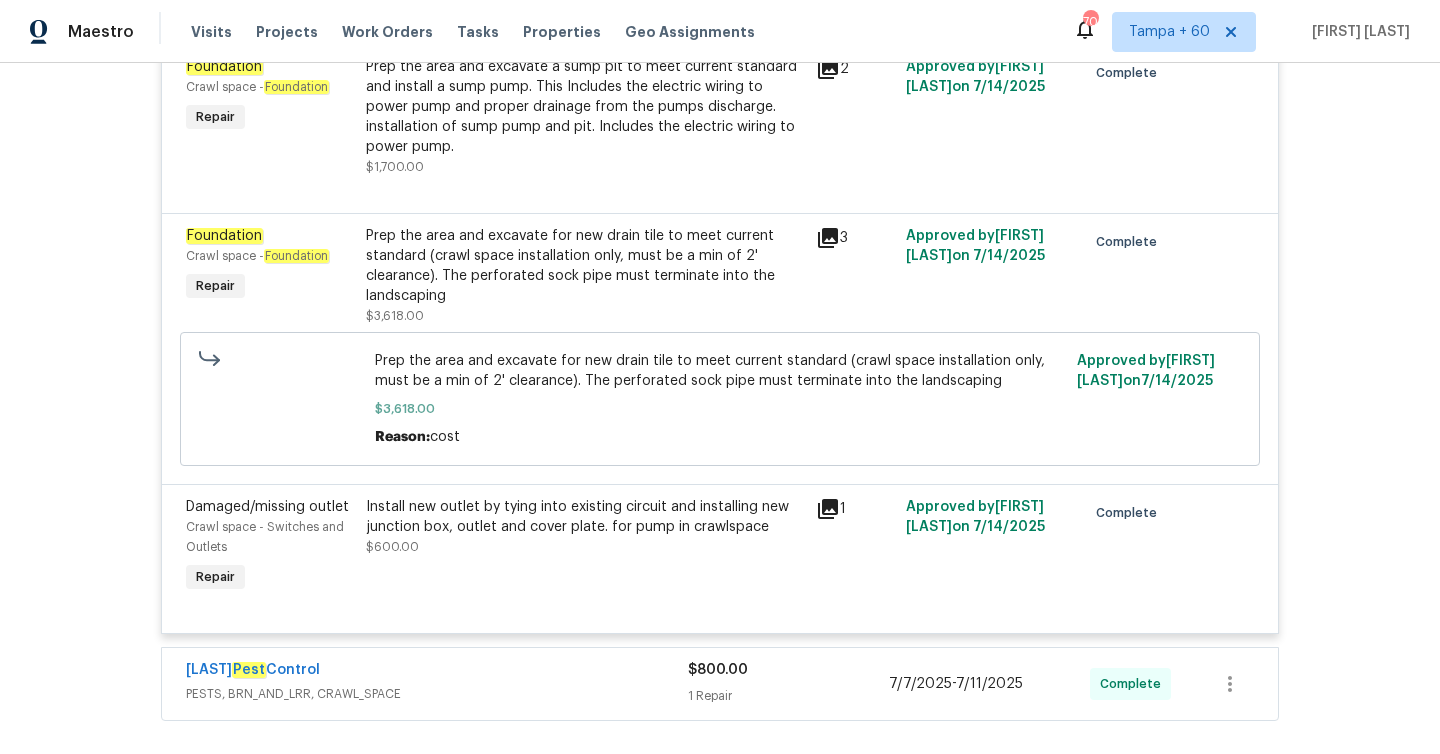 click 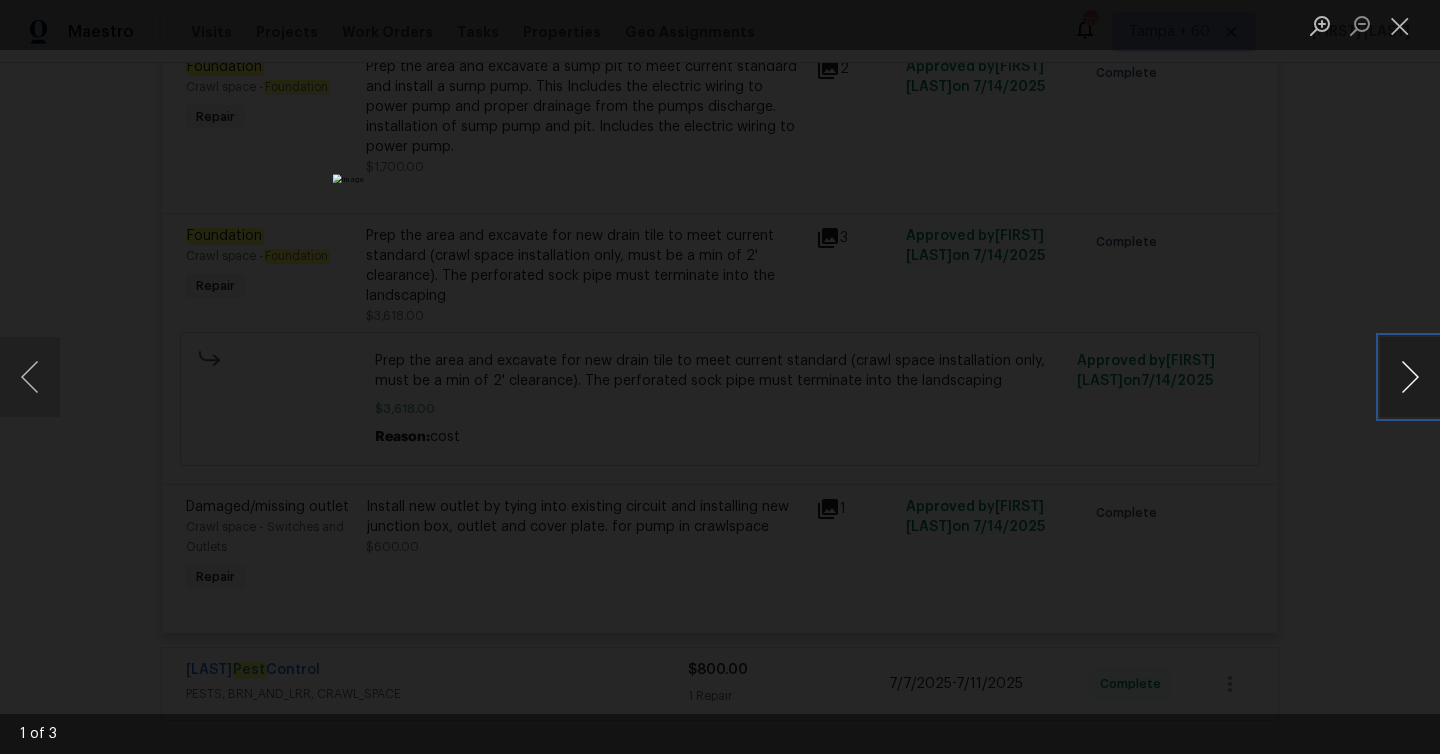 click at bounding box center (1410, 377) 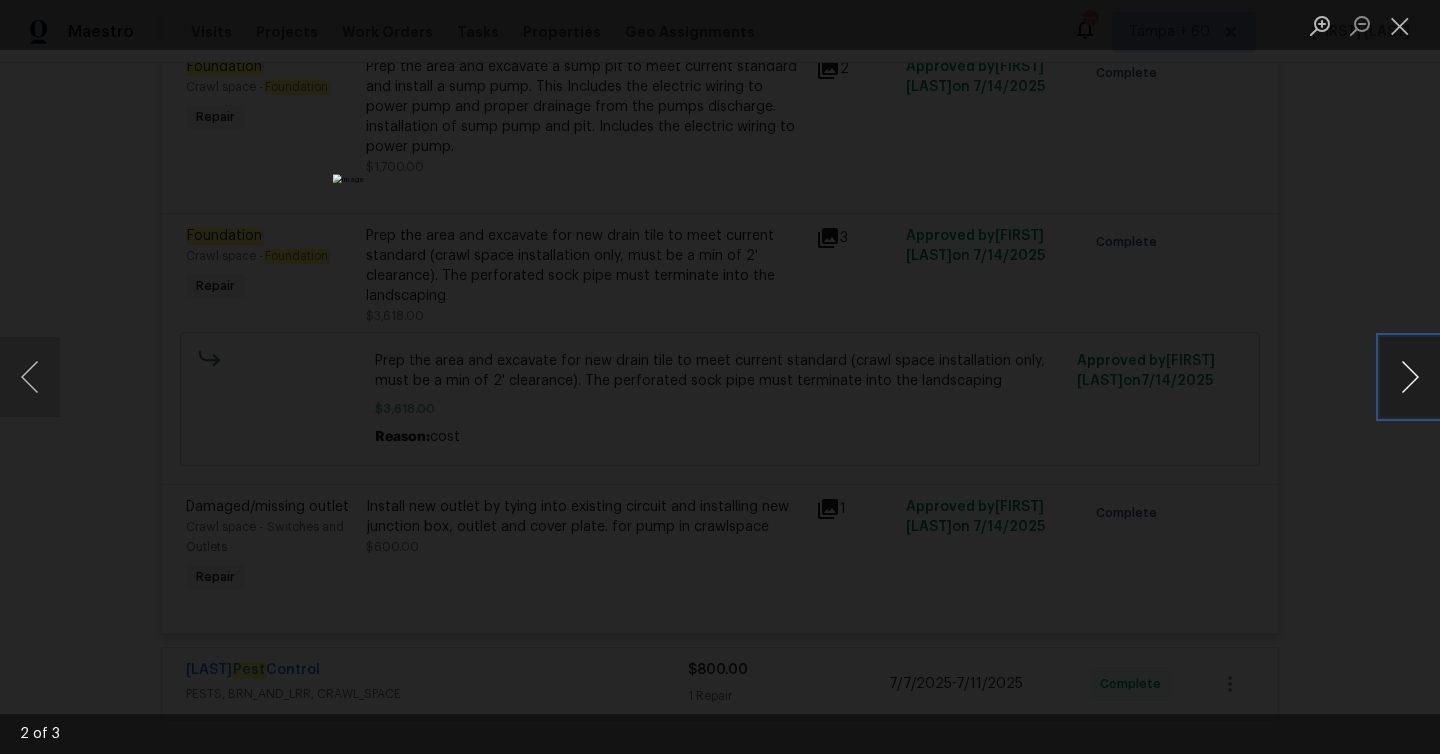 click at bounding box center [1410, 377] 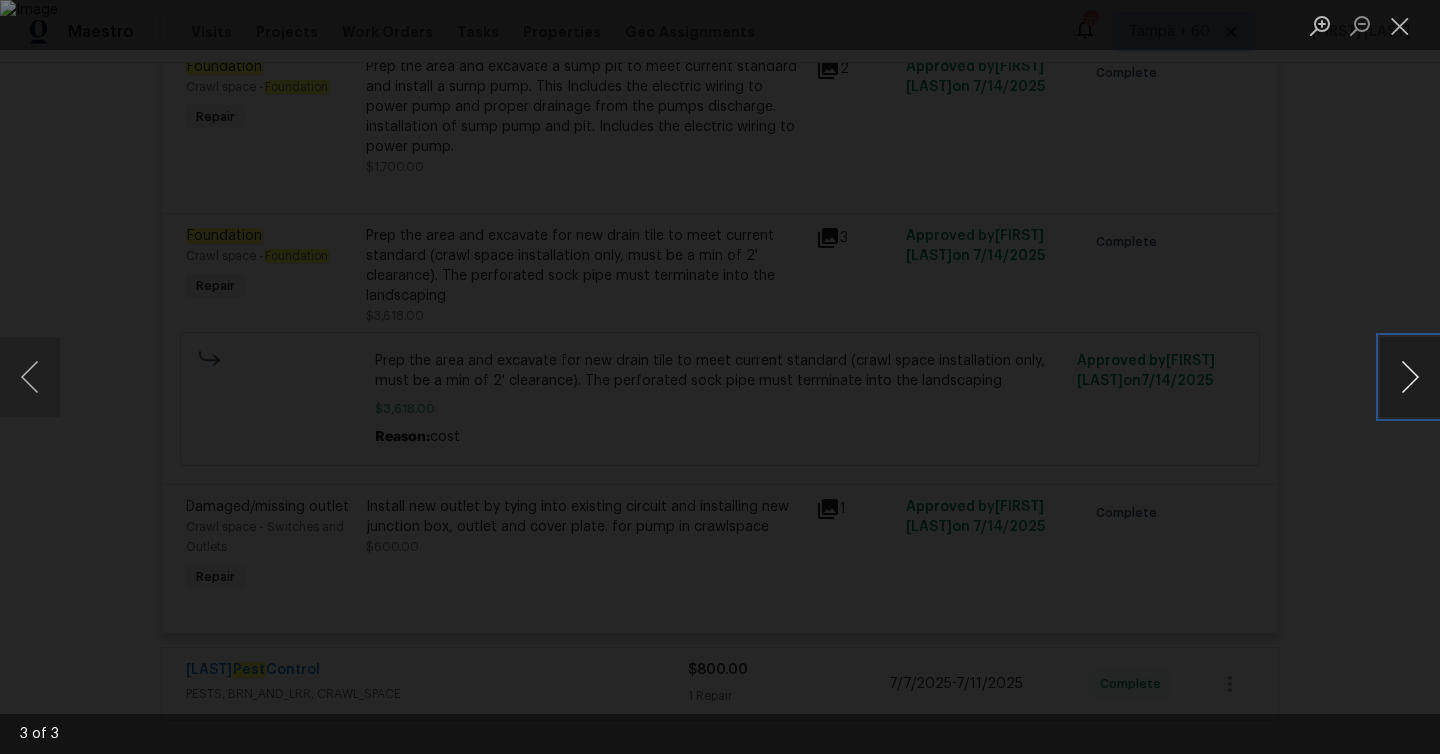 click at bounding box center [1410, 377] 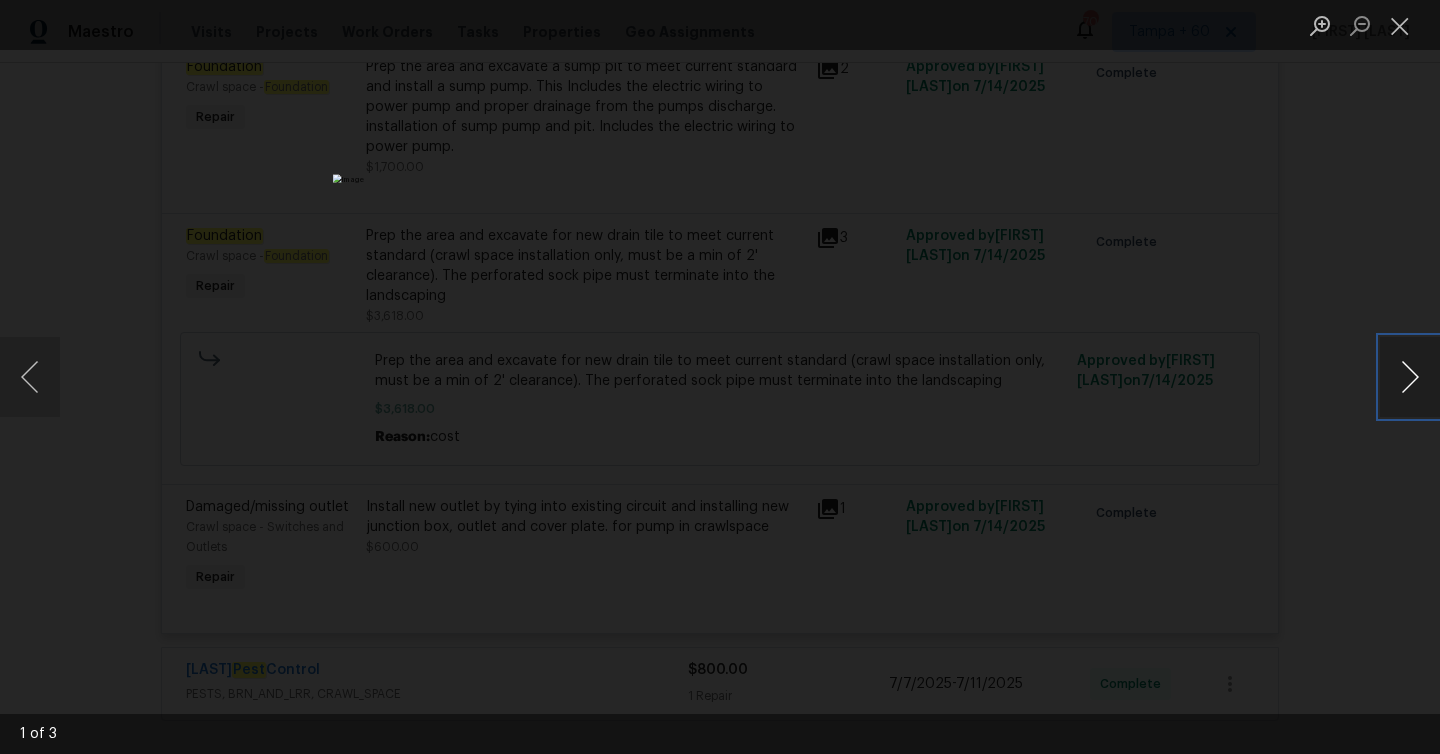 click at bounding box center [1410, 377] 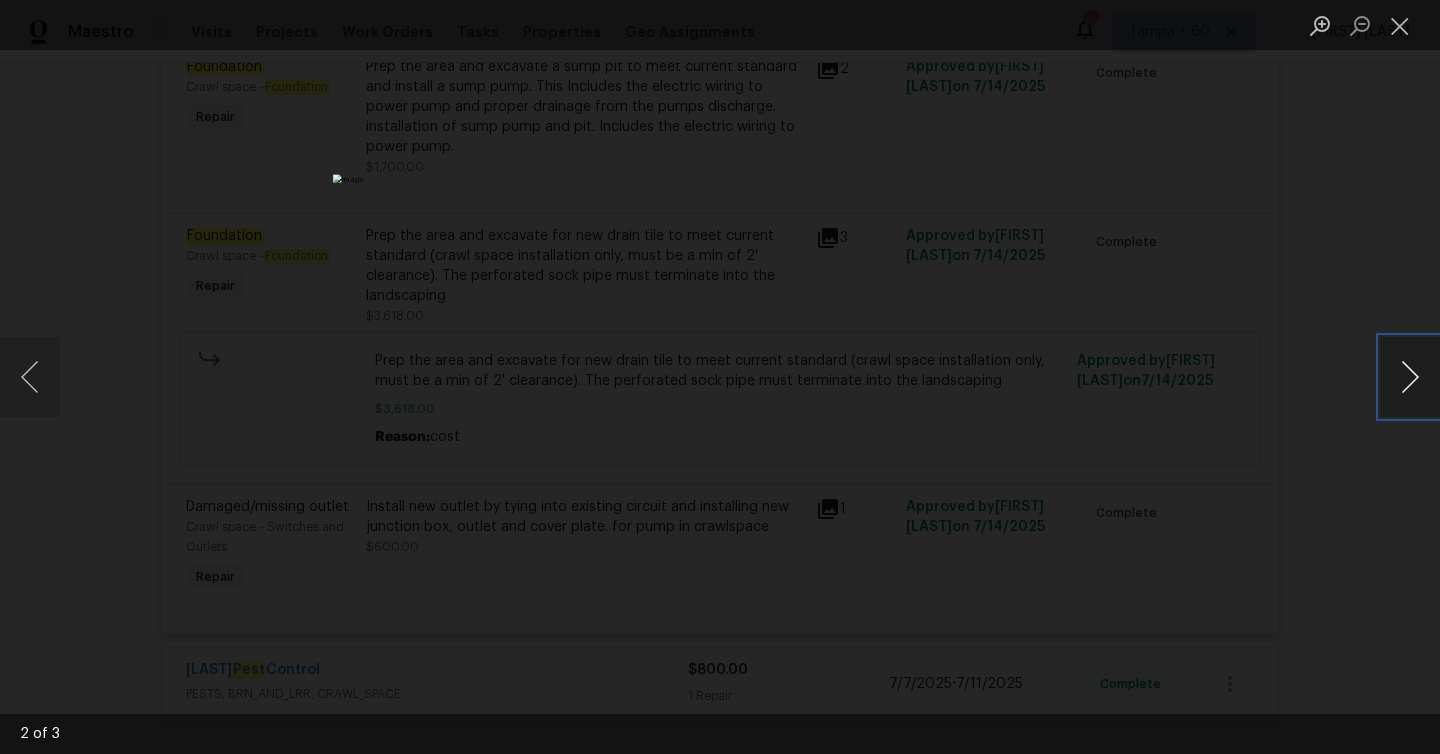 click at bounding box center (1410, 377) 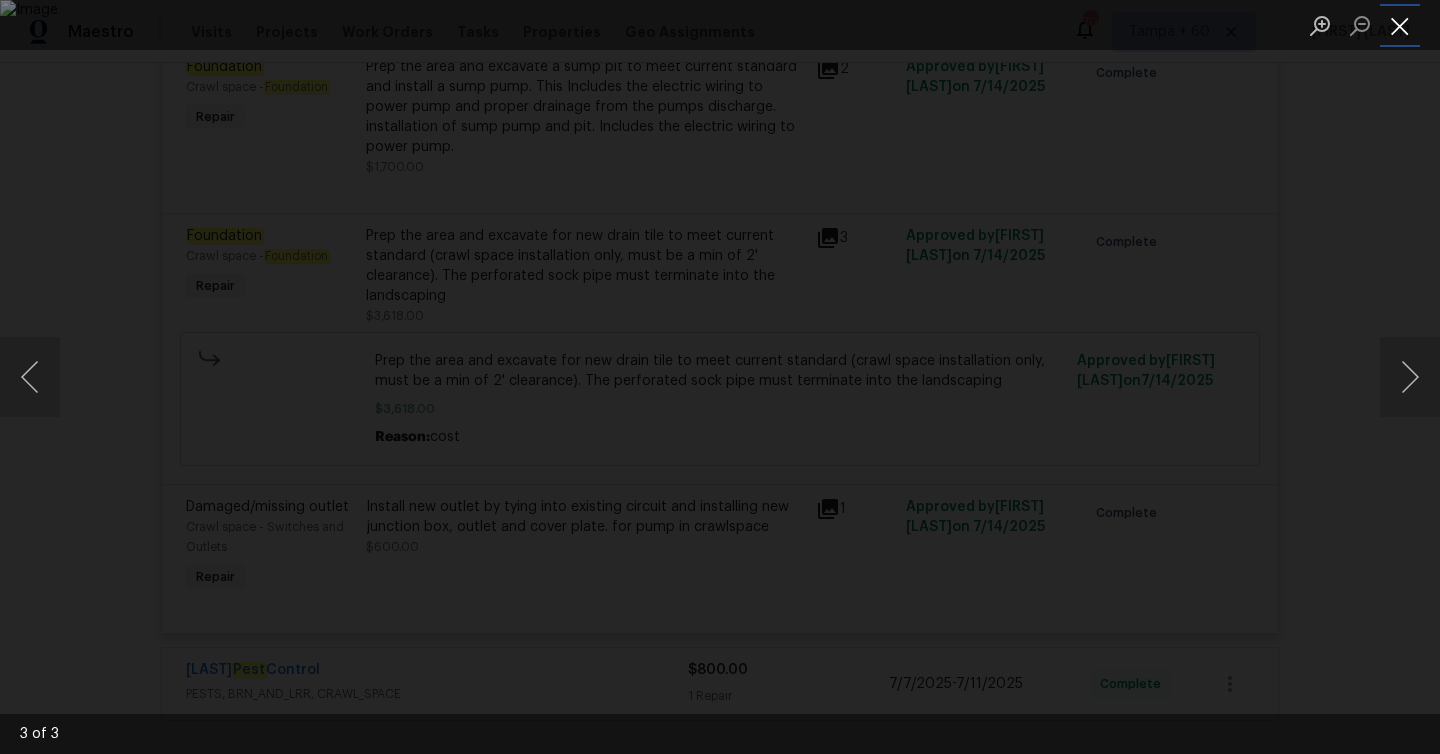 click at bounding box center [1400, 25] 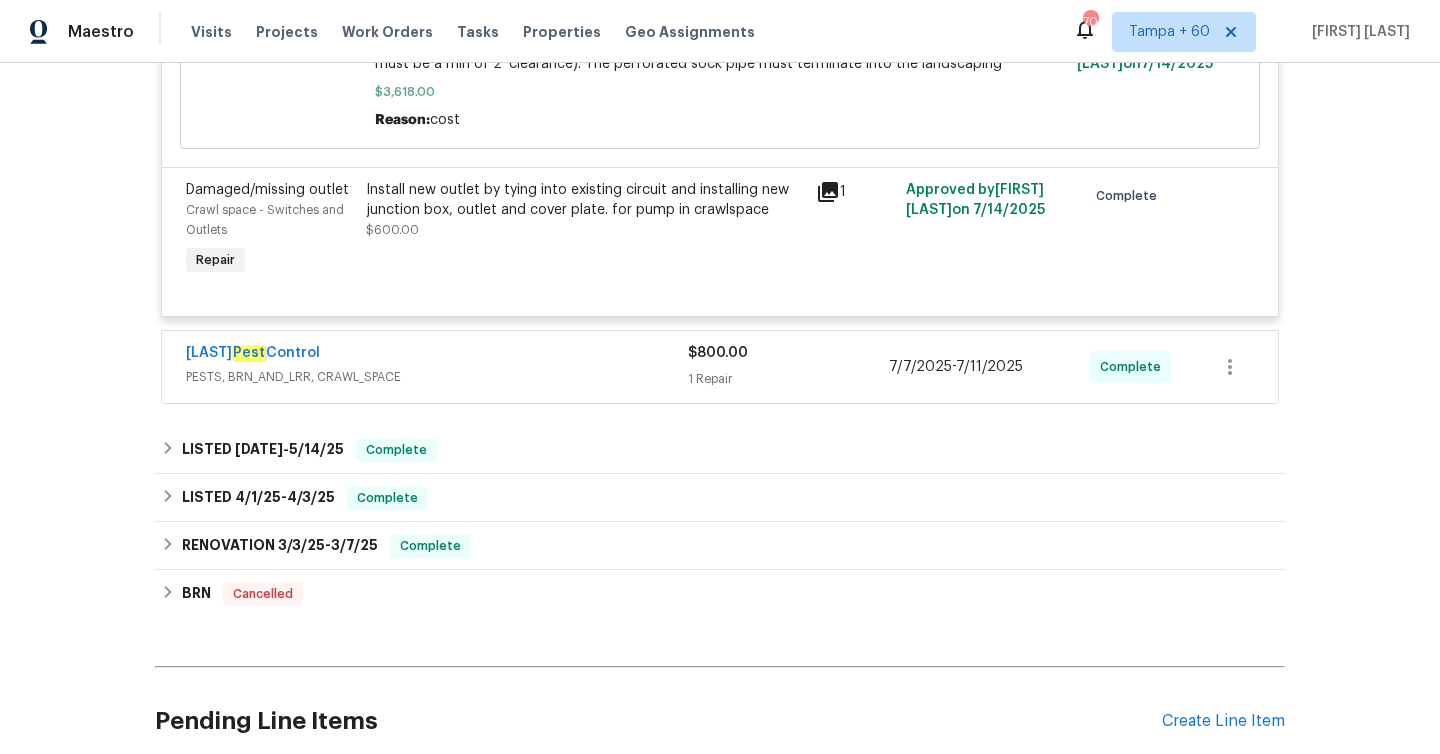 scroll, scrollTop: 3428, scrollLeft: 0, axis: vertical 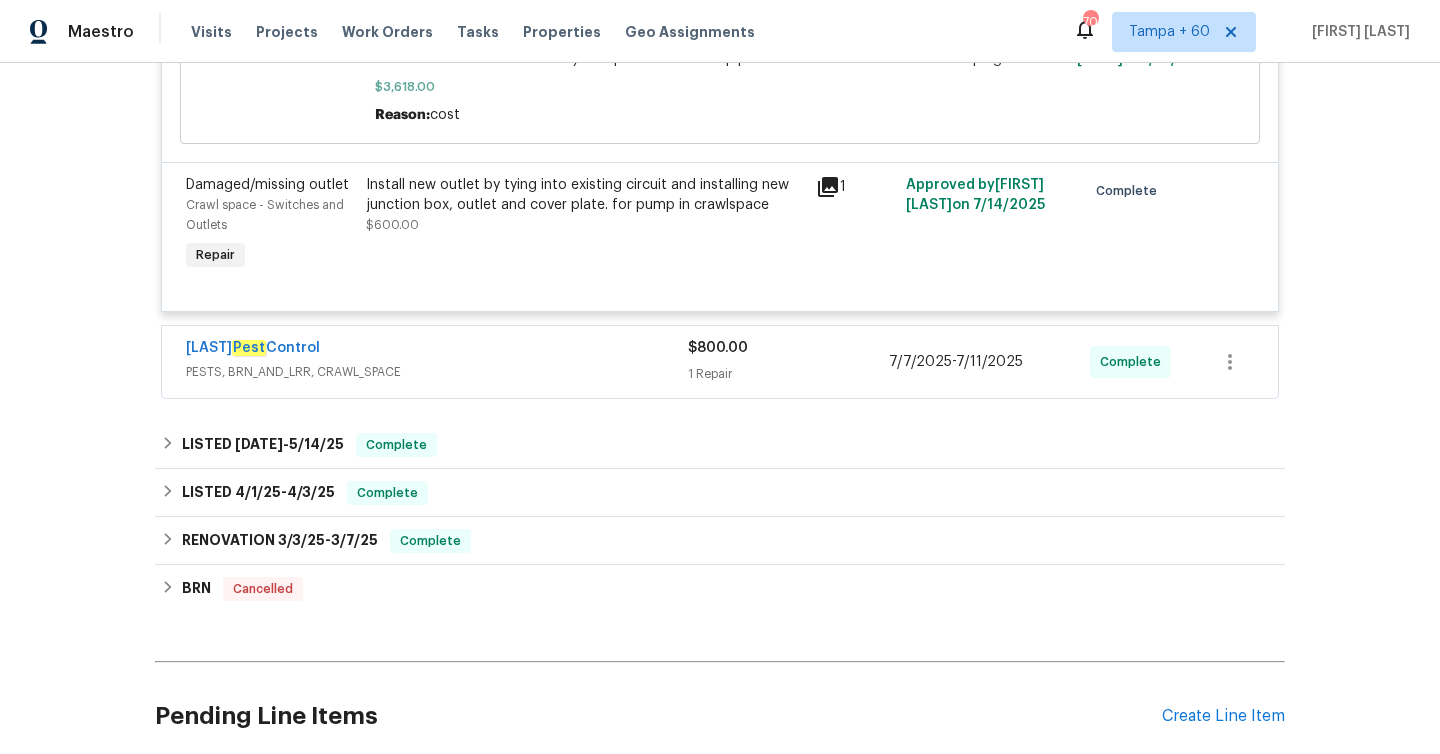 click 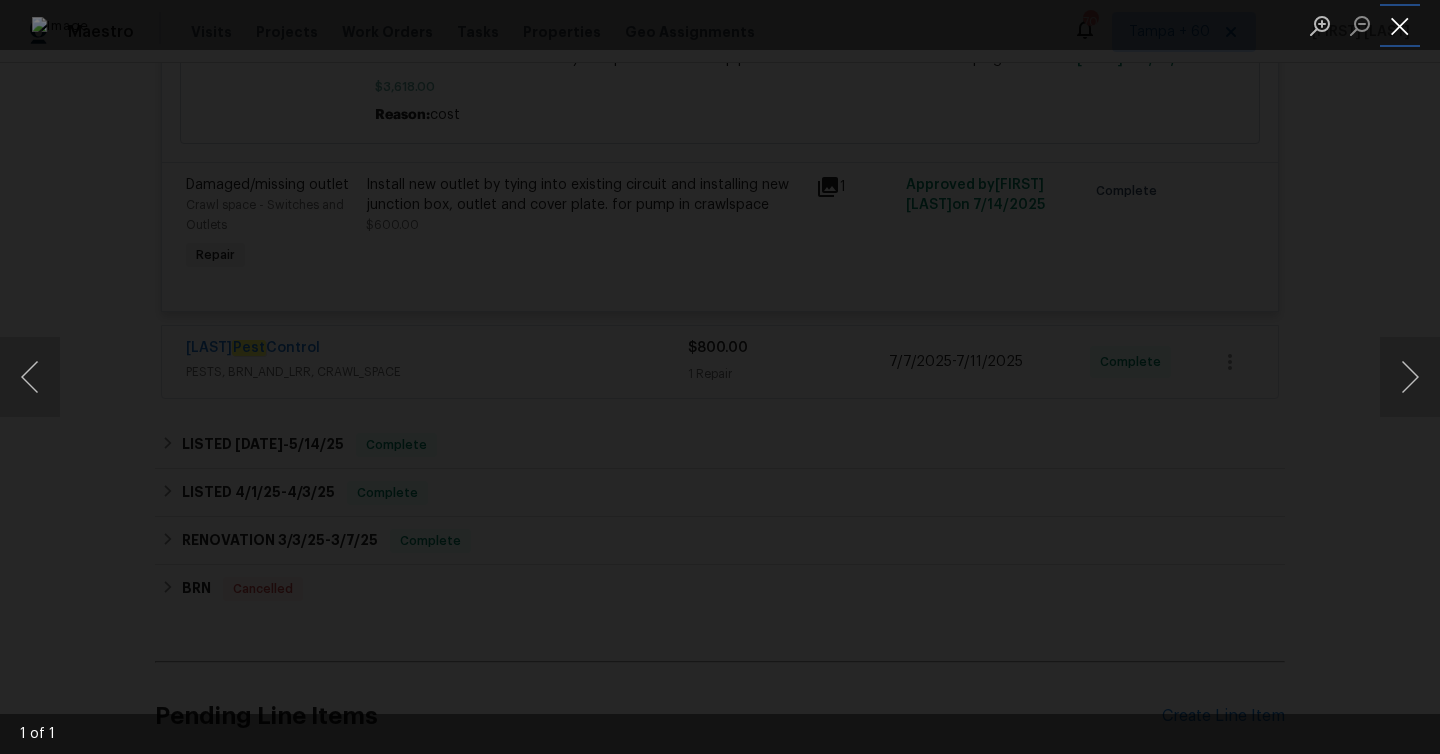 click at bounding box center (1400, 25) 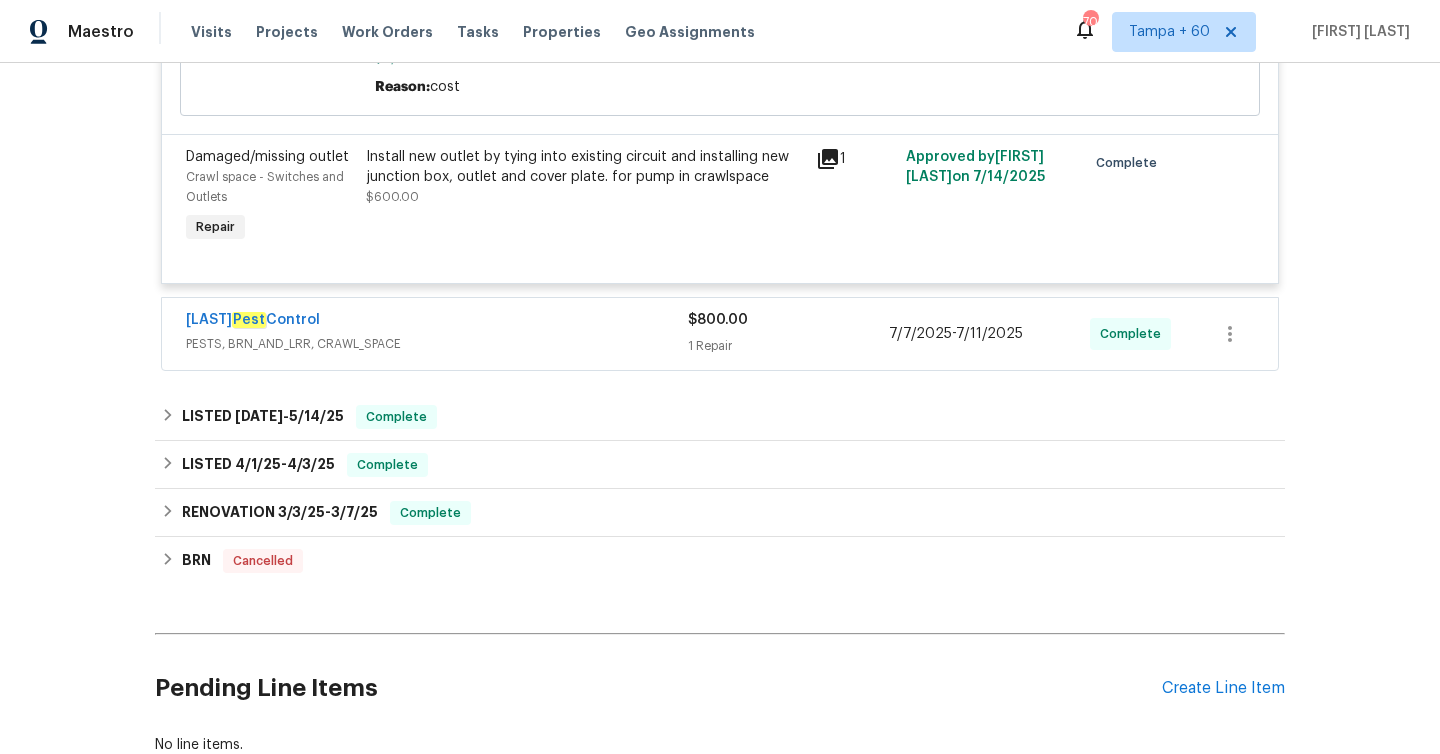 scroll, scrollTop: 3481, scrollLeft: 0, axis: vertical 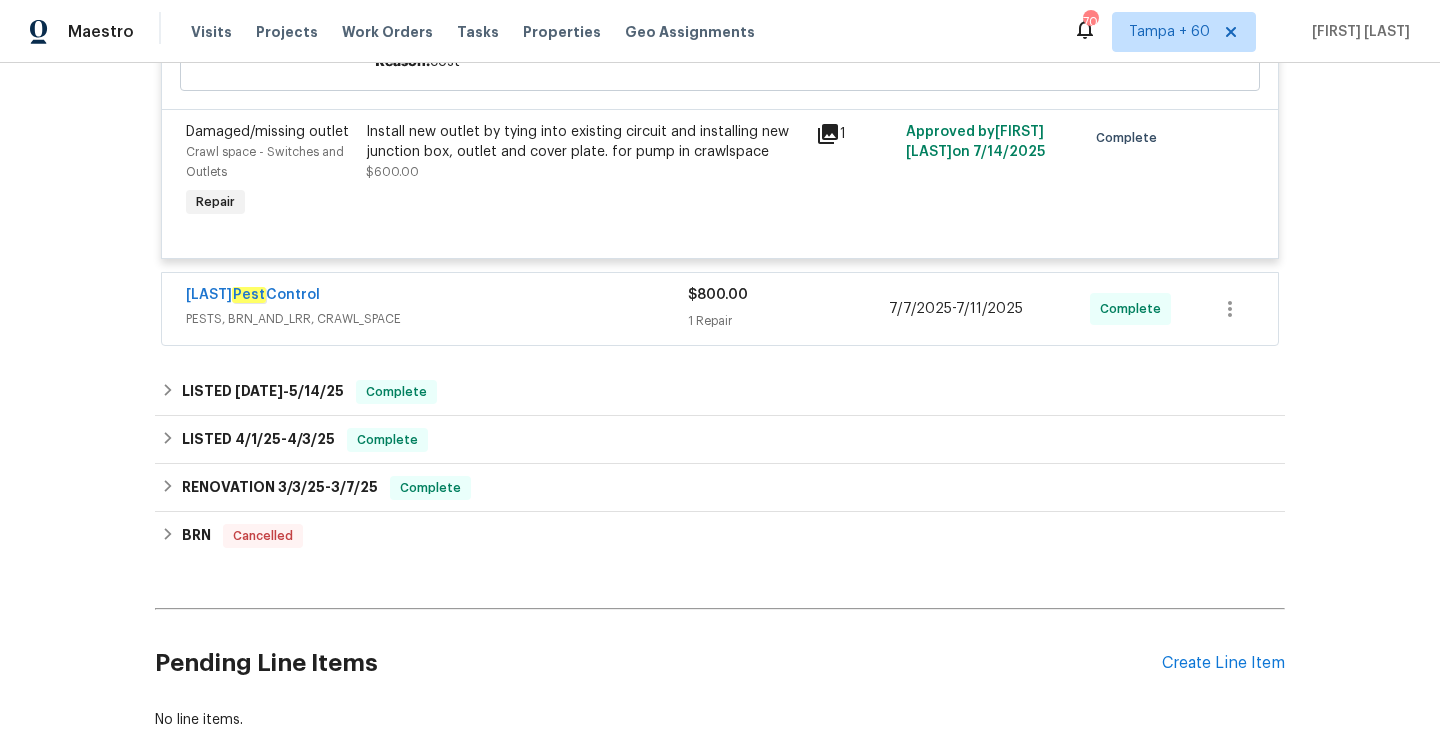 click on "1 Repair" at bounding box center [788, 321] 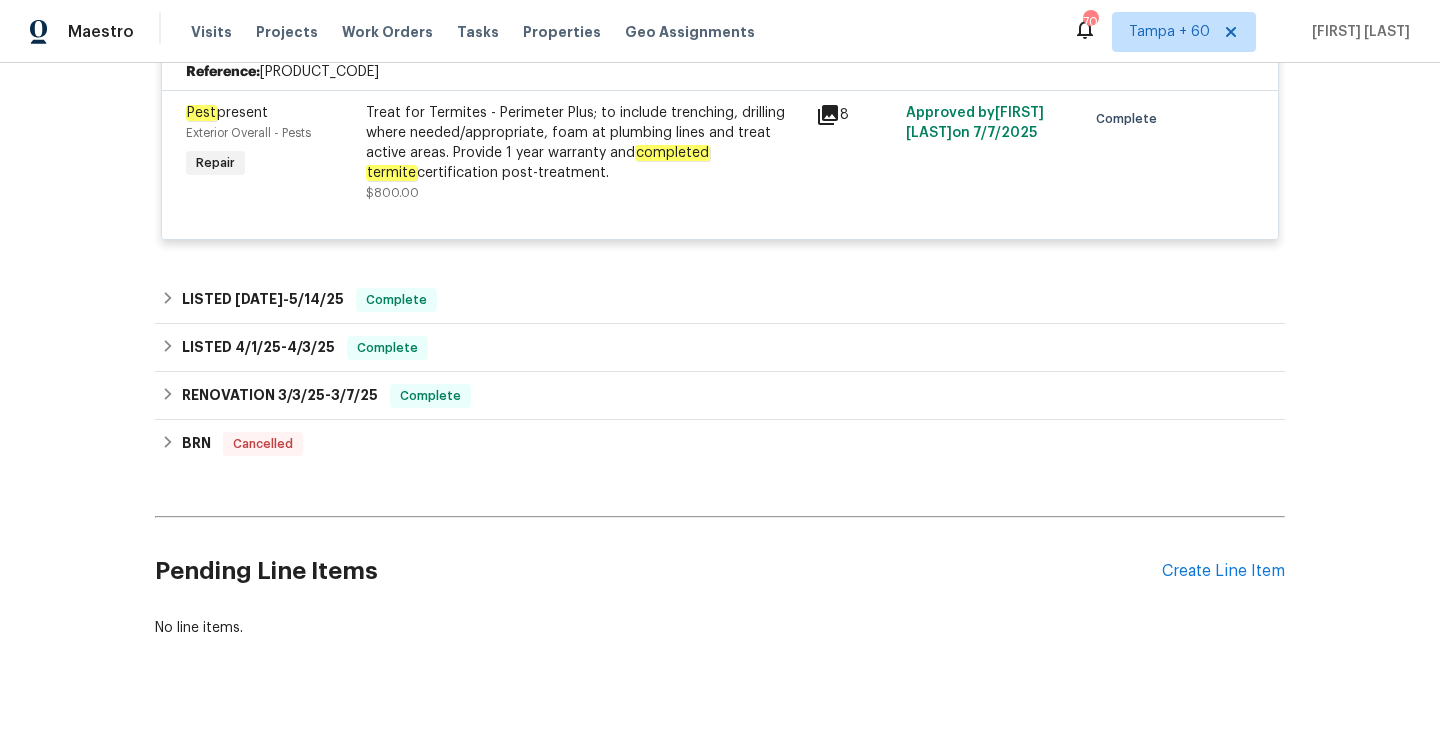 scroll, scrollTop: 3778, scrollLeft: 0, axis: vertical 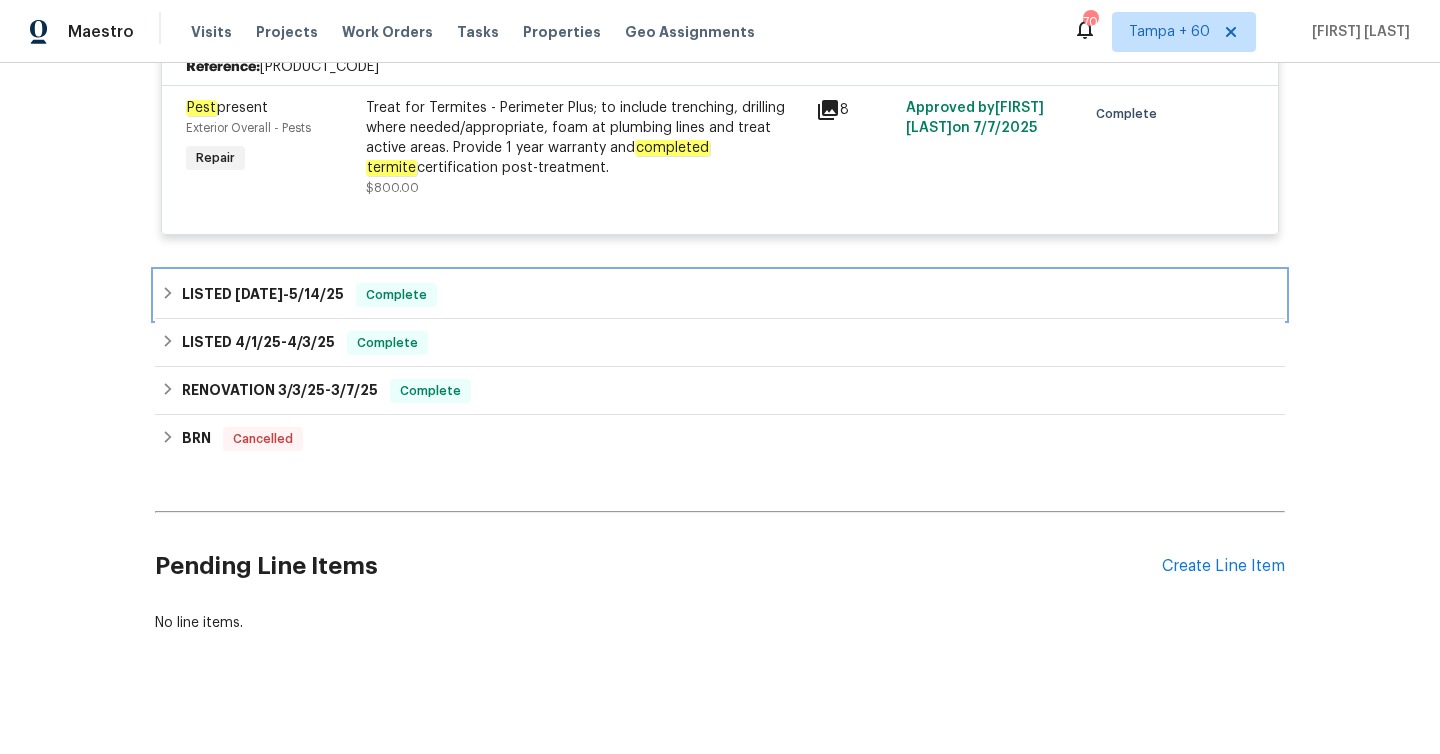 click on "5/14/25" at bounding box center [316, 294] 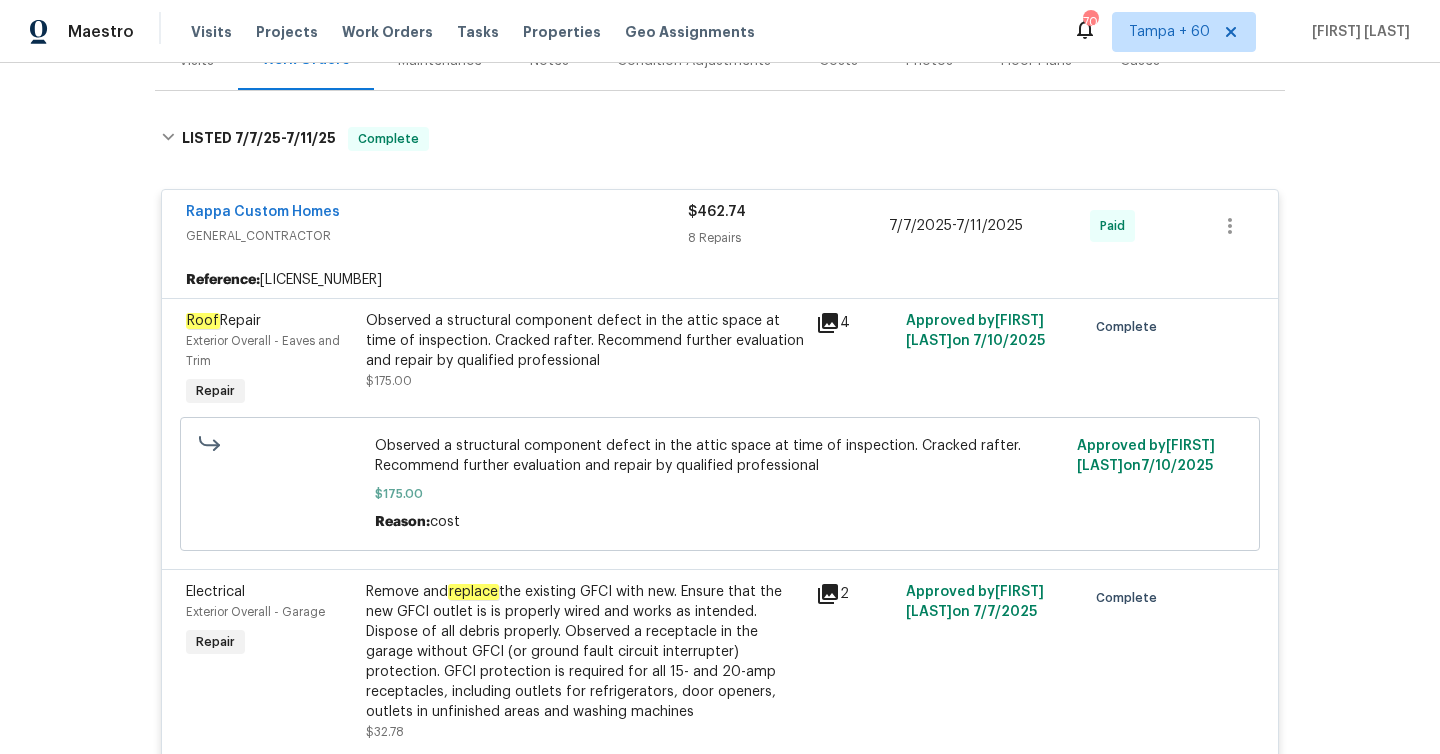 scroll, scrollTop: 0, scrollLeft: 0, axis: both 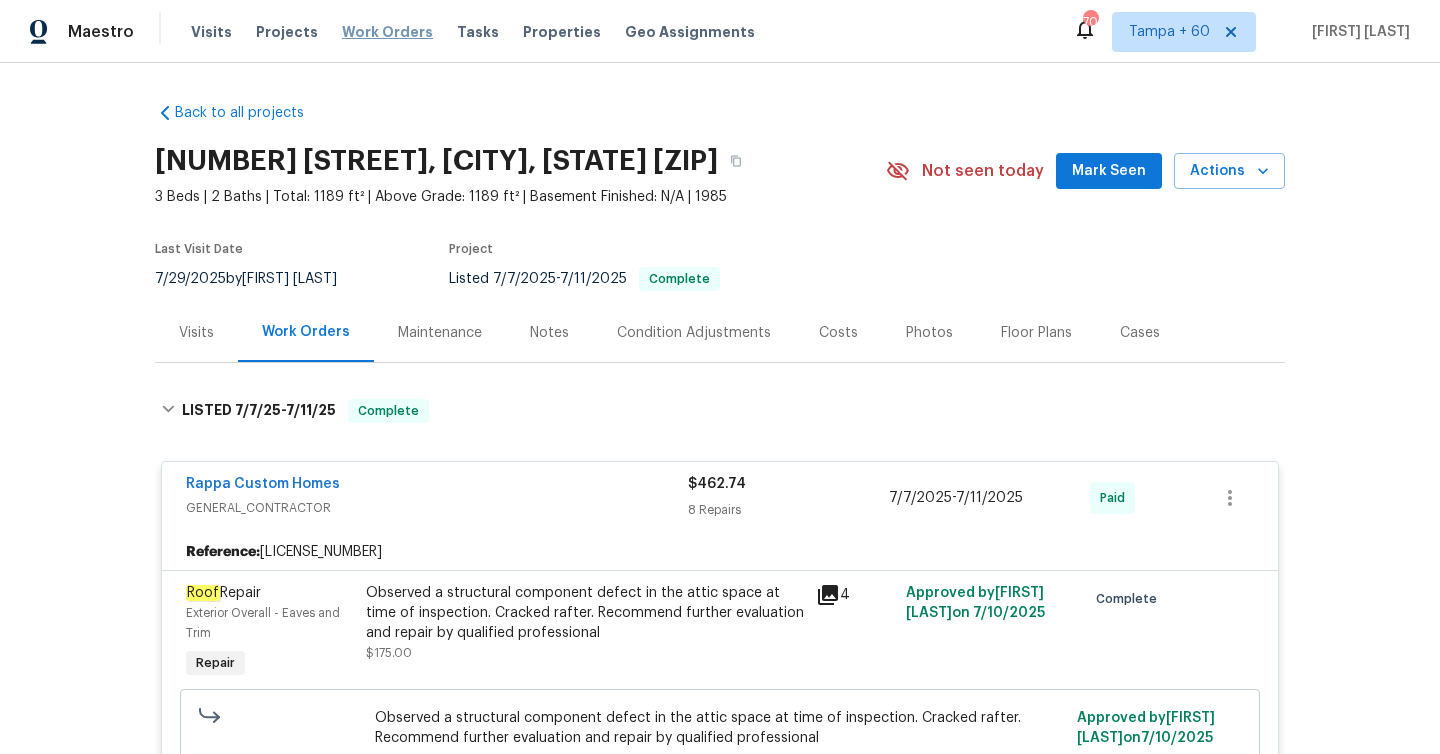 click on "Work Orders" at bounding box center (387, 32) 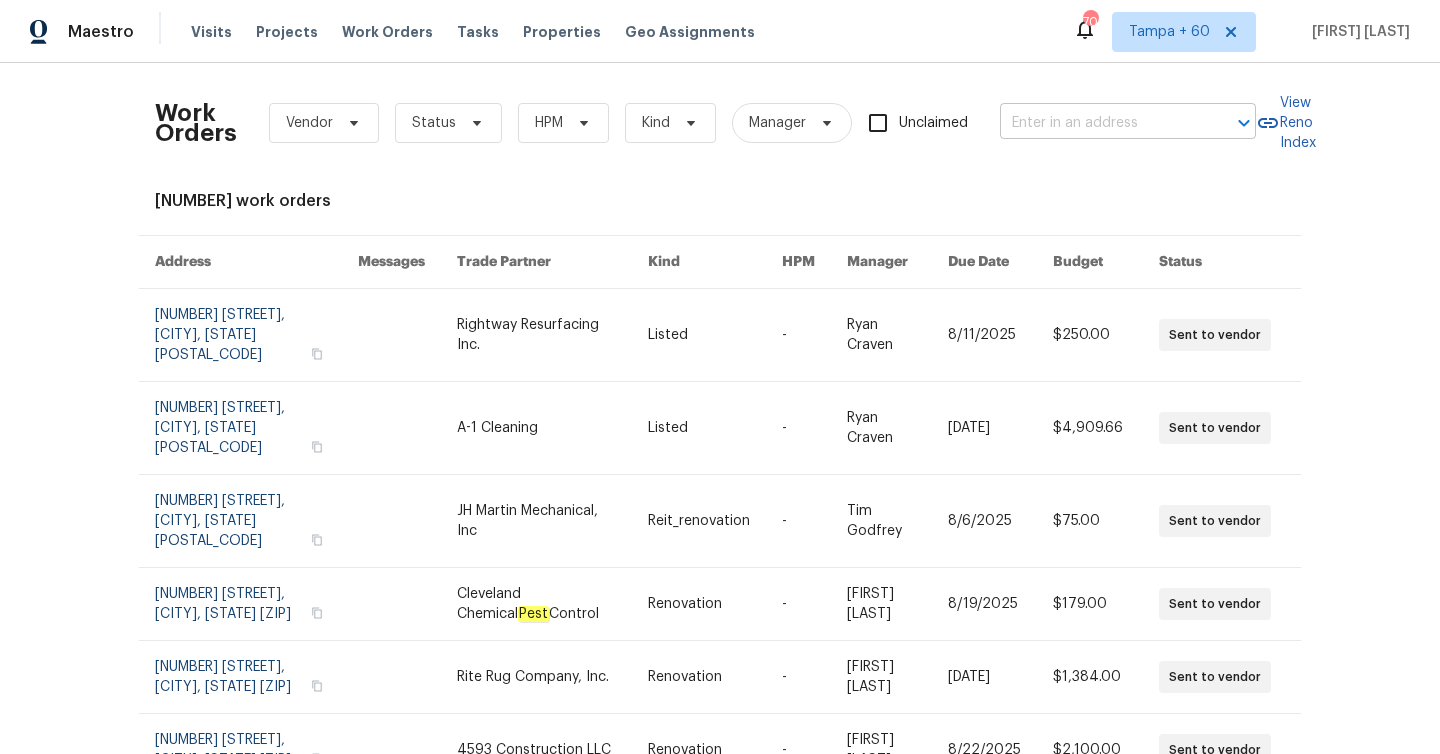 click at bounding box center (1100, 123) 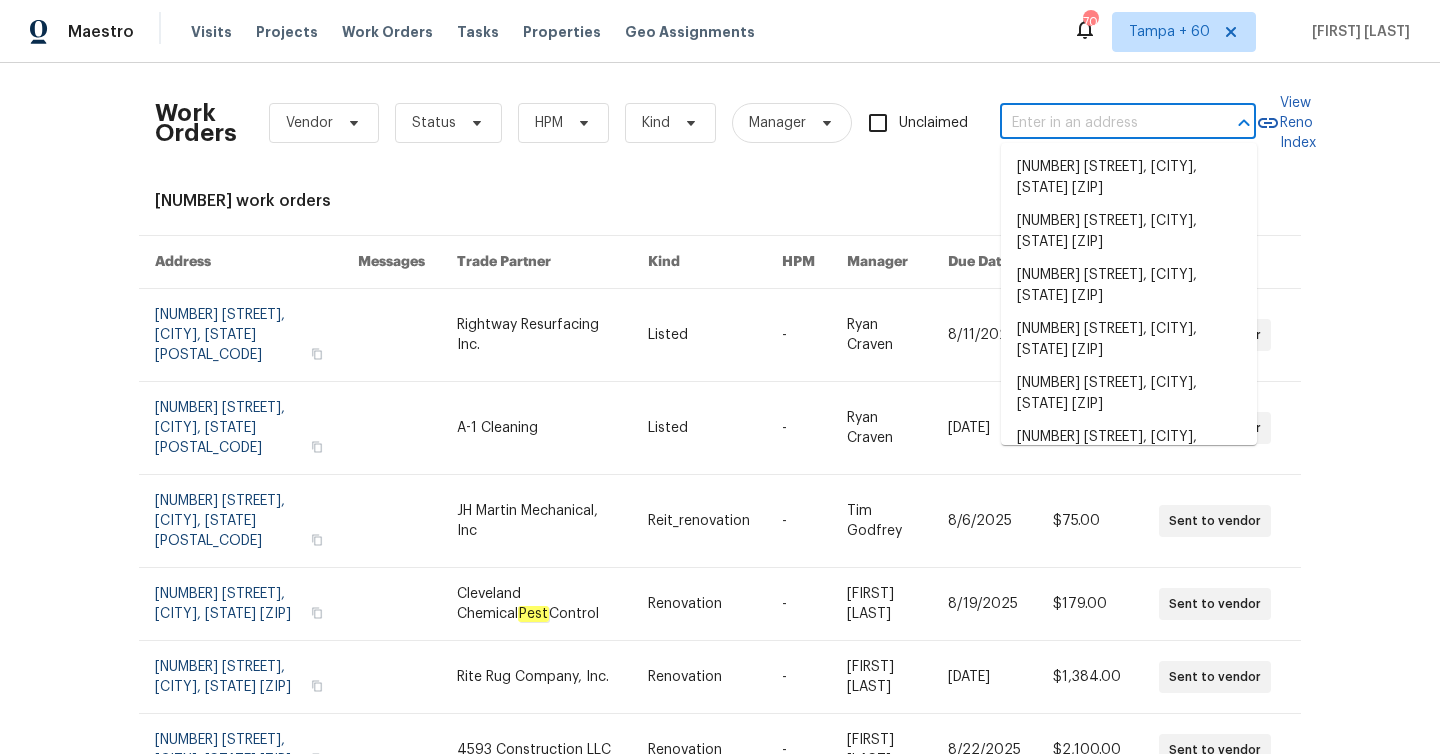 paste on "[NUMBER] [STREET], [CITY], [STATE] [POSTAL_CODE]" 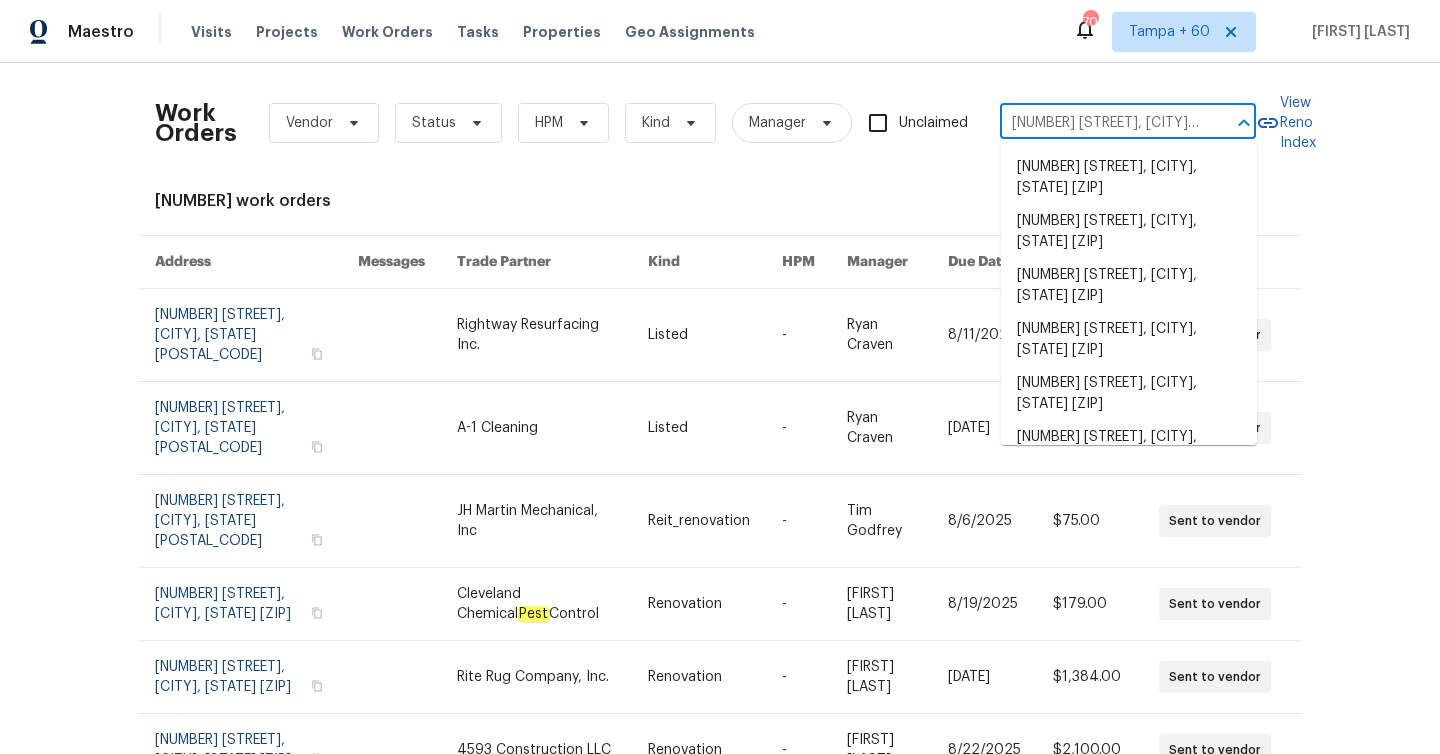scroll, scrollTop: 0, scrollLeft: 76, axis: horizontal 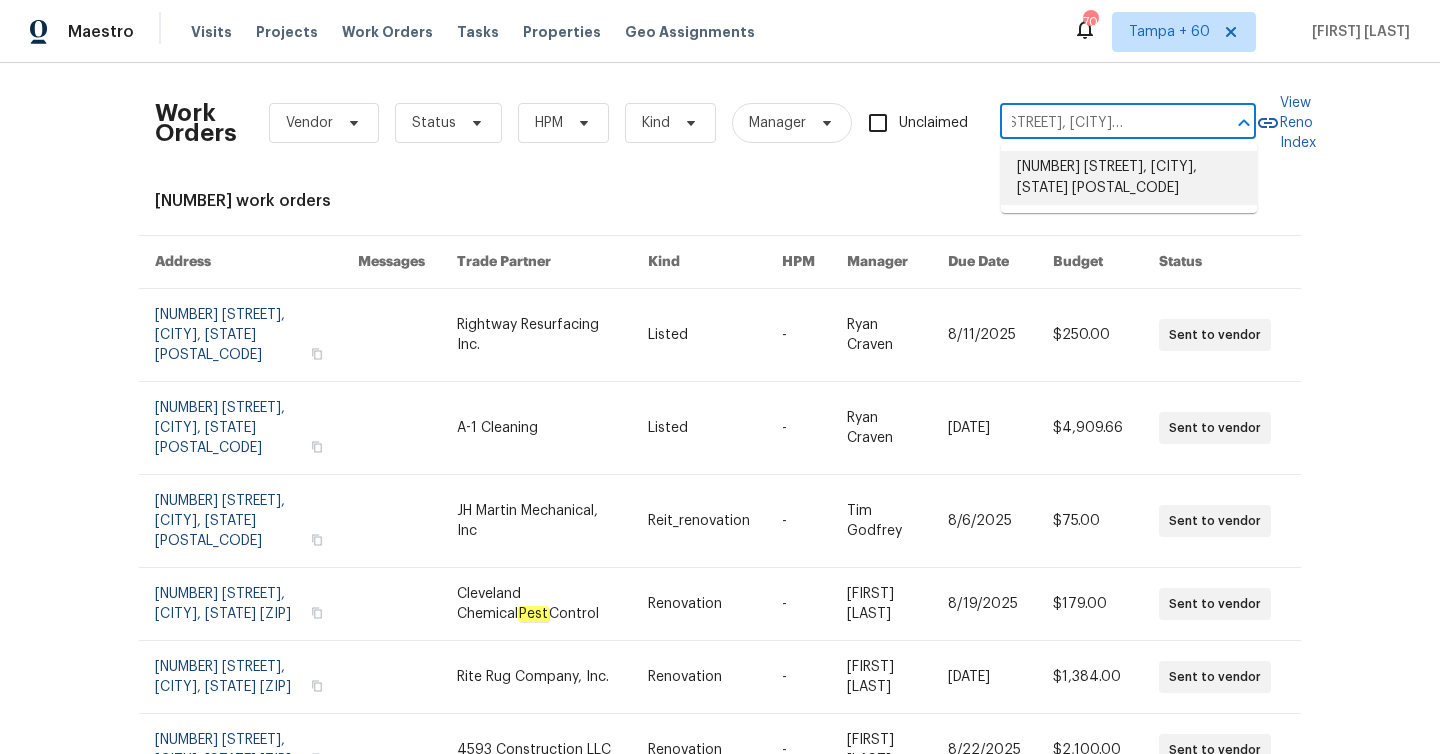 click on "[NUMBER] [STREET], [CITY], [STATE] [POSTAL_CODE]" at bounding box center (1129, 178) 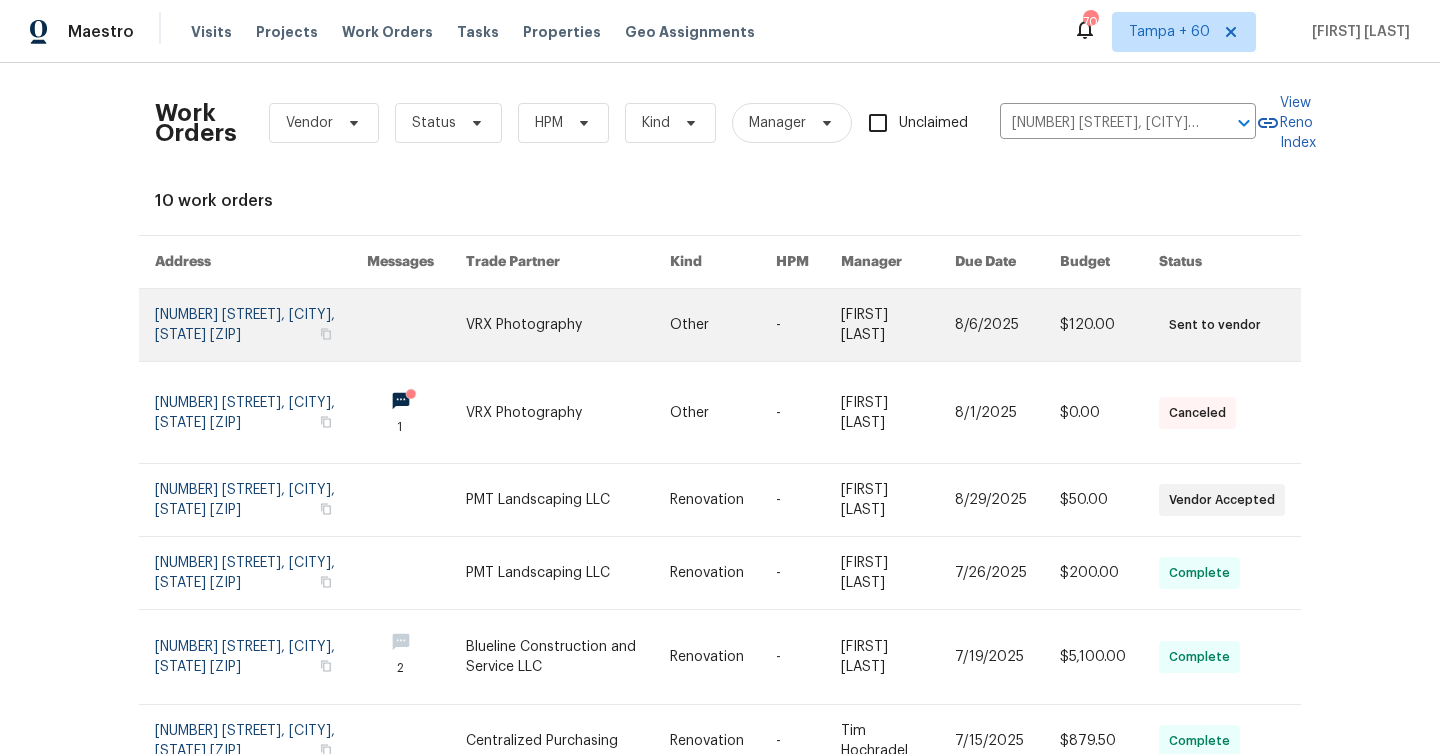 click at bounding box center (261, 325) 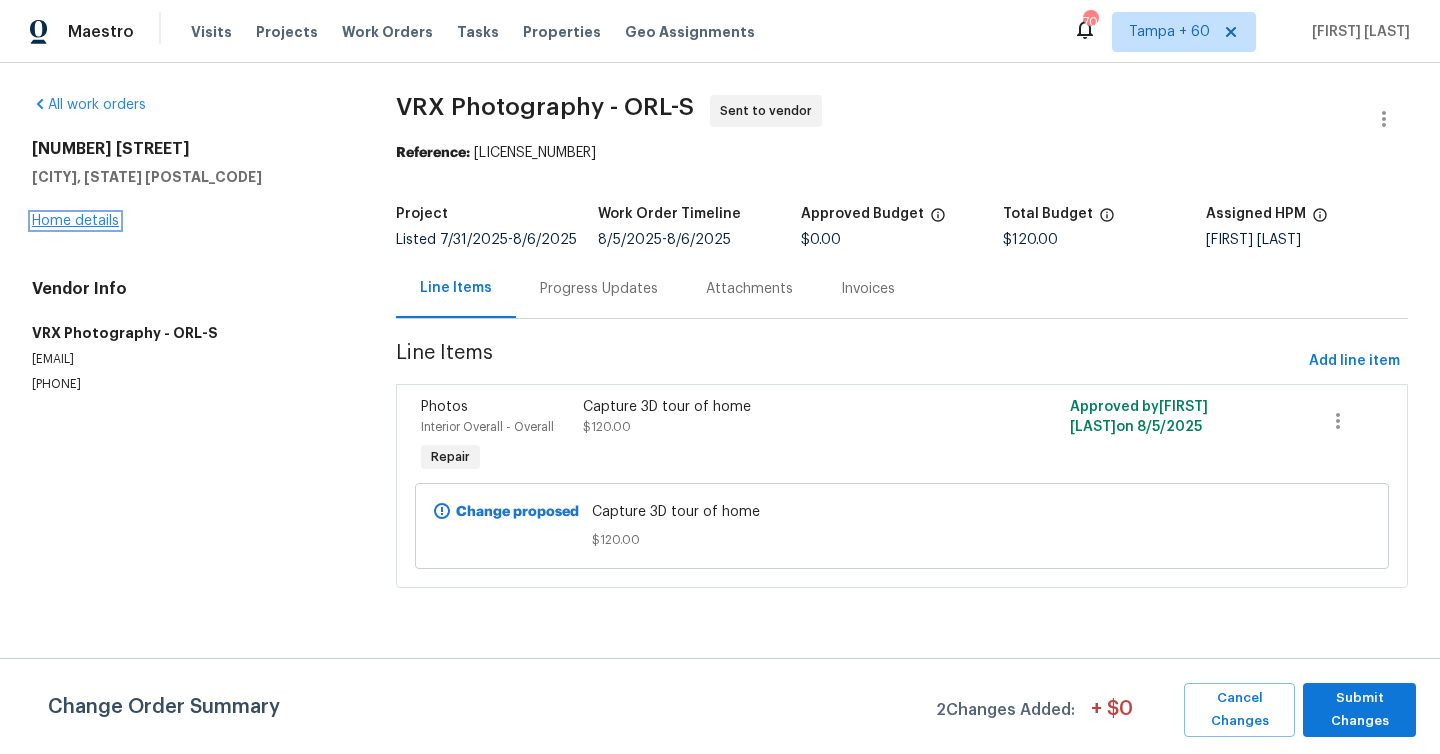 click on "Home details" at bounding box center (75, 221) 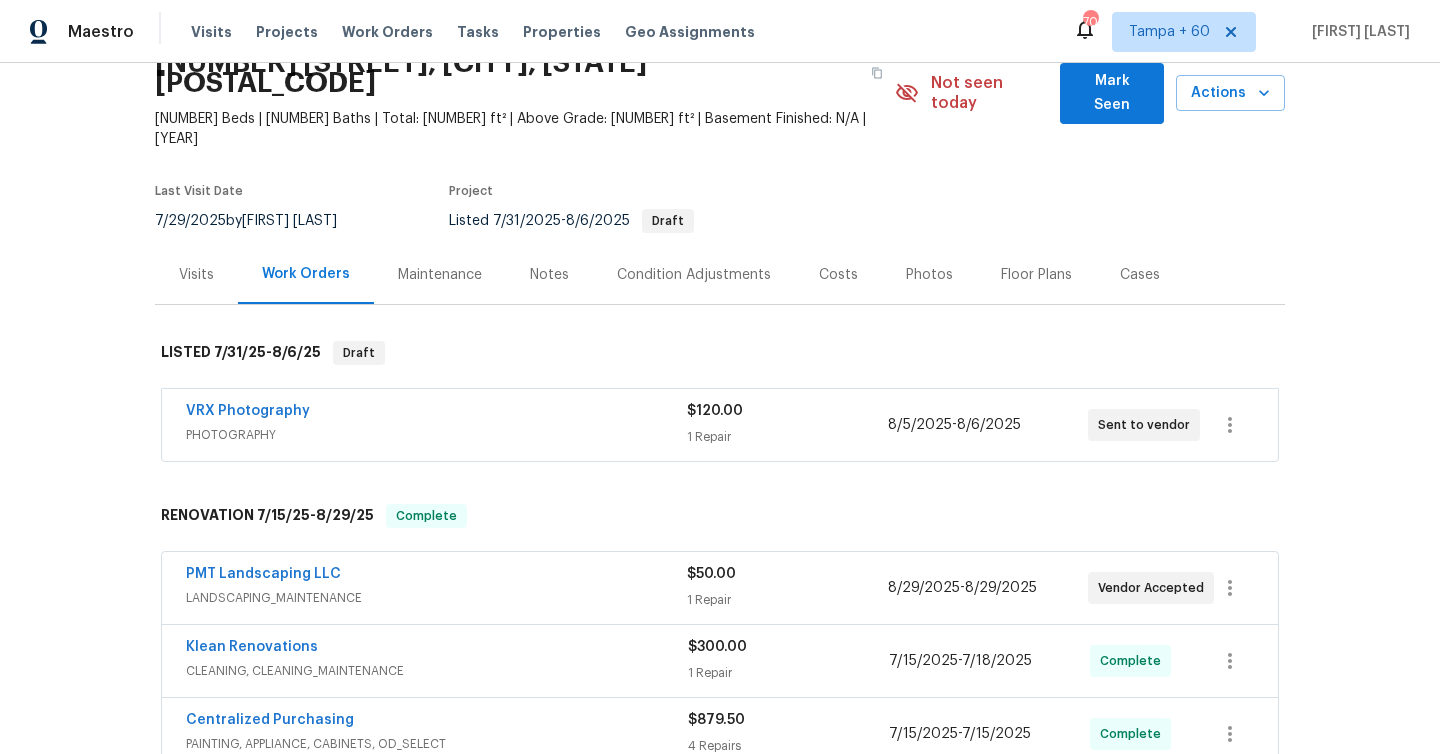 scroll, scrollTop: 0, scrollLeft: 0, axis: both 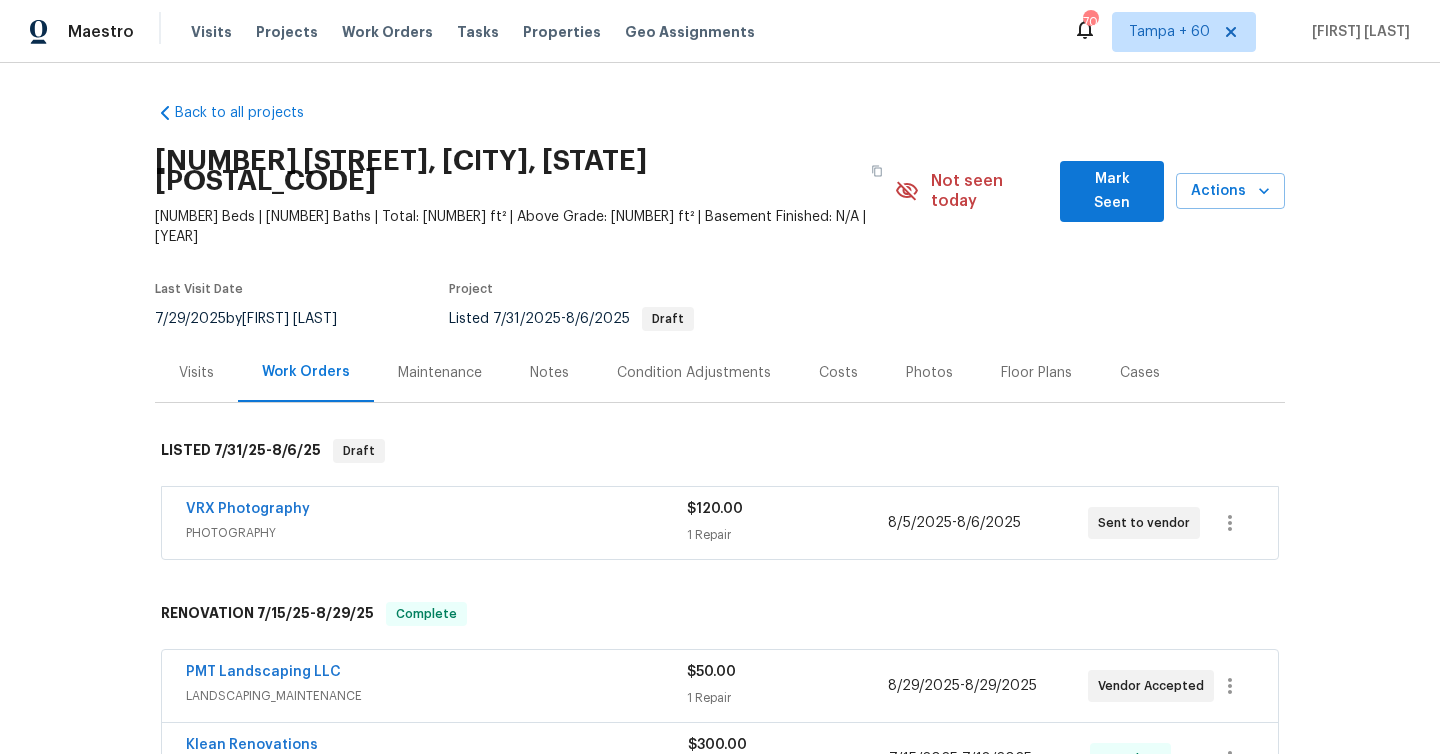 click on "1 Repair" at bounding box center [787, 535] 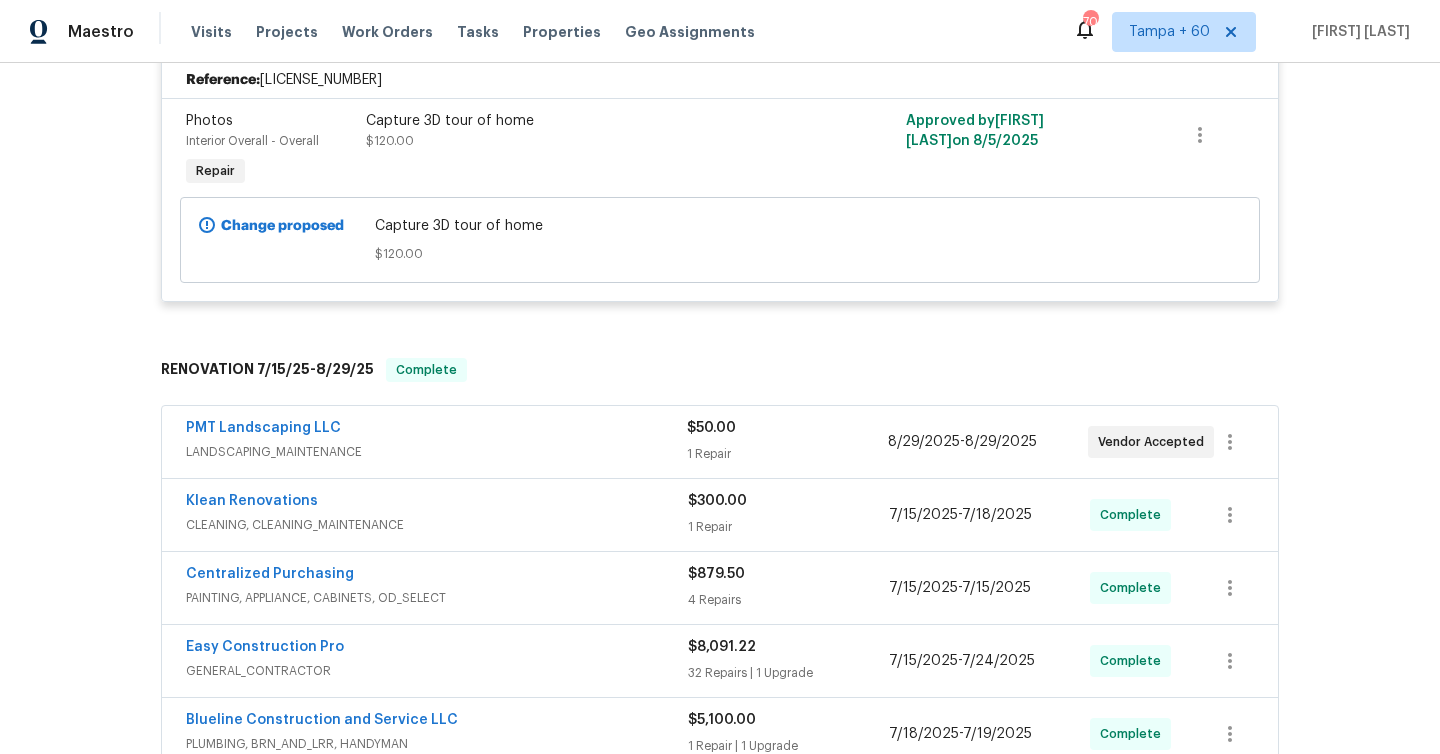 scroll, scrollTop: 549, scrollLeft: 0, axis: vertical 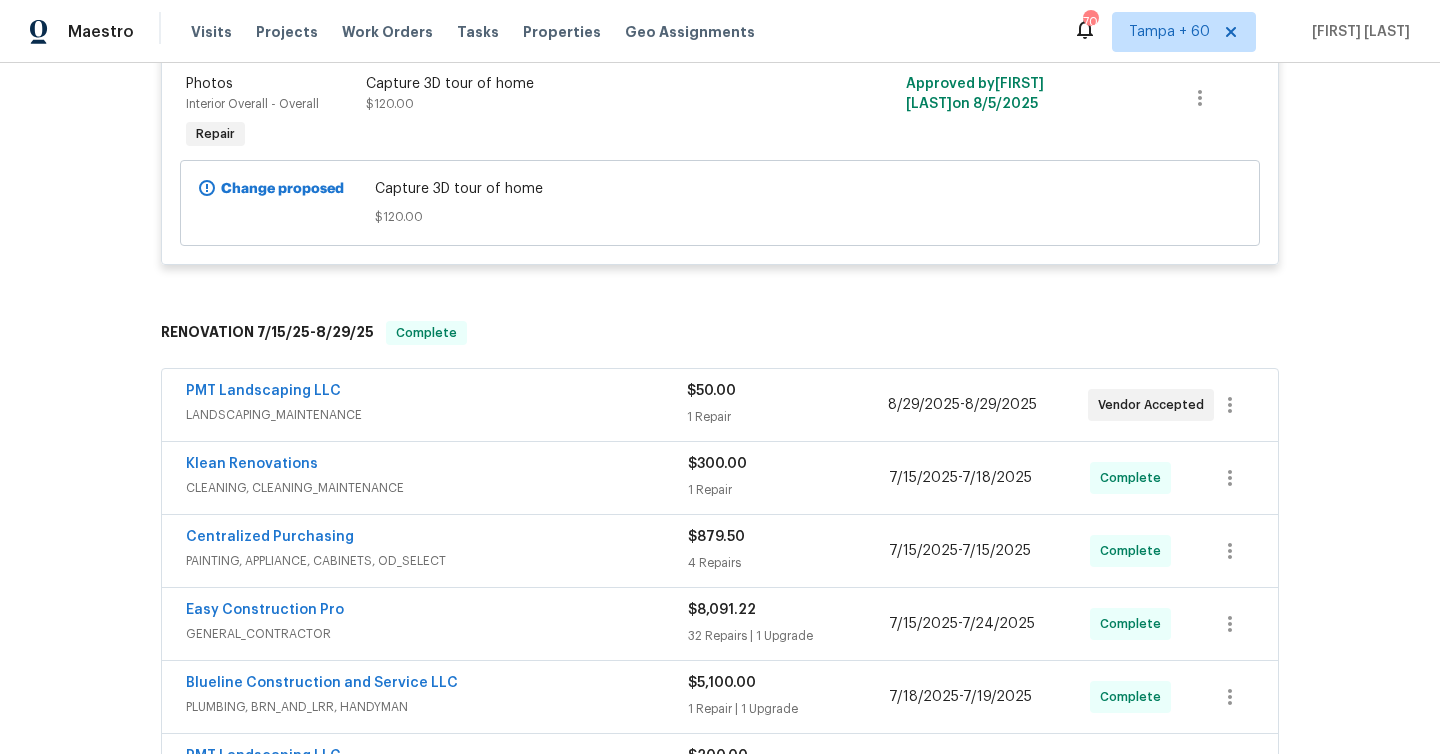 click on "1 Repair" at bounding box center (787, 417) 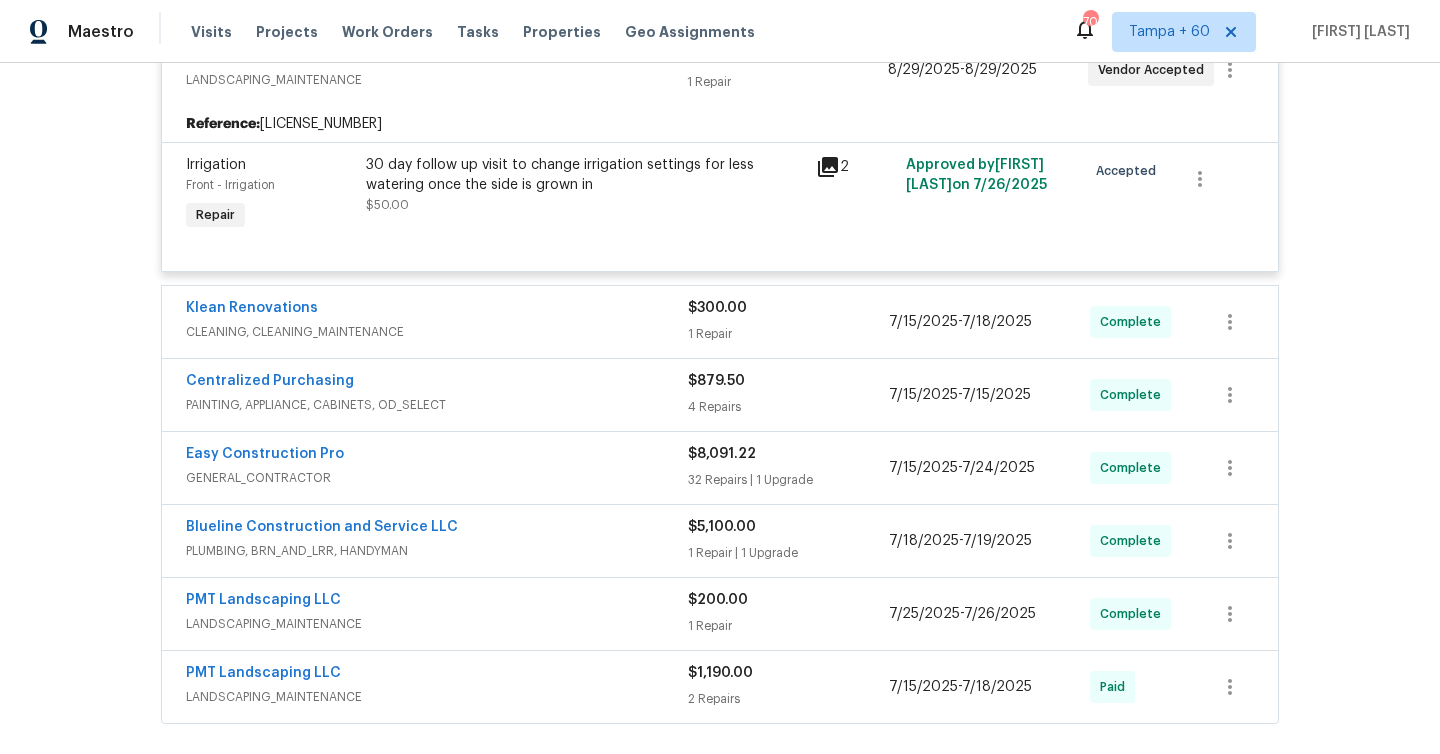 scroll, scrollTop: 946, scrollLeft: 0, axis: vertical 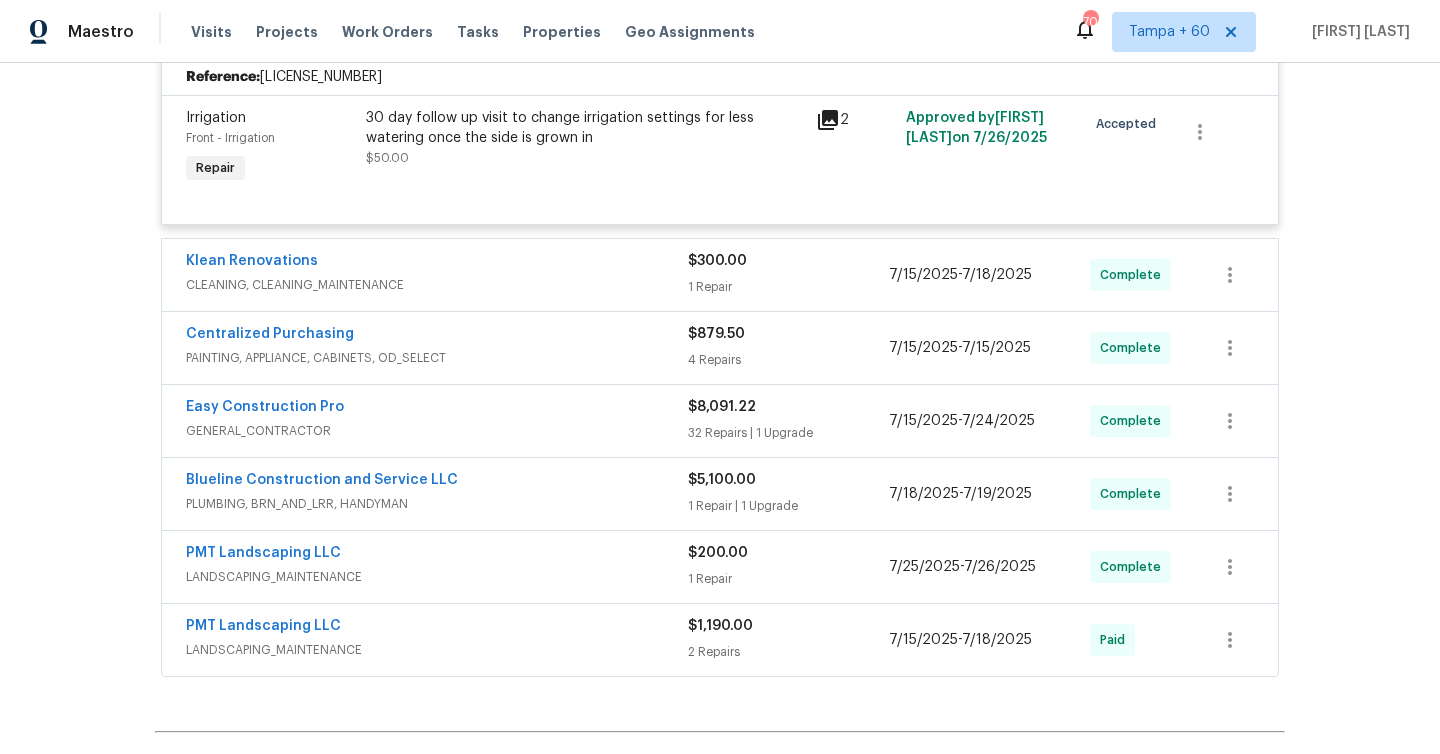 click on "1 Repair" at bounding box center (788, 287) 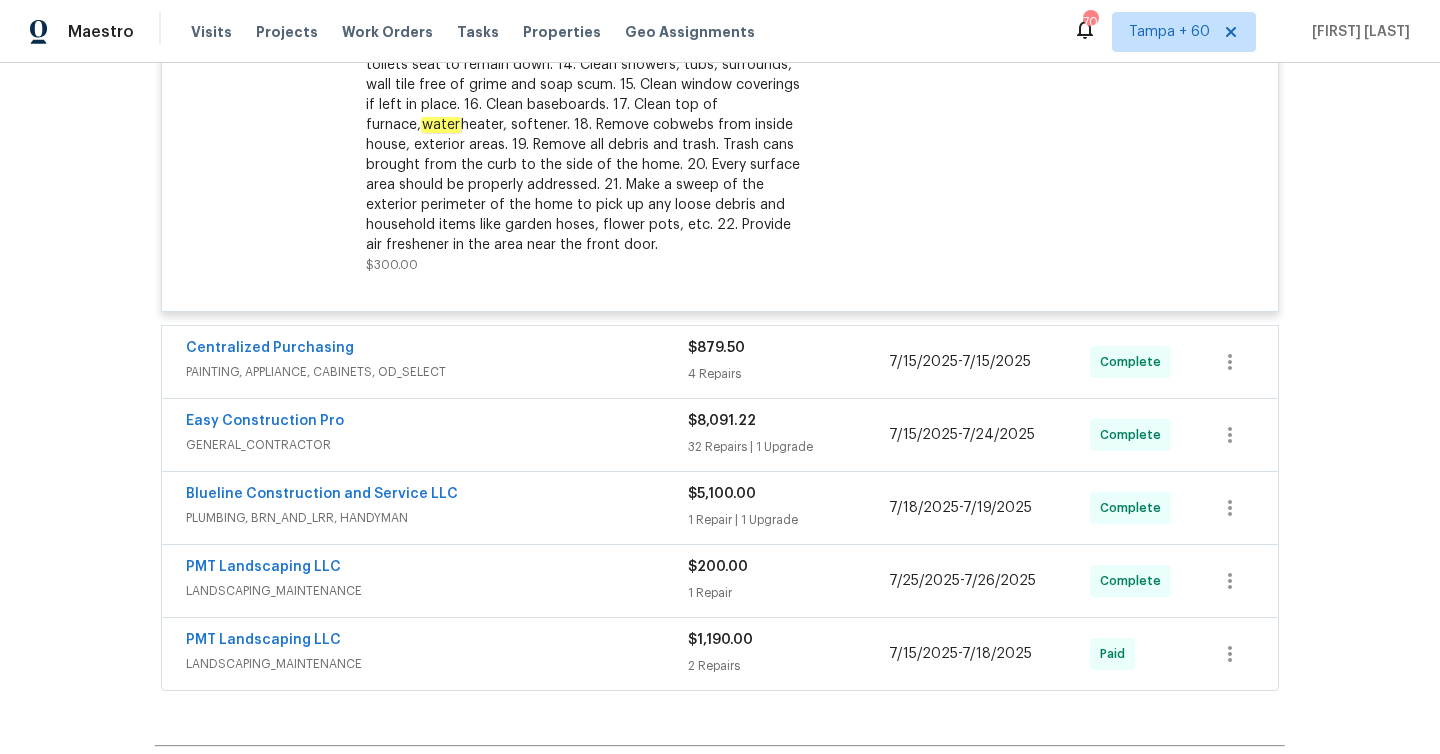 scroll, scrollTop: 1475, scrollLeft: 0, axis: vertical 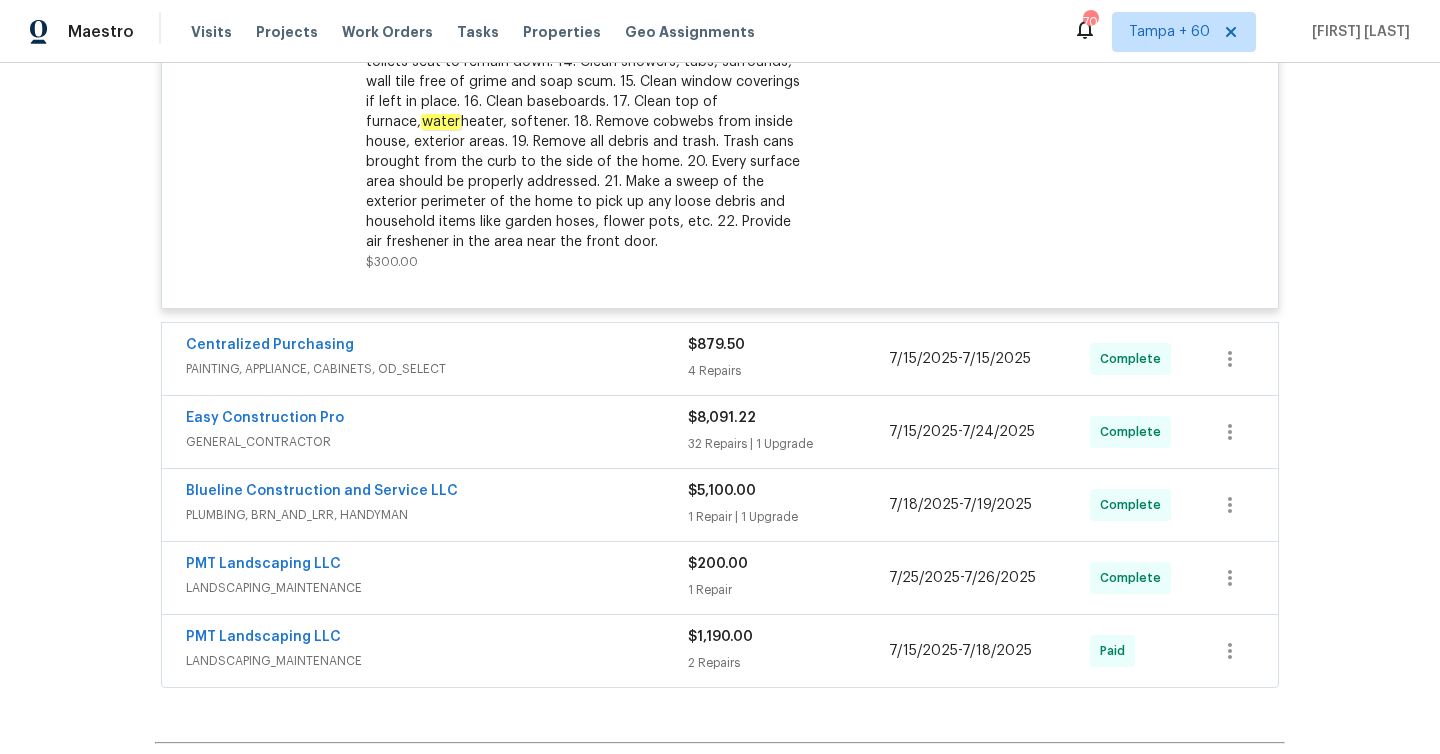 click on "4 Repairs" at bounding box center (788, 371) 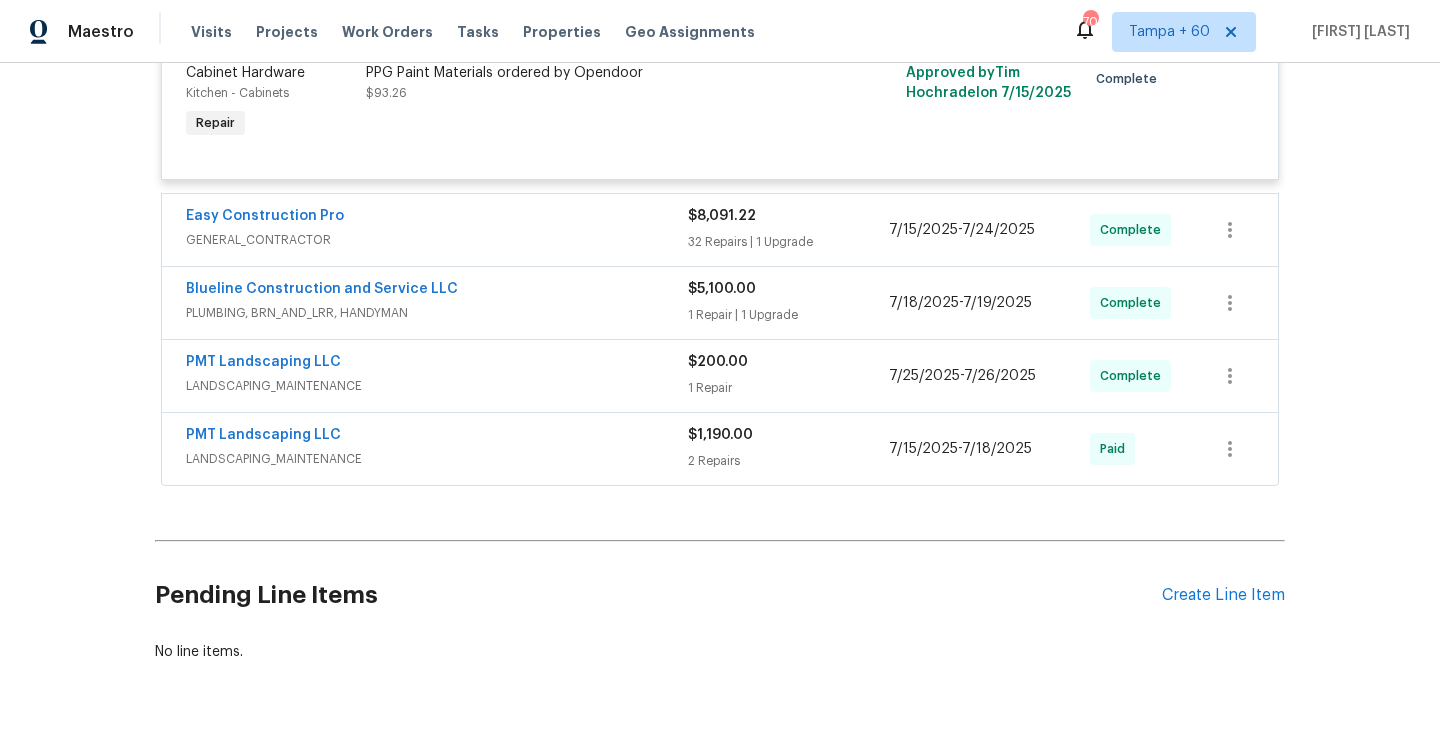 scroll, scrollTop: 2251, scrollLeft: 0, axis: vertical 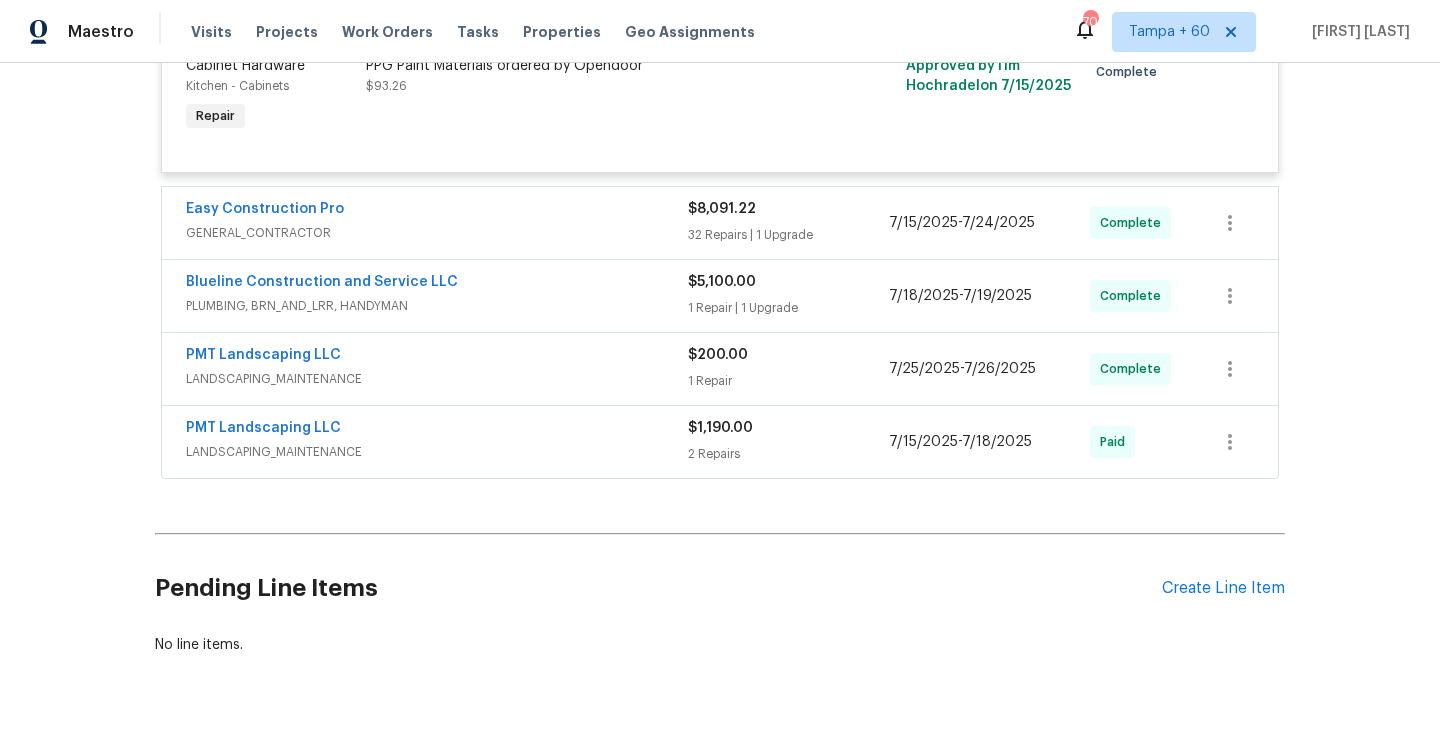 click on "1 Repair" at bounding box center (788, 381) 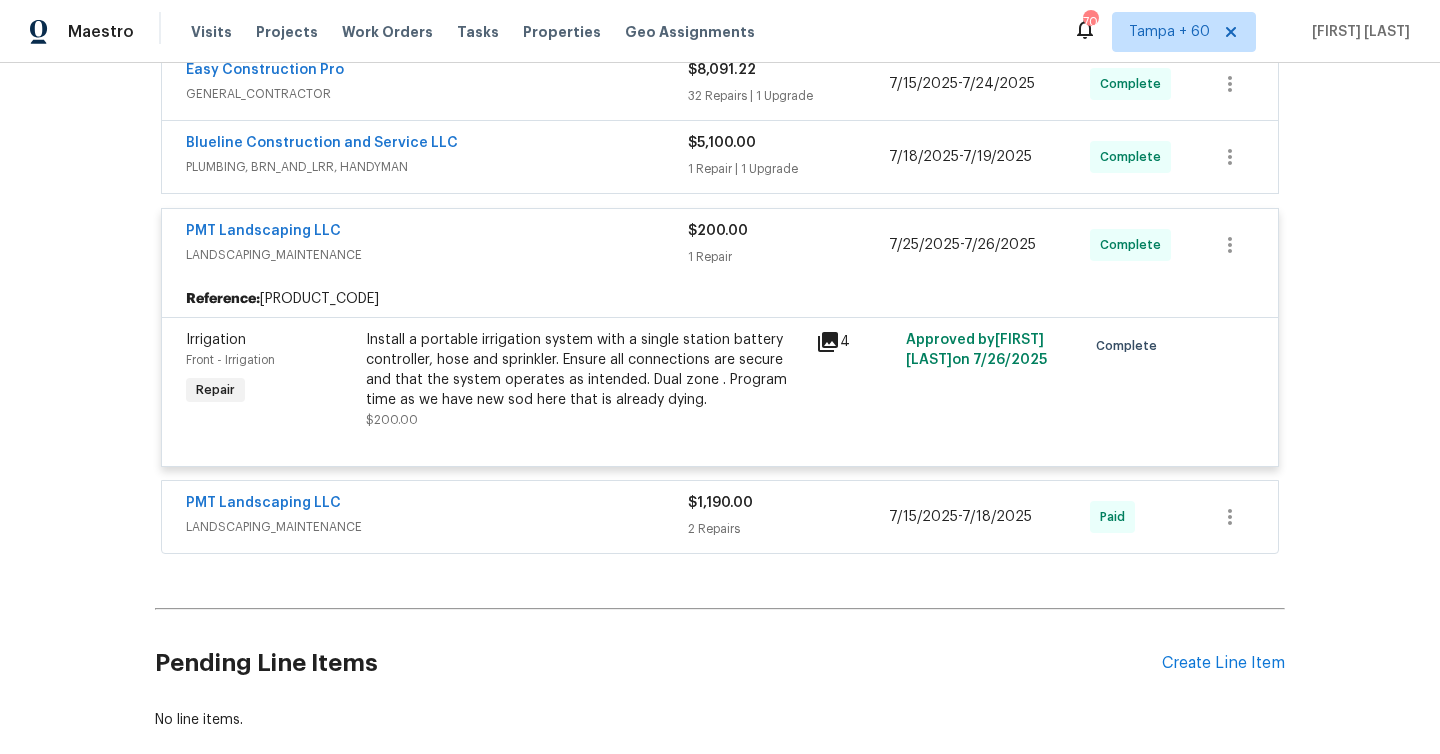 scroll, scrollTop: 2466, scrollLeft: 0, axis: vertical 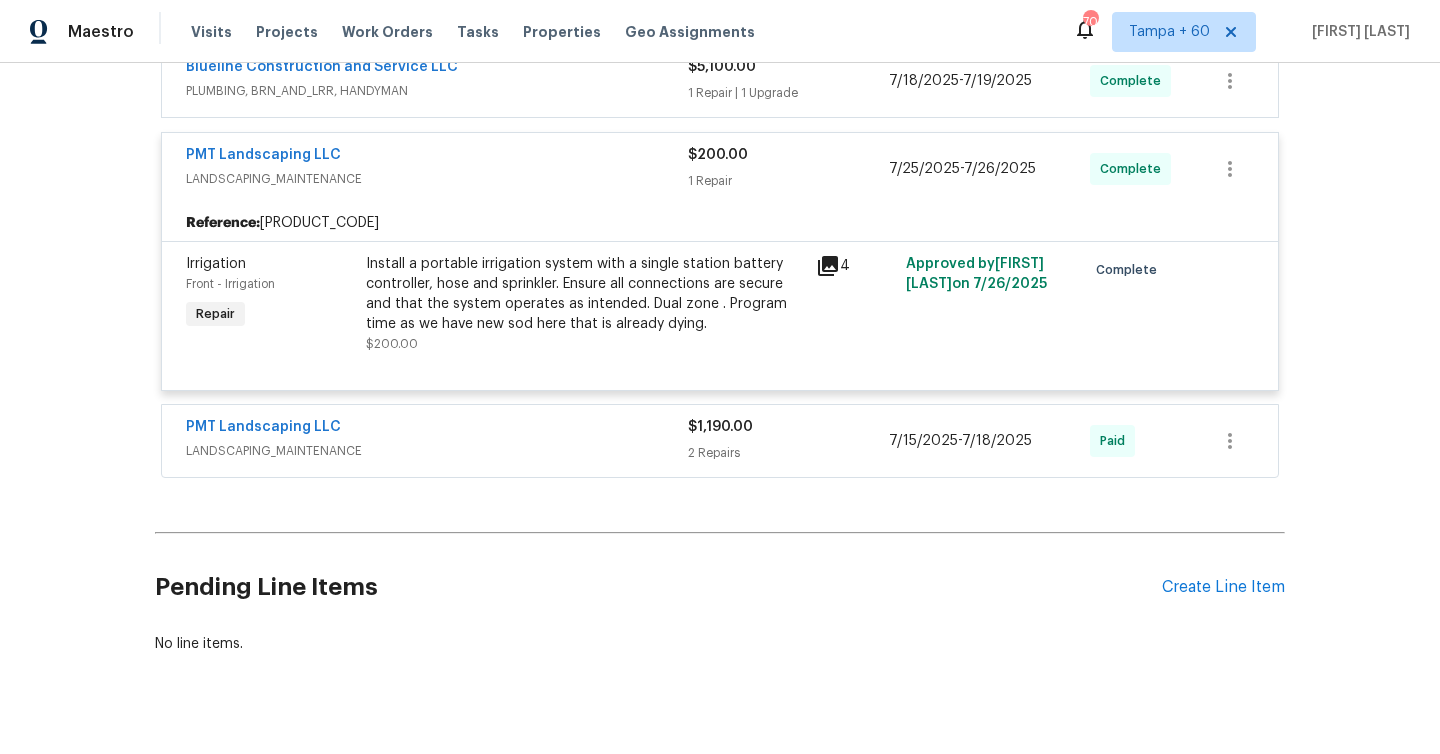 click on "2 Repairs" at bounding box center [788, 453] 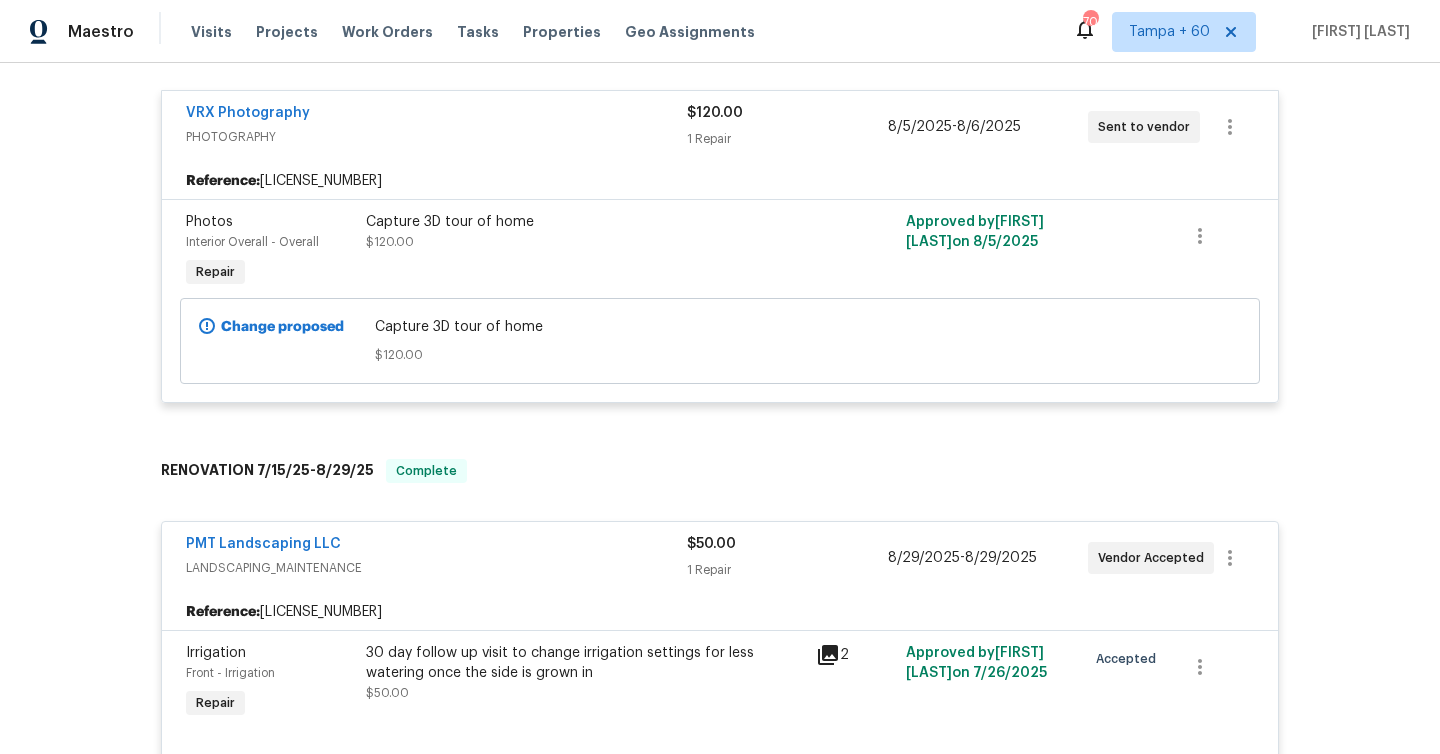 scroll, scrollTop: 0, scrollLeft: 0, axis: both 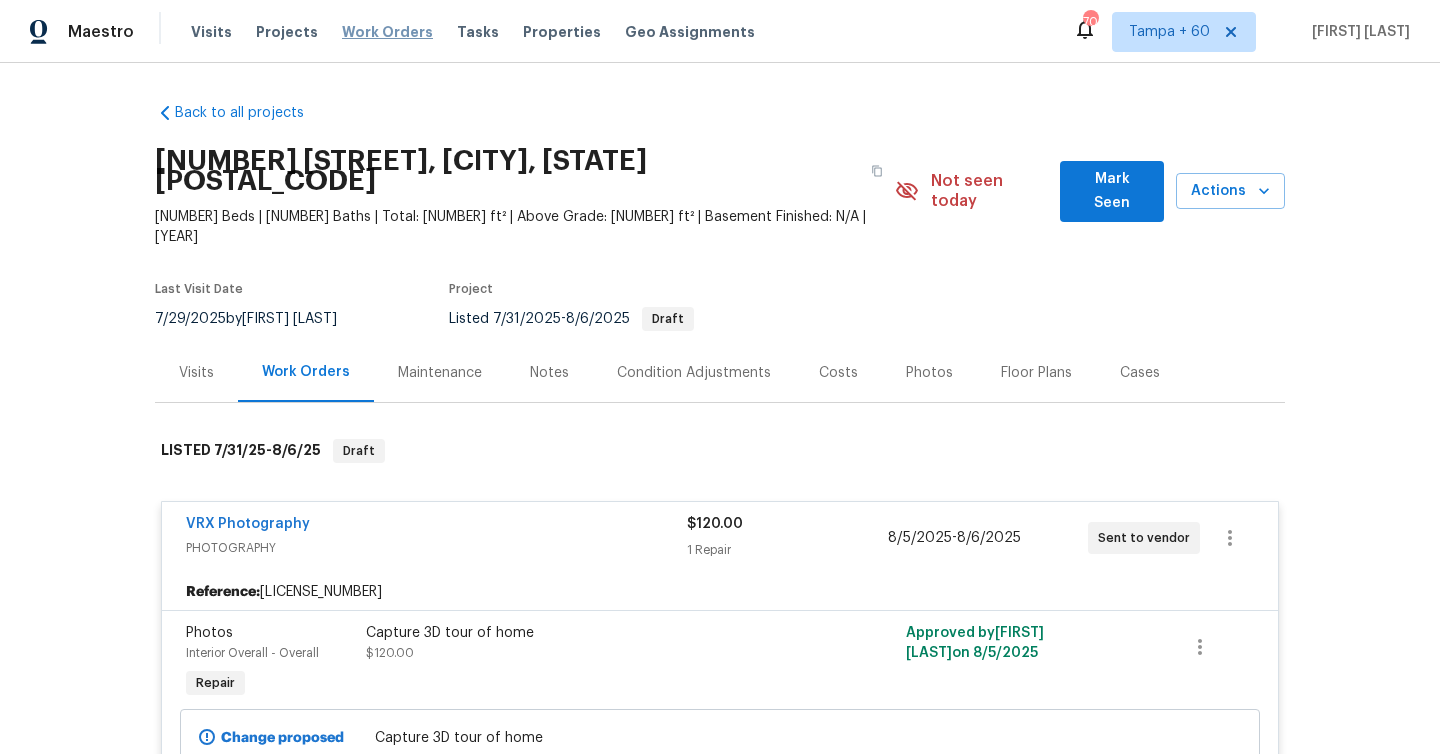 click on "Work Orders" at bounding box center (387, 32) 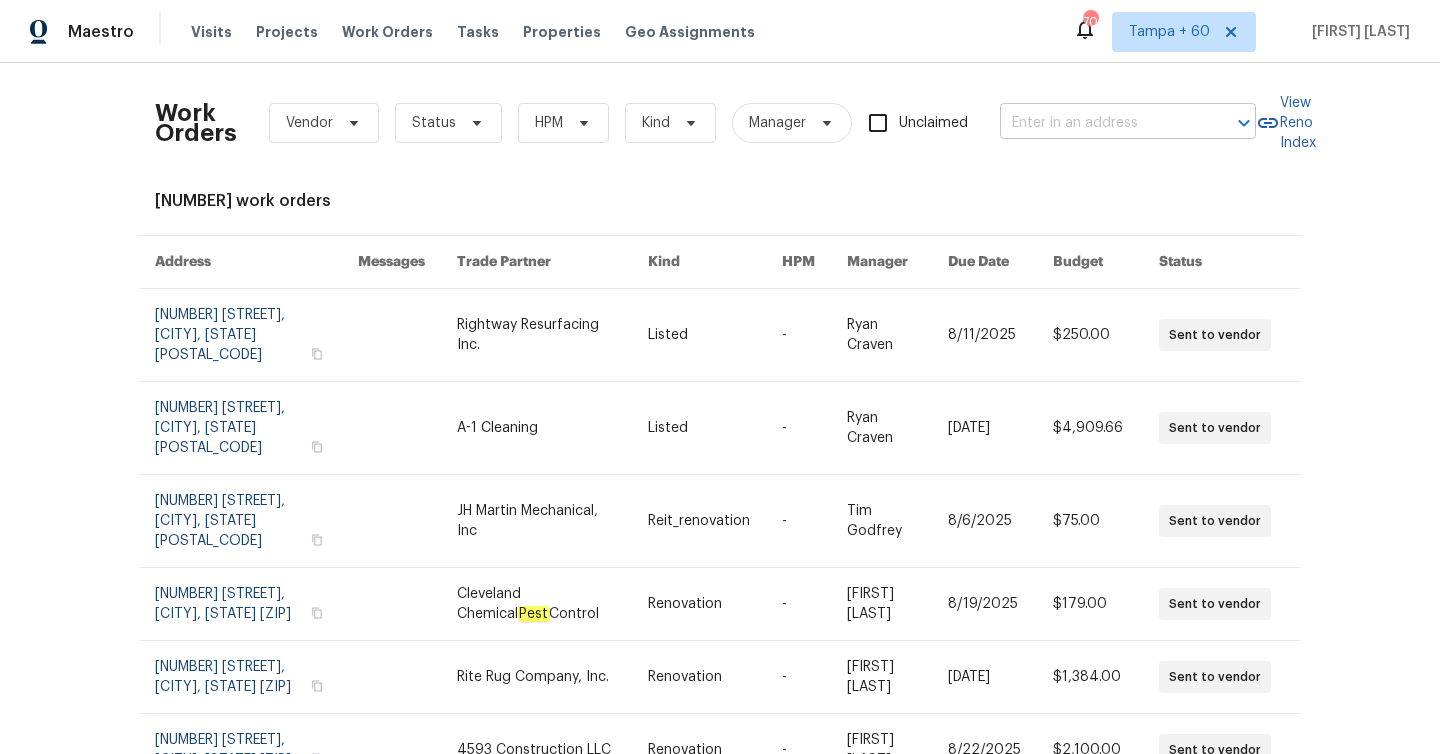 click at bounding box center [1100, 123] 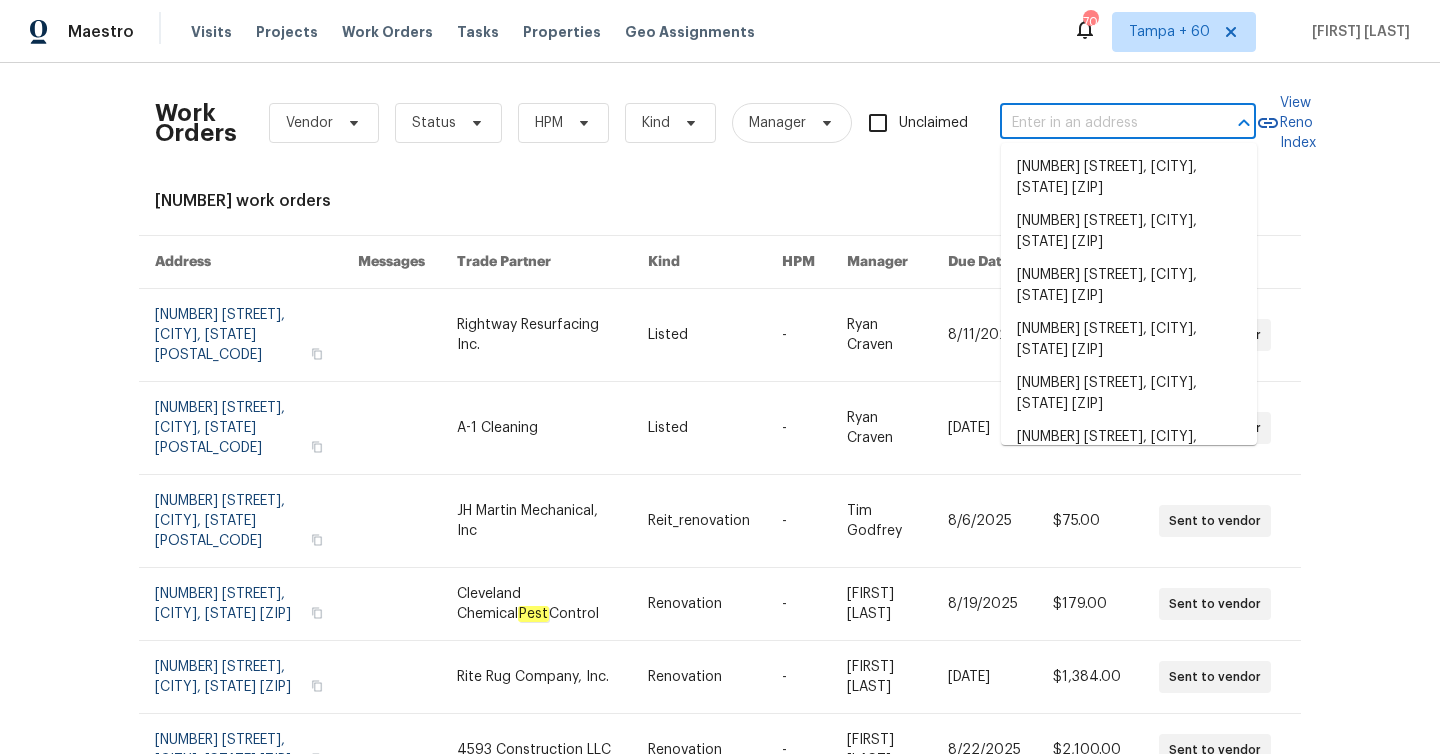 paste on "[NUMBER] [STREET], [CITY], [STATE] [POSTAL_CODE]" 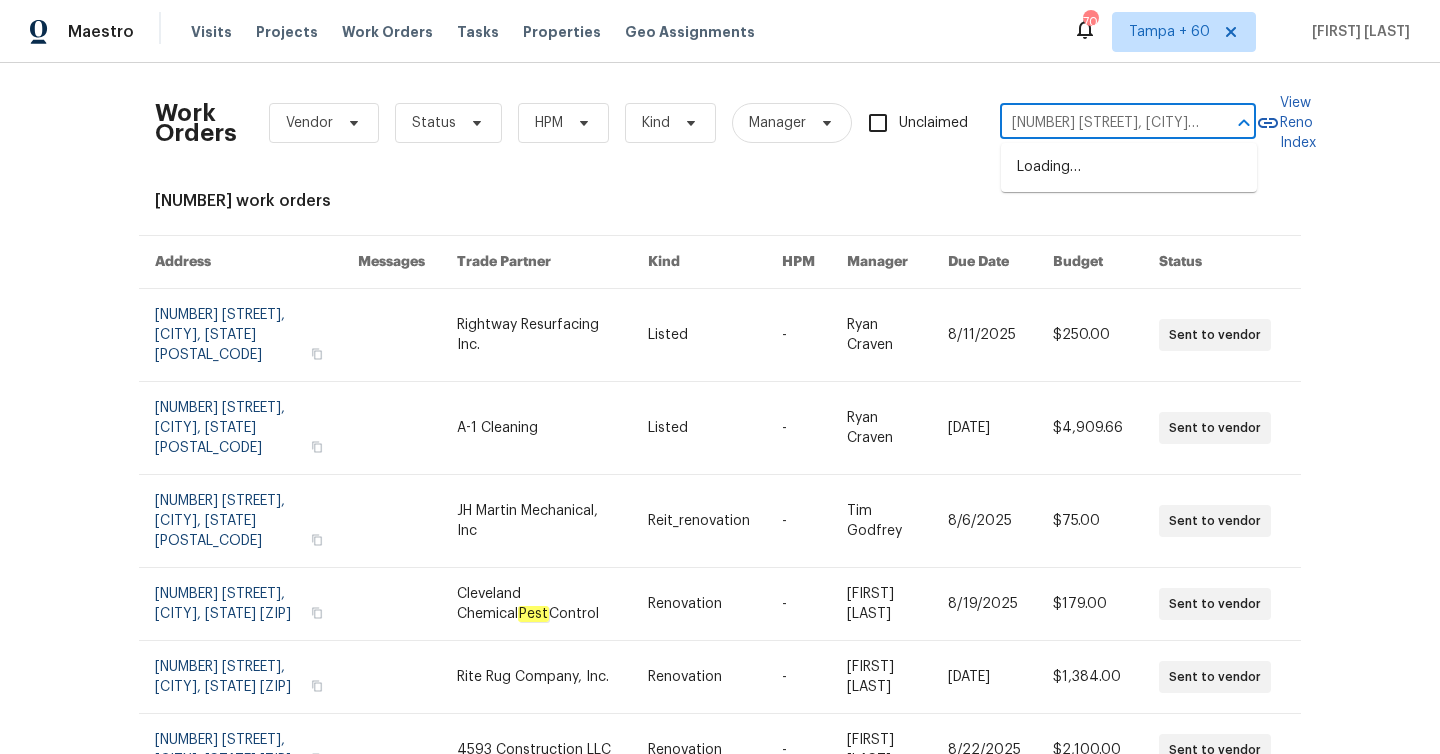 scroll, scrollTop: 0, scrollLeft: 50, axis: horizontal 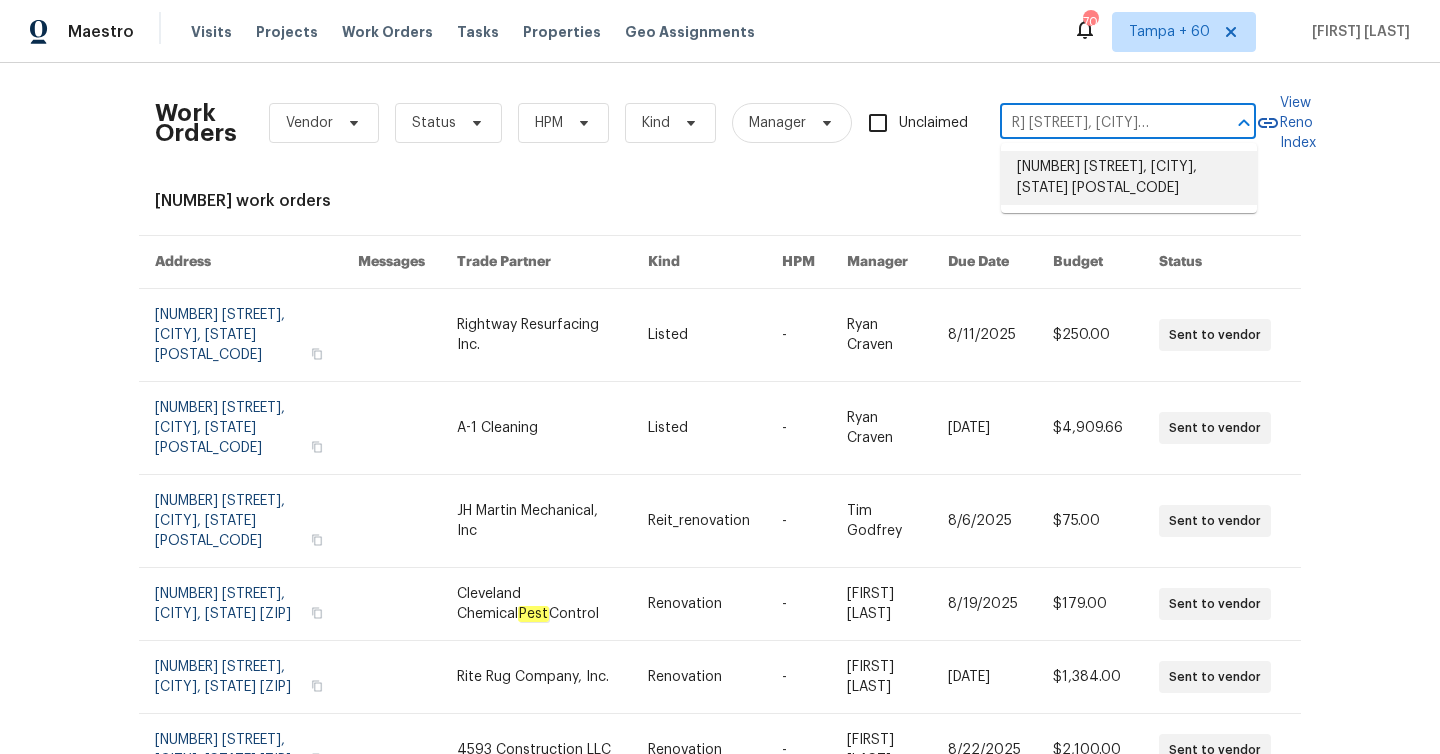 click on "[NUMBER] [STREET], [CITY], [STATE] [POSTAL_CODE]" at bounding box center [1129, 178] 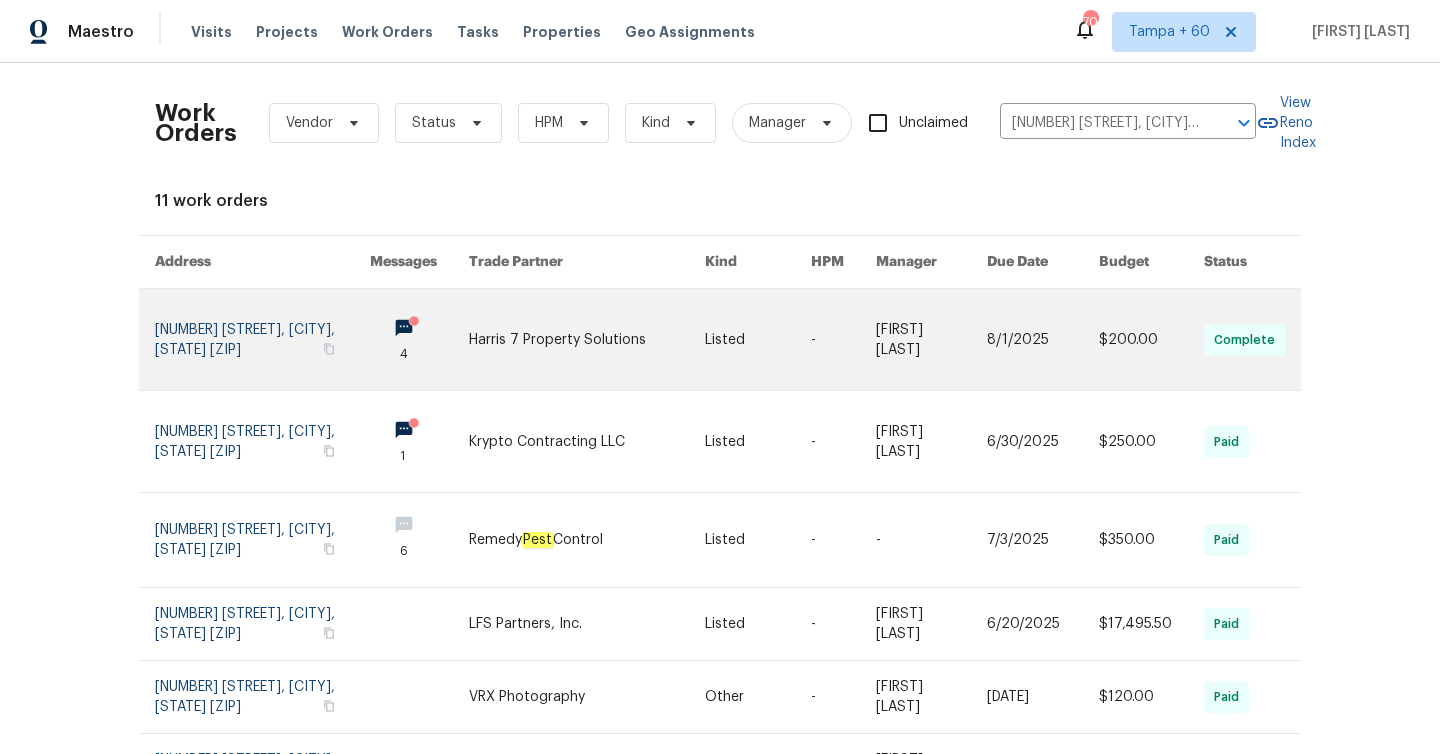 click at bounding box center [262, 339] 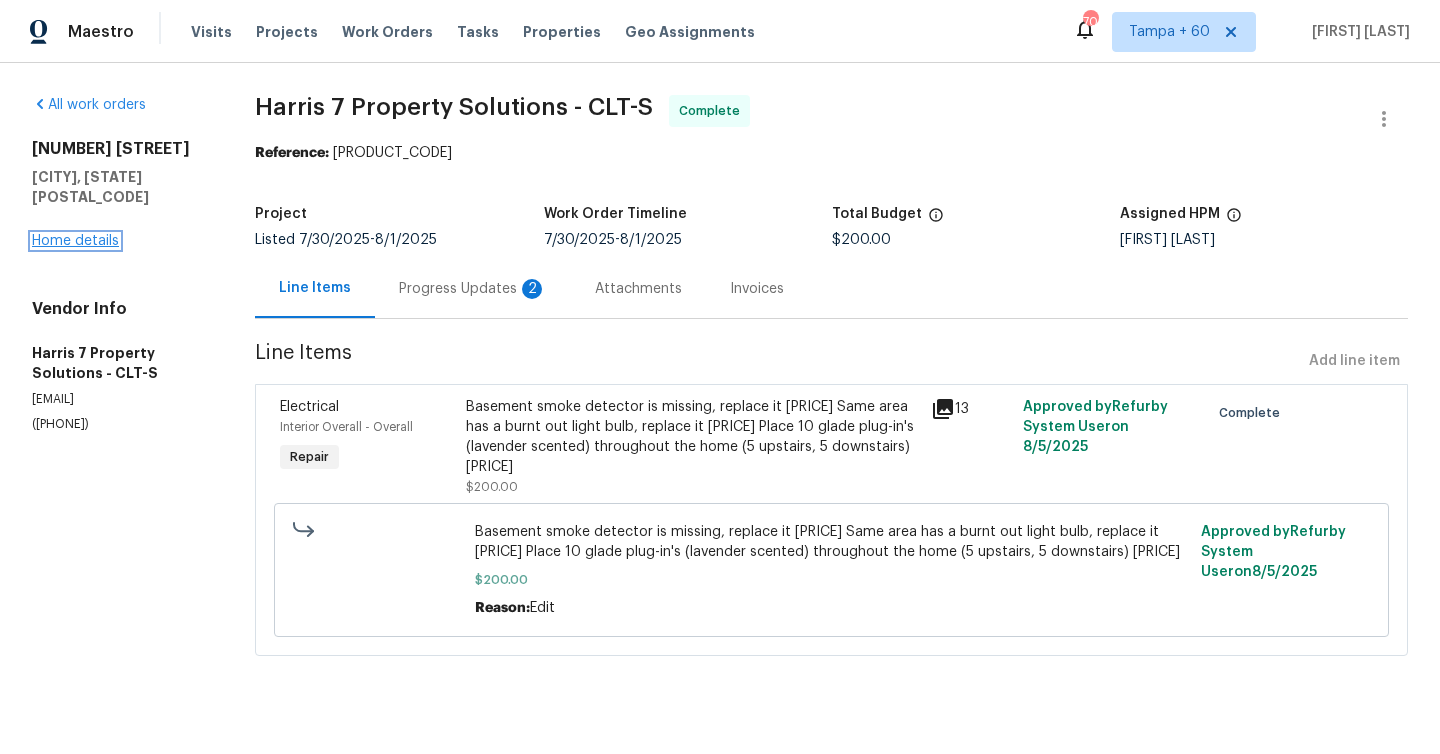 click on "Home details" at bounding box center [75, 241] 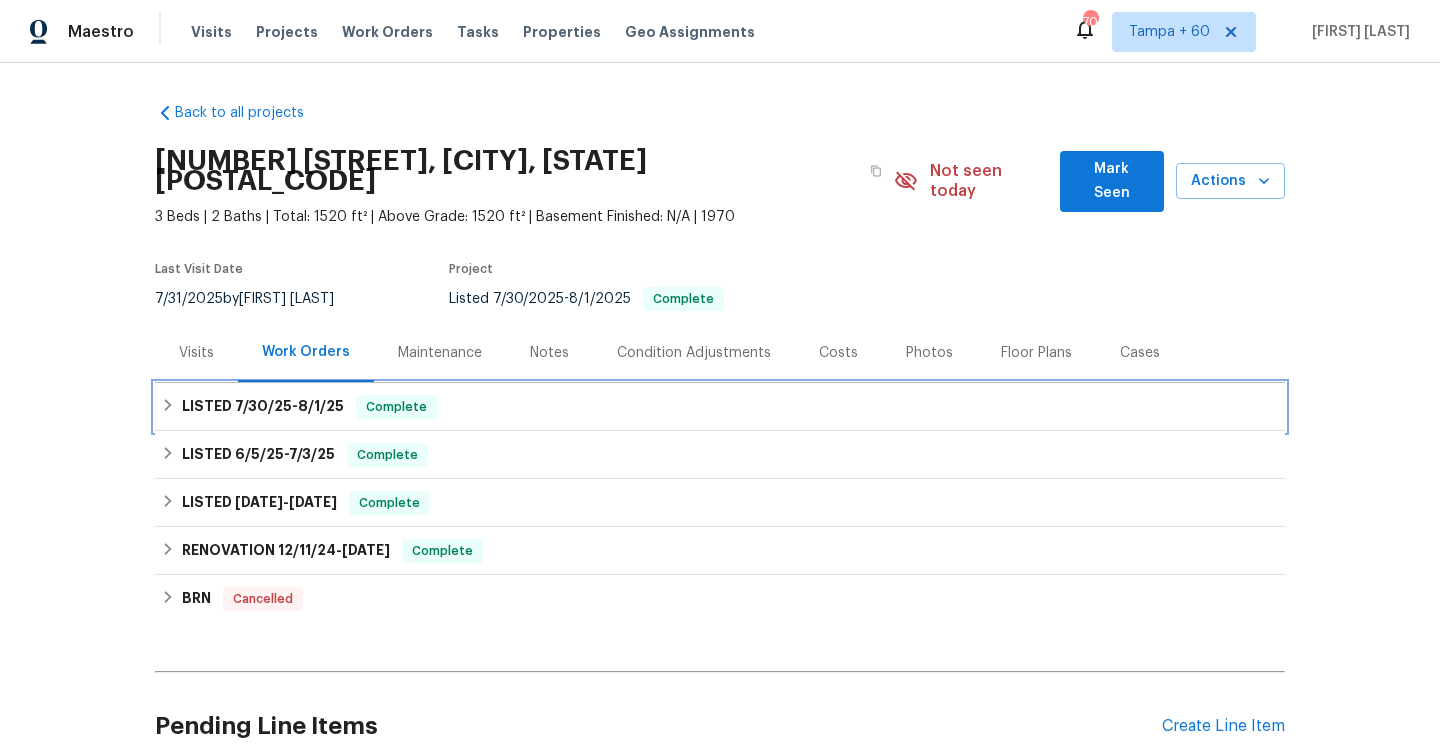 click on "8/1/25" at bounding box center (321, 406) 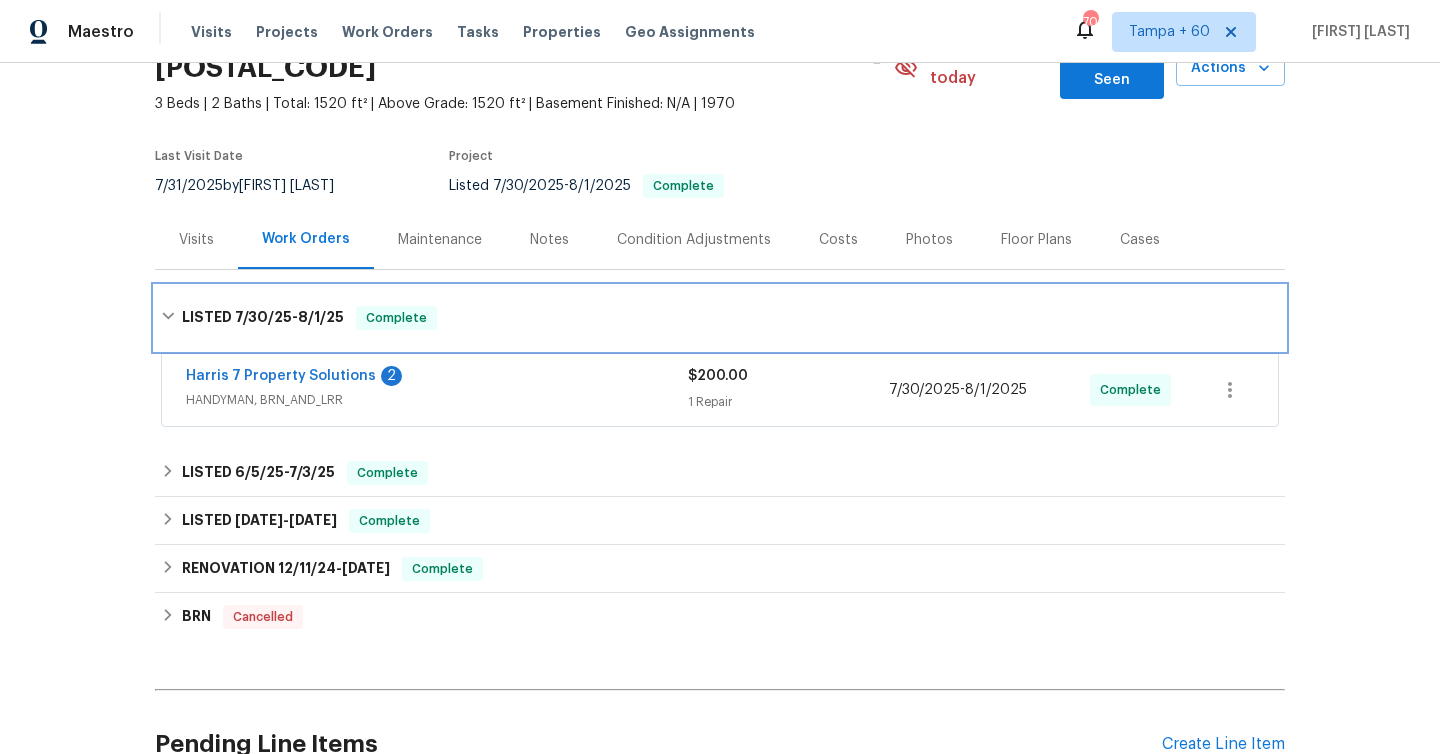 scroll, scrollTop: 148, scrollLeft: 0, axis: vertical 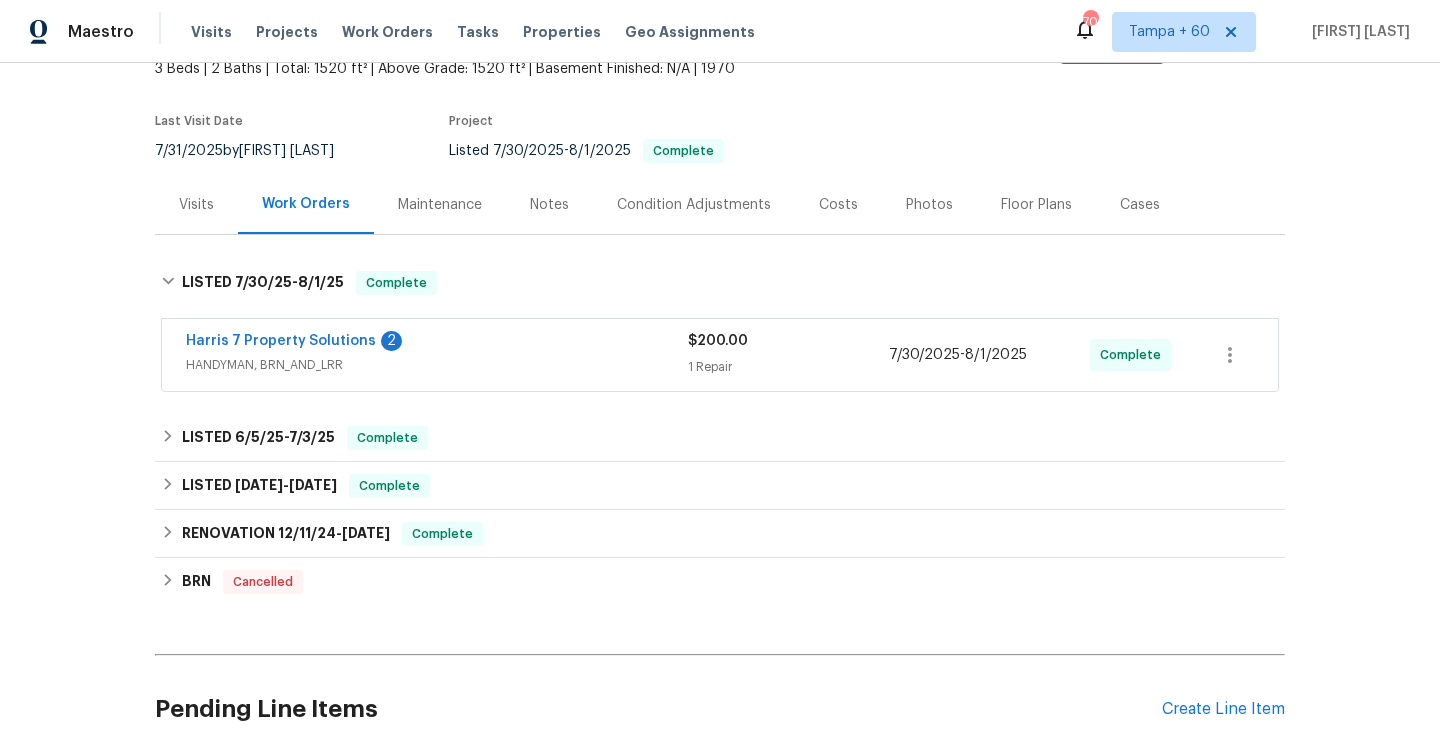 click on "1 Repair" at bounding box center (788, 367) 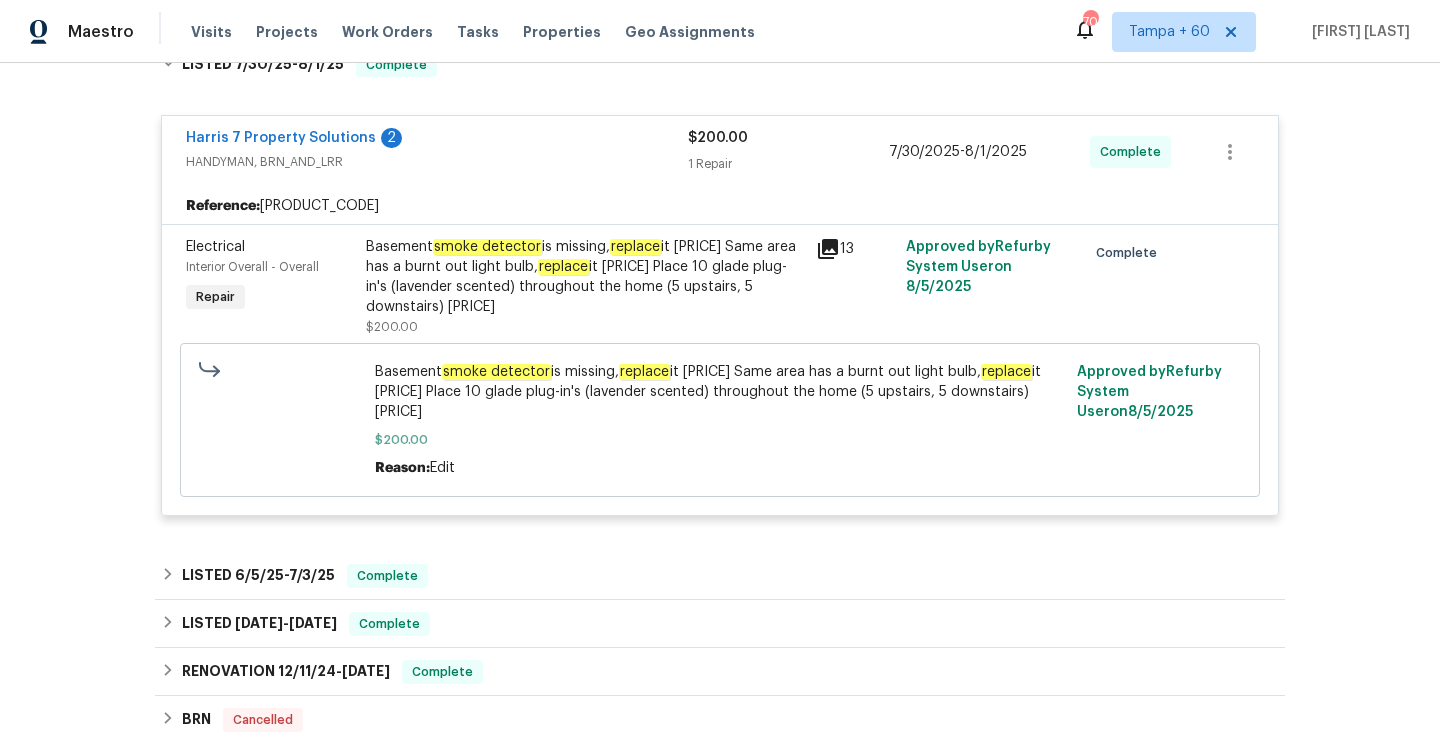 scroll, scrollTop: 462, scrollLeft: 0, axis: vertical 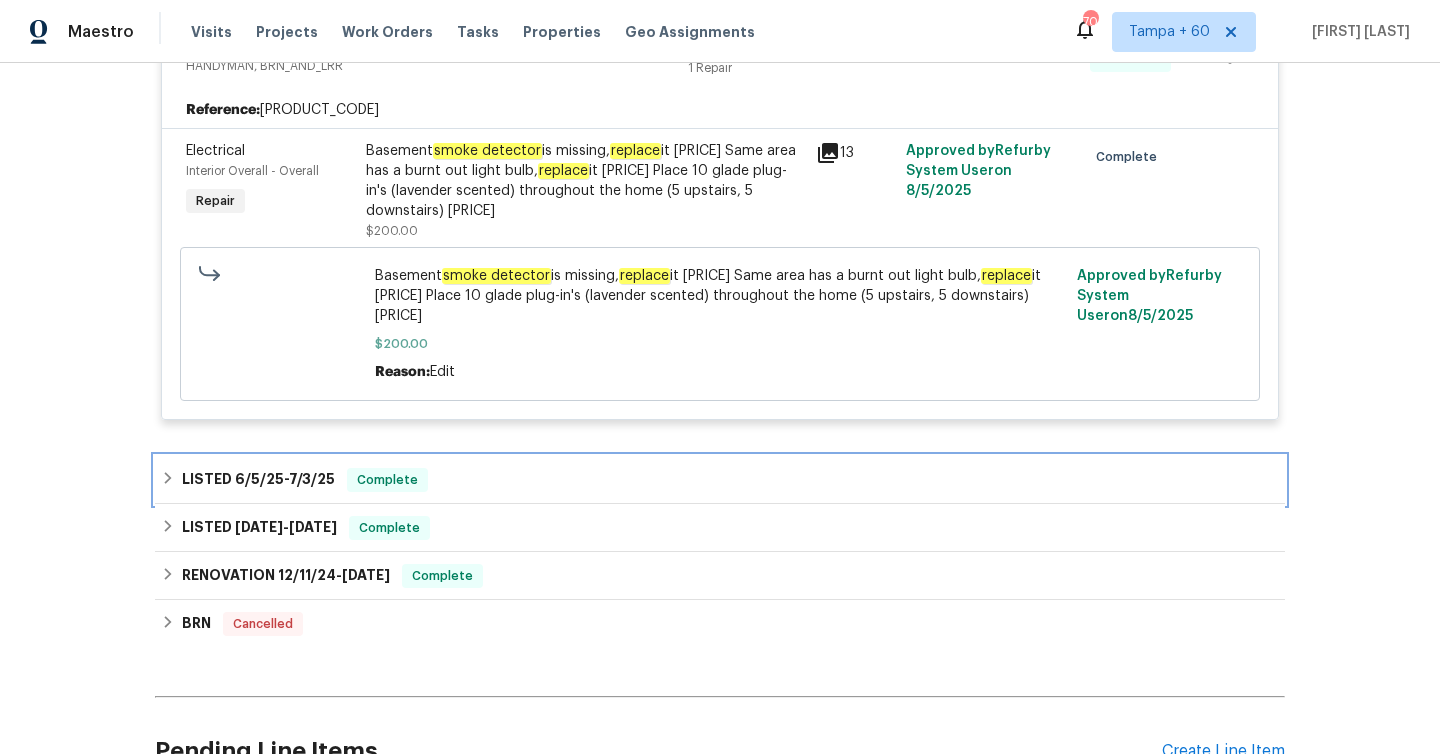 click on "LISTED [DATE] - [DATE]" at bounding box center (258, 480) 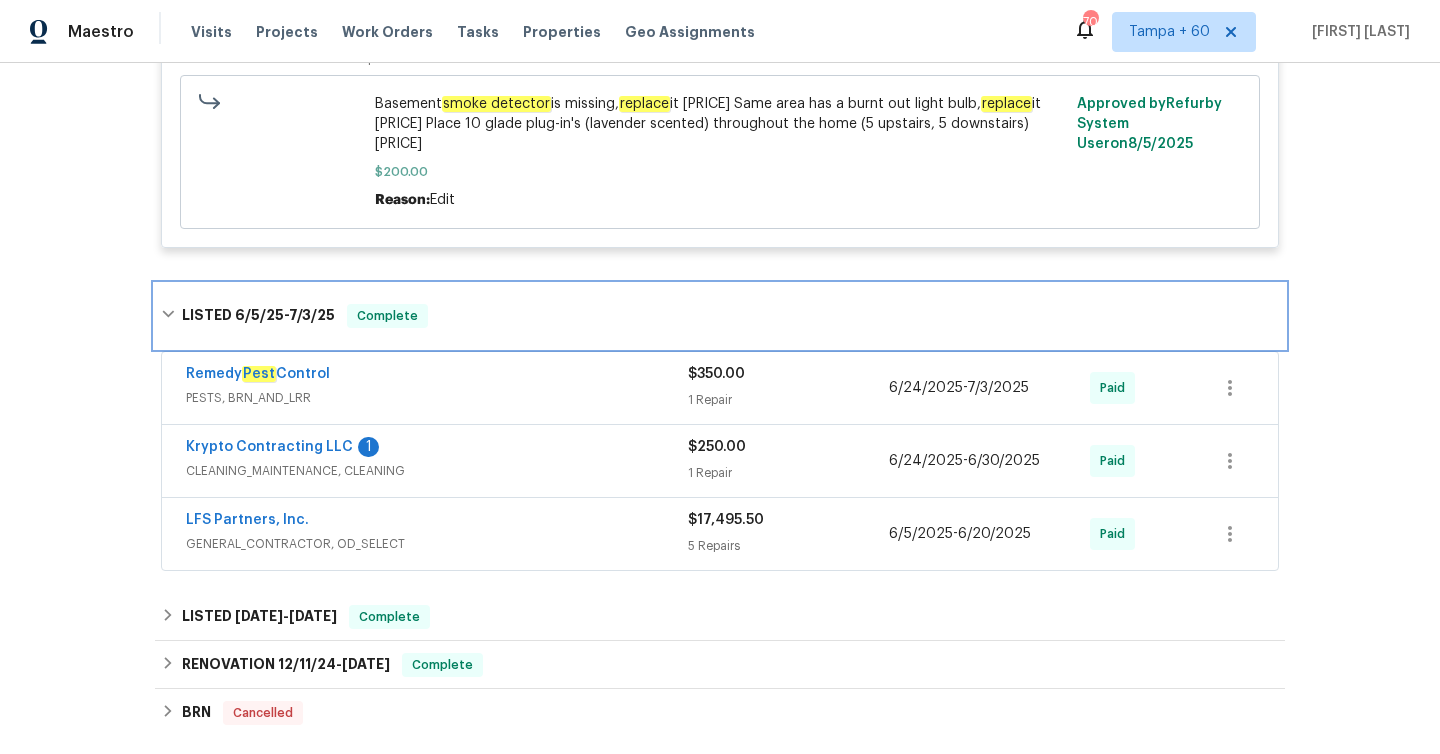 scroll, scrollTop: 650, scrollLeft: 0, axis: vertical 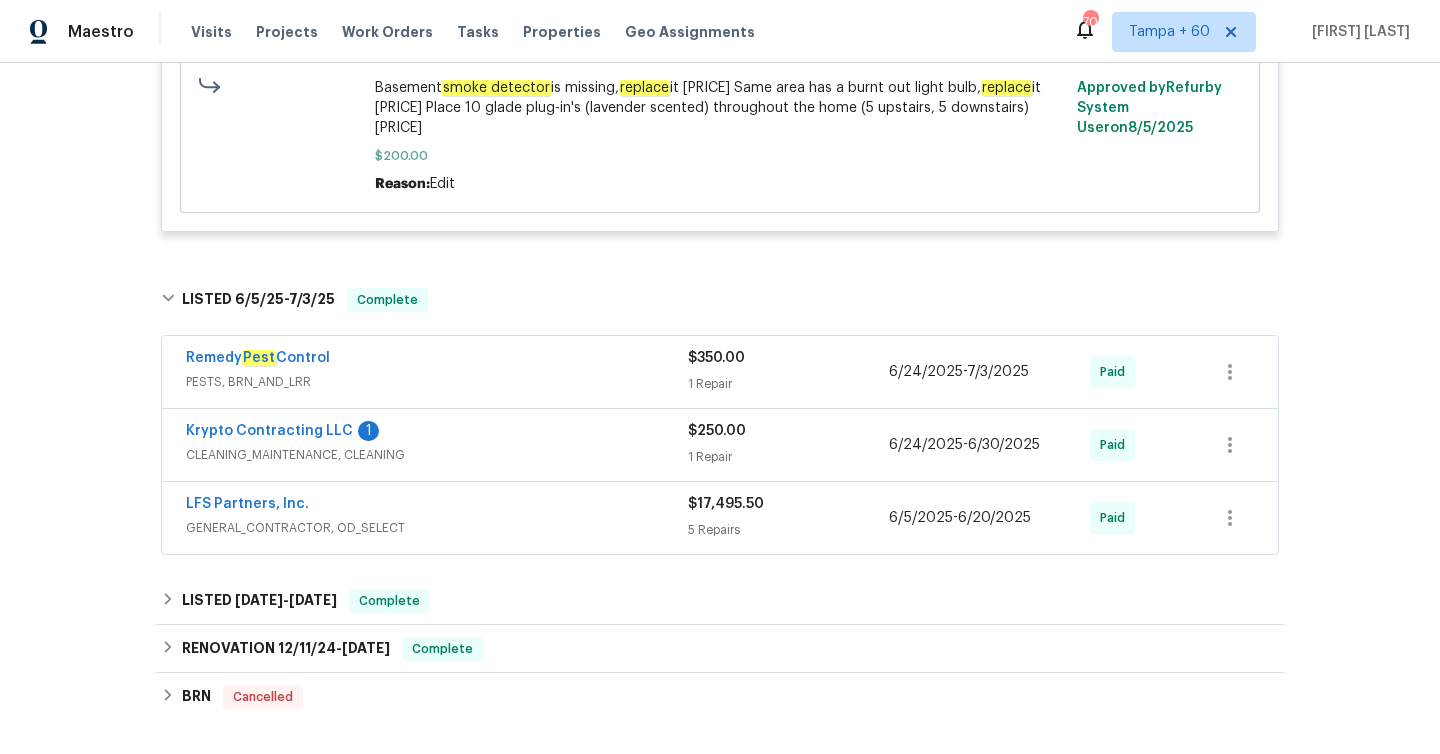click on "1 Repair" at bounding box center [788, 384] 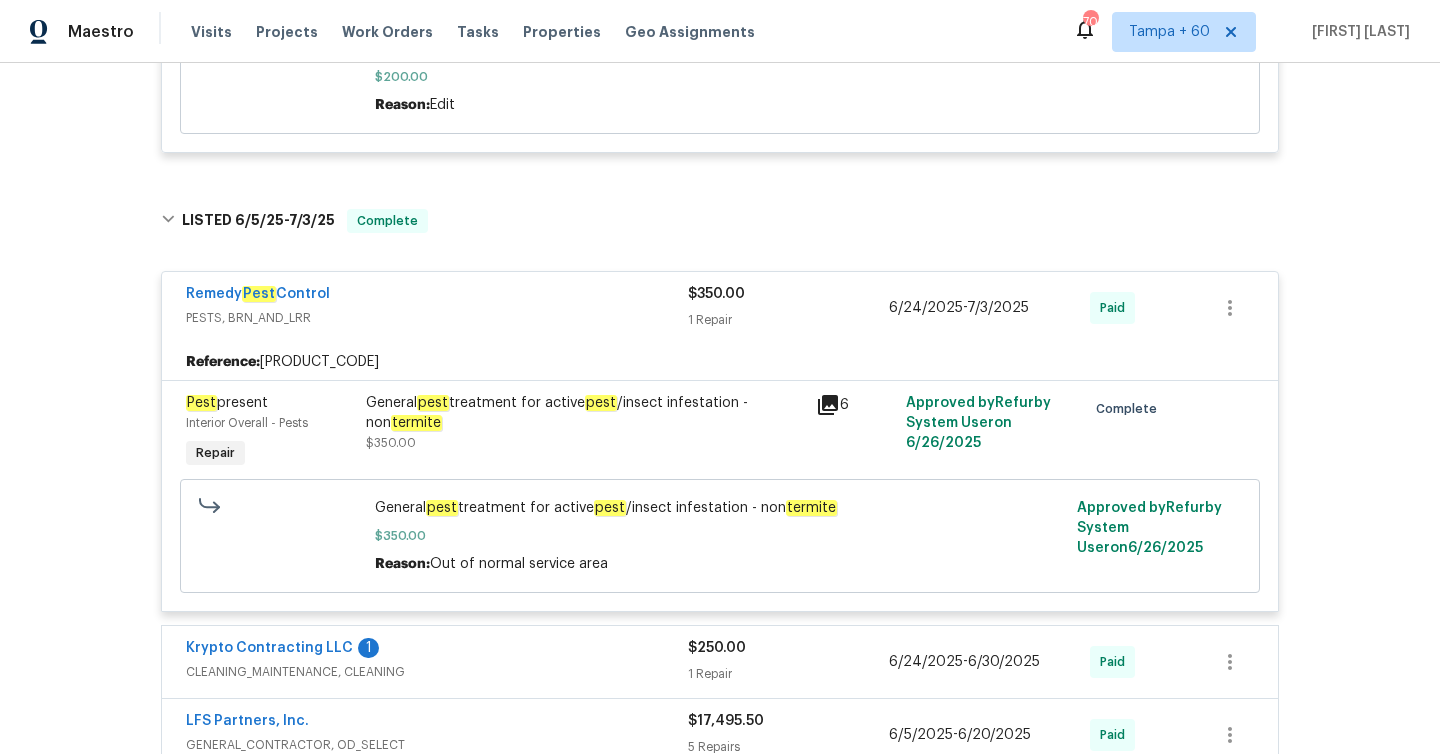scroll, scrollTop: 735, scrollLeft: 0, axis: vertical 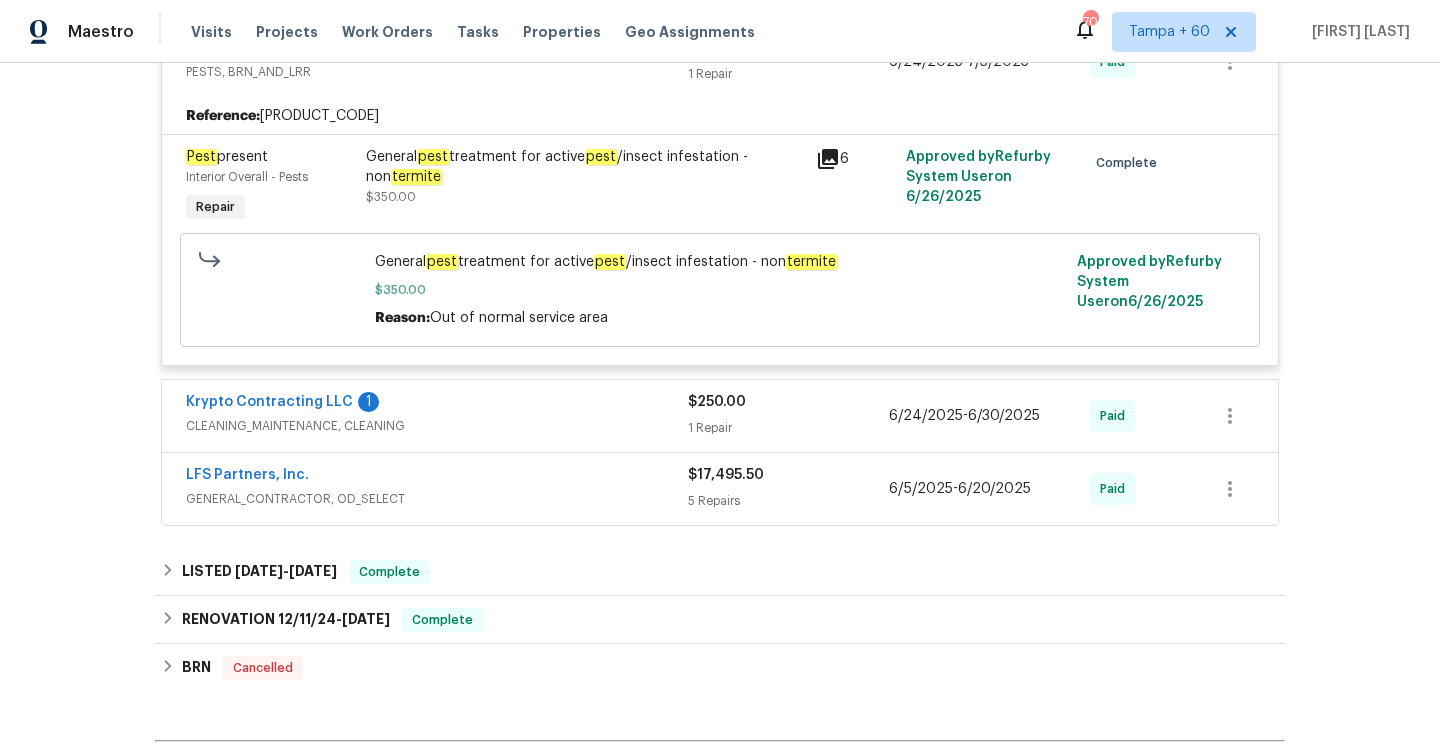 click on "1 Repair" at bounding box center (788, 428) 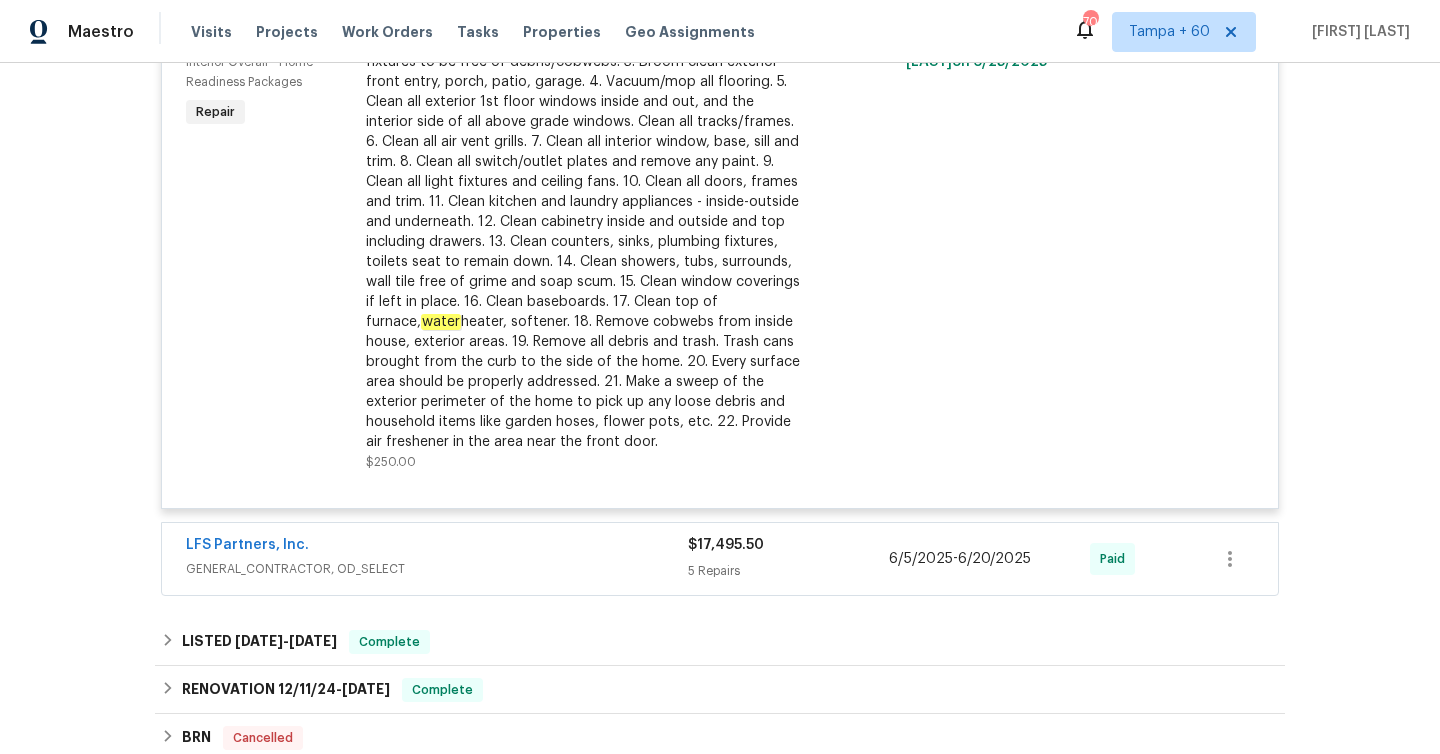 scroll, scrollTop: 1493, scrollLeft: 0, axis: vertical 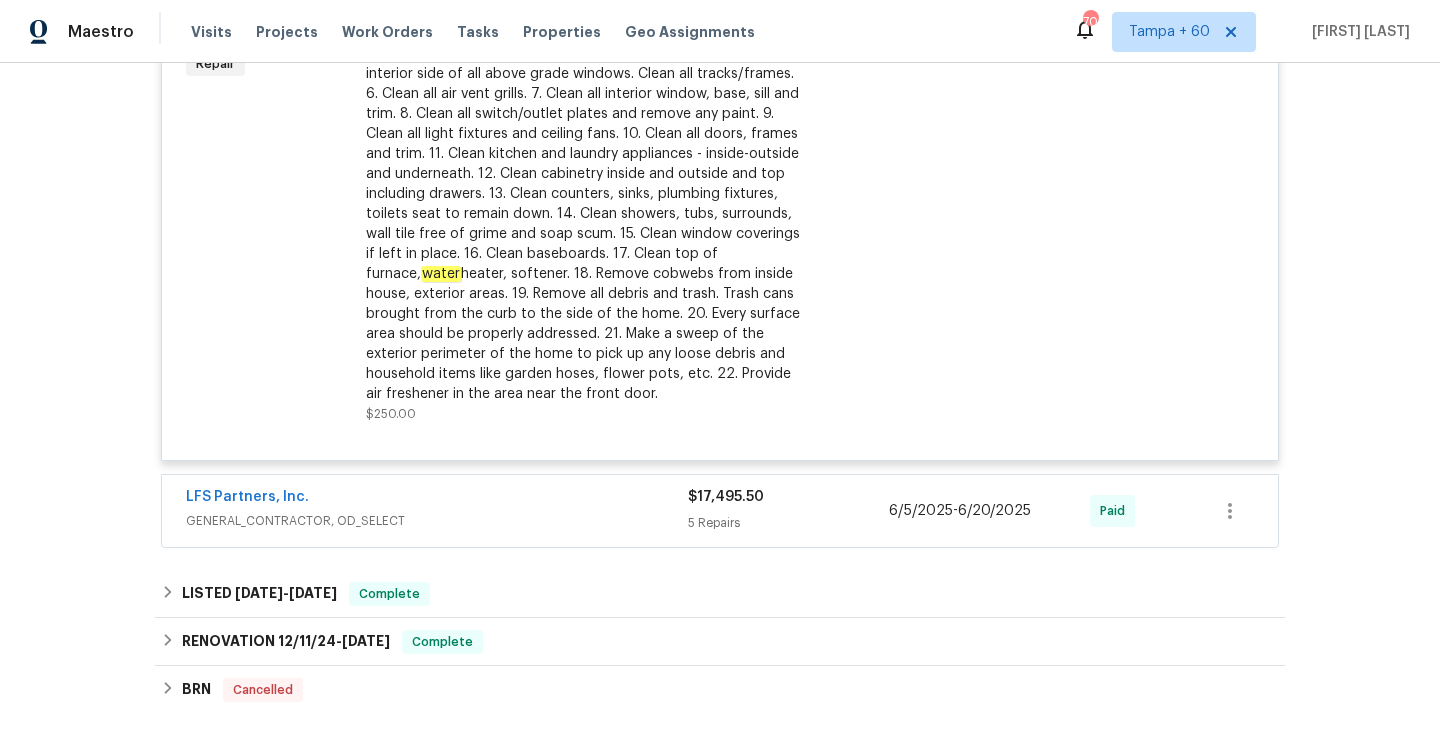 click on "$17,495.50 5 Repairs" at bounding box center [788, 511] 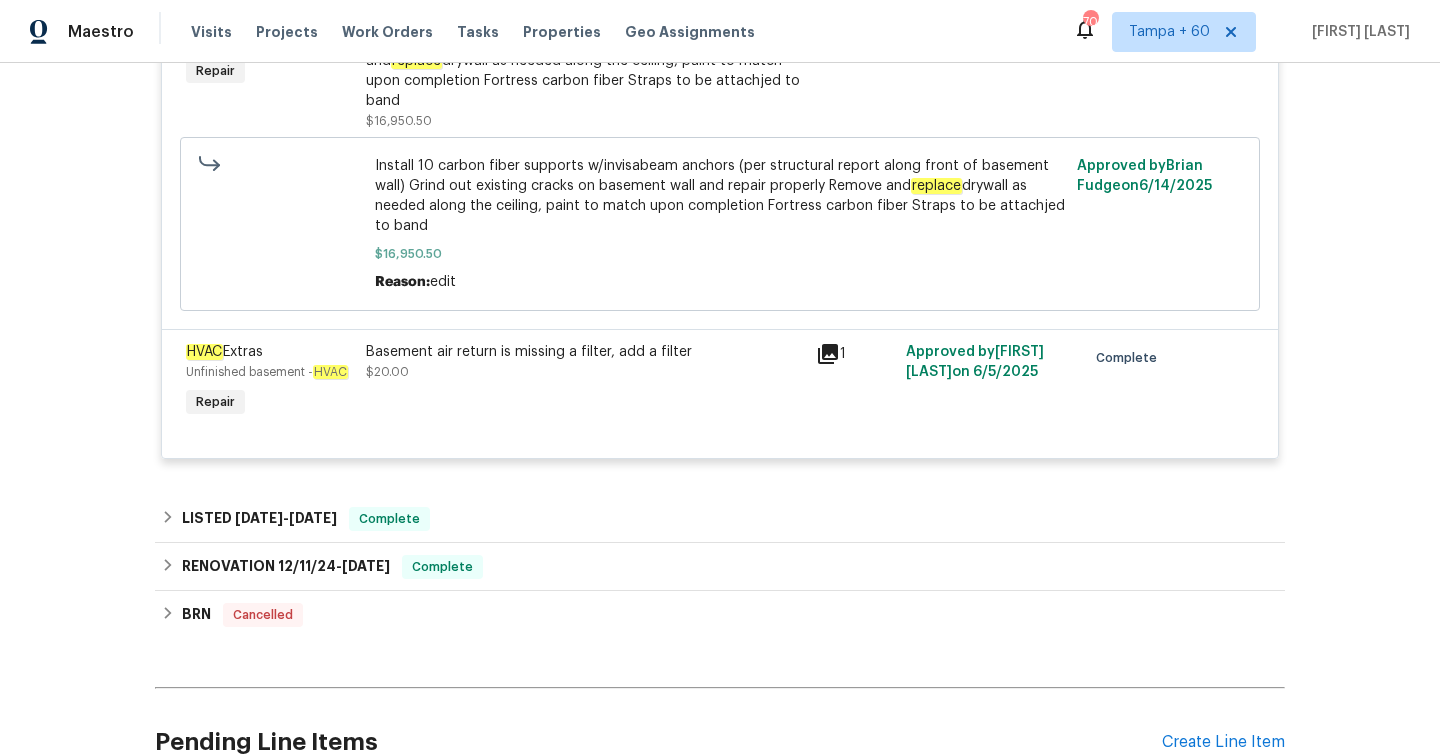 scroll, scrollTop: 2521, scrollLeft: 0, axis: vertical 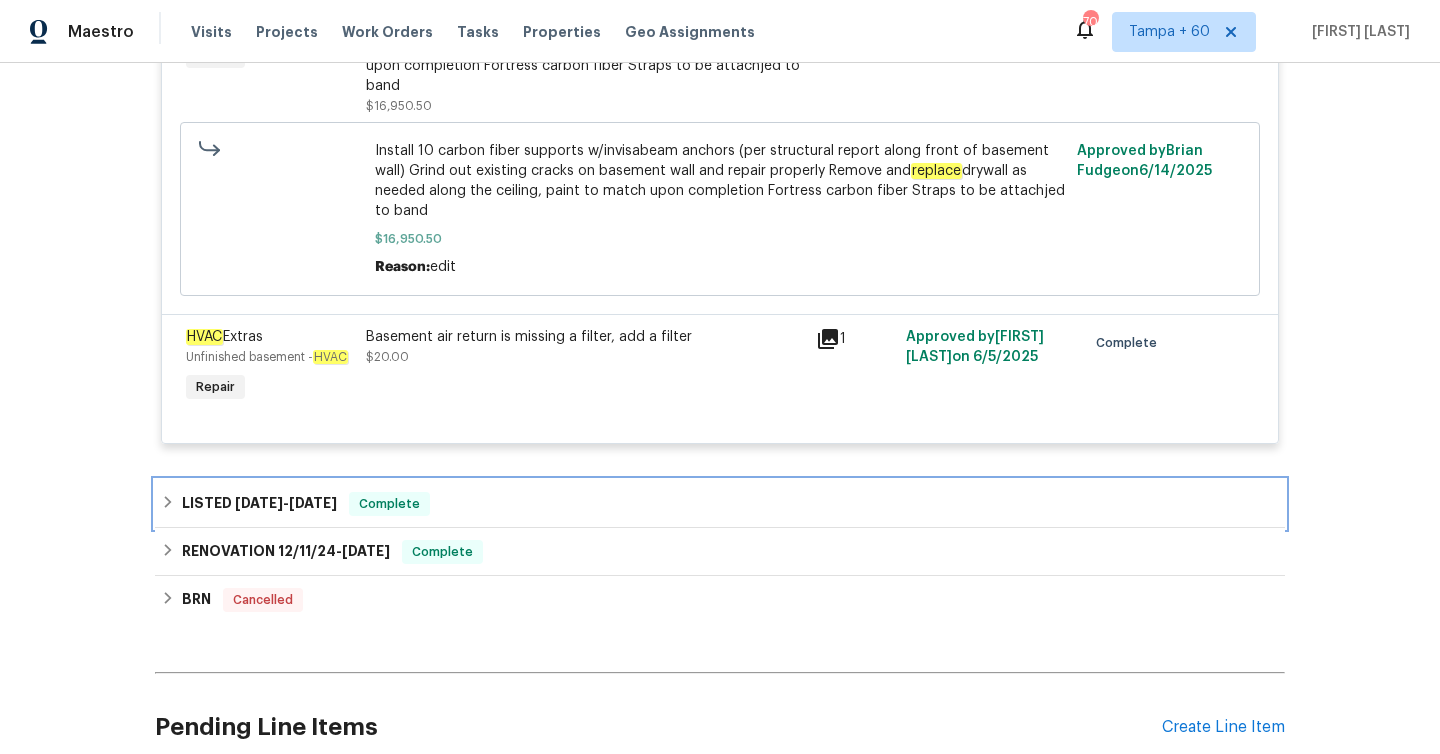 click on "[DATE]" at bounding box center [259, 503] 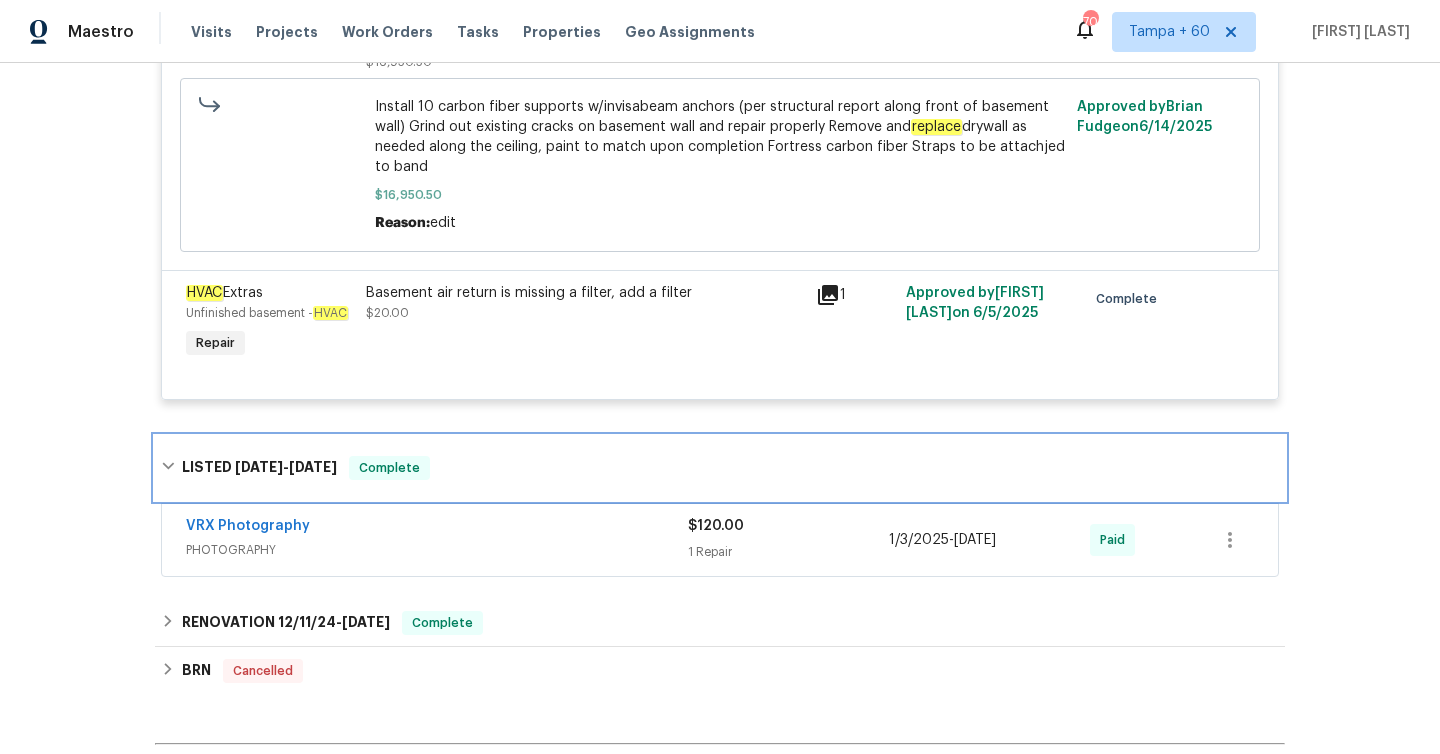 scroll, scrollTop: 2624, scrollLeft: 0, axis: vertical 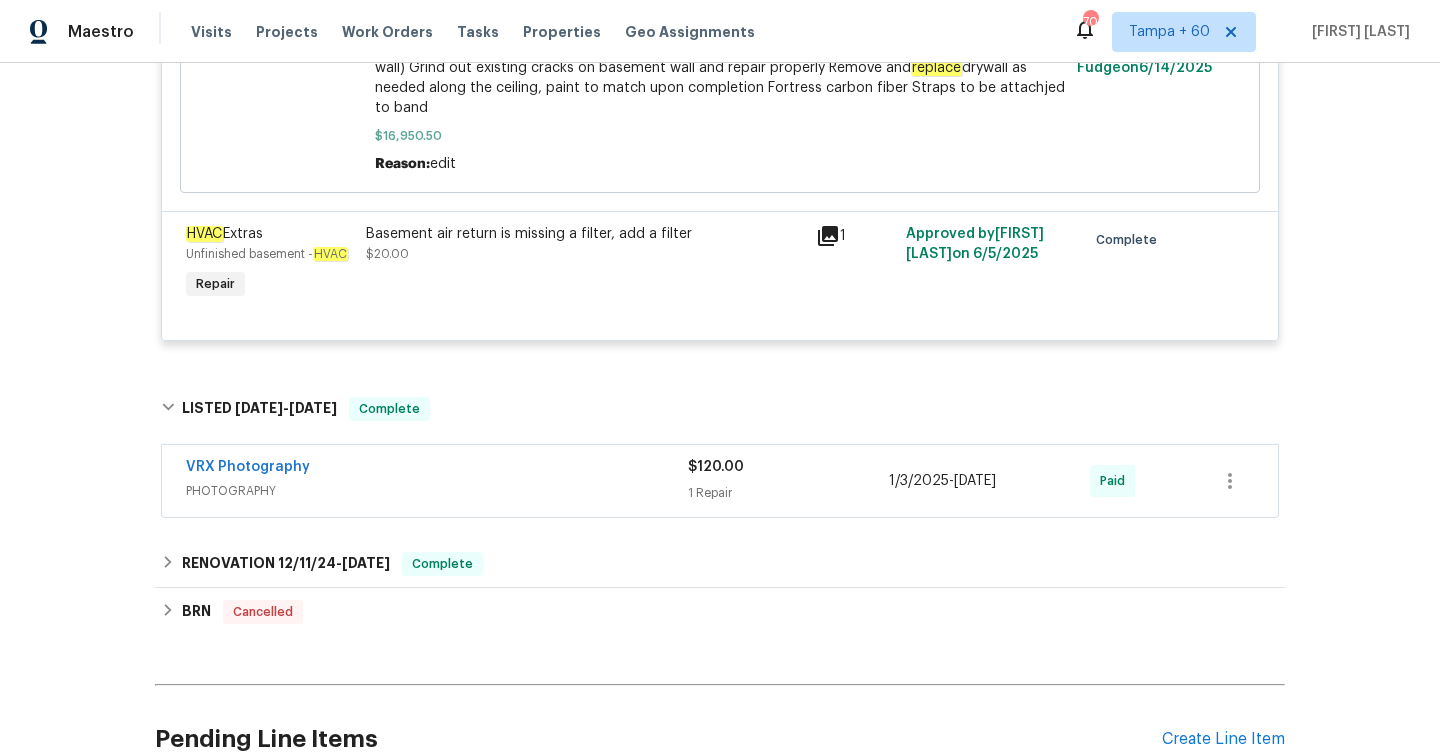click on "1 Repair" at bounding box center [788, 493] 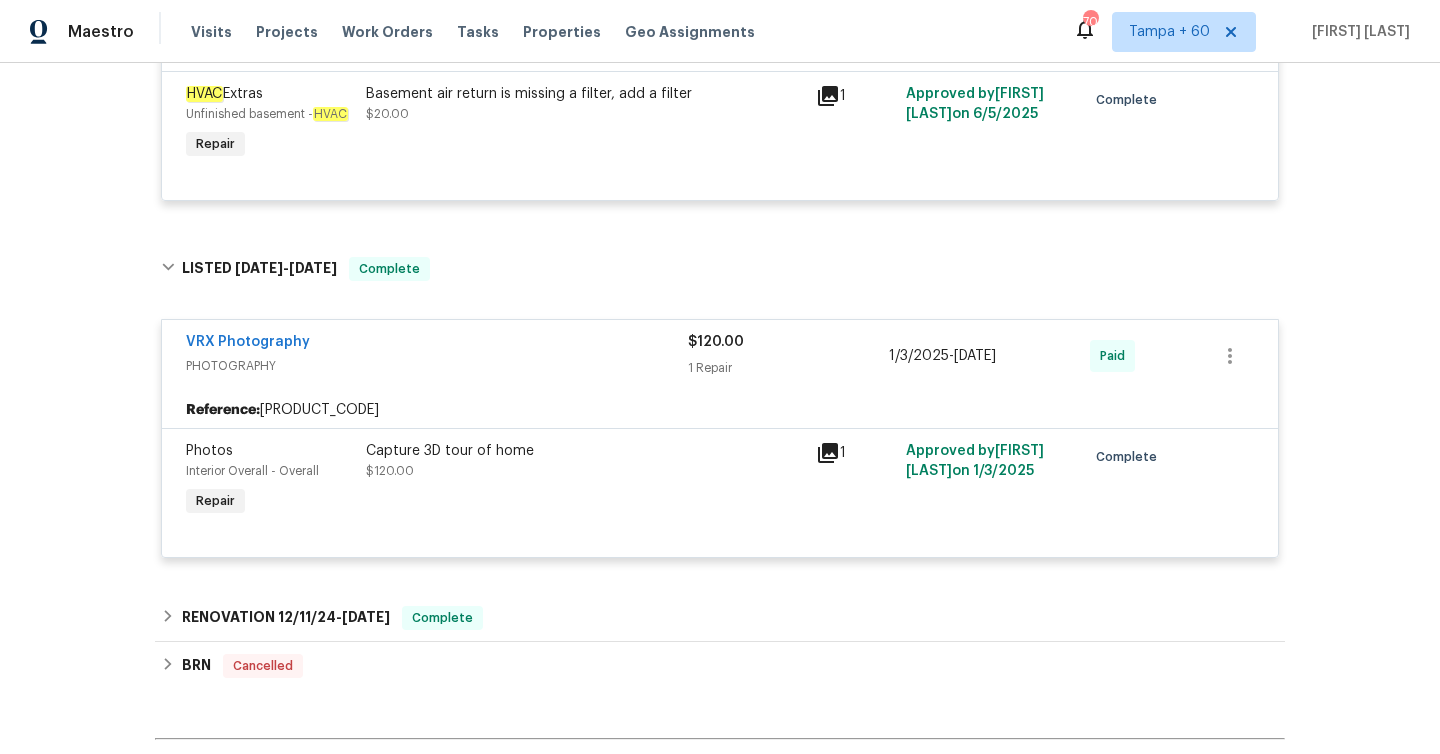 scroll, scrollTop: 2831, scrollLeft: 0, axis: vertical 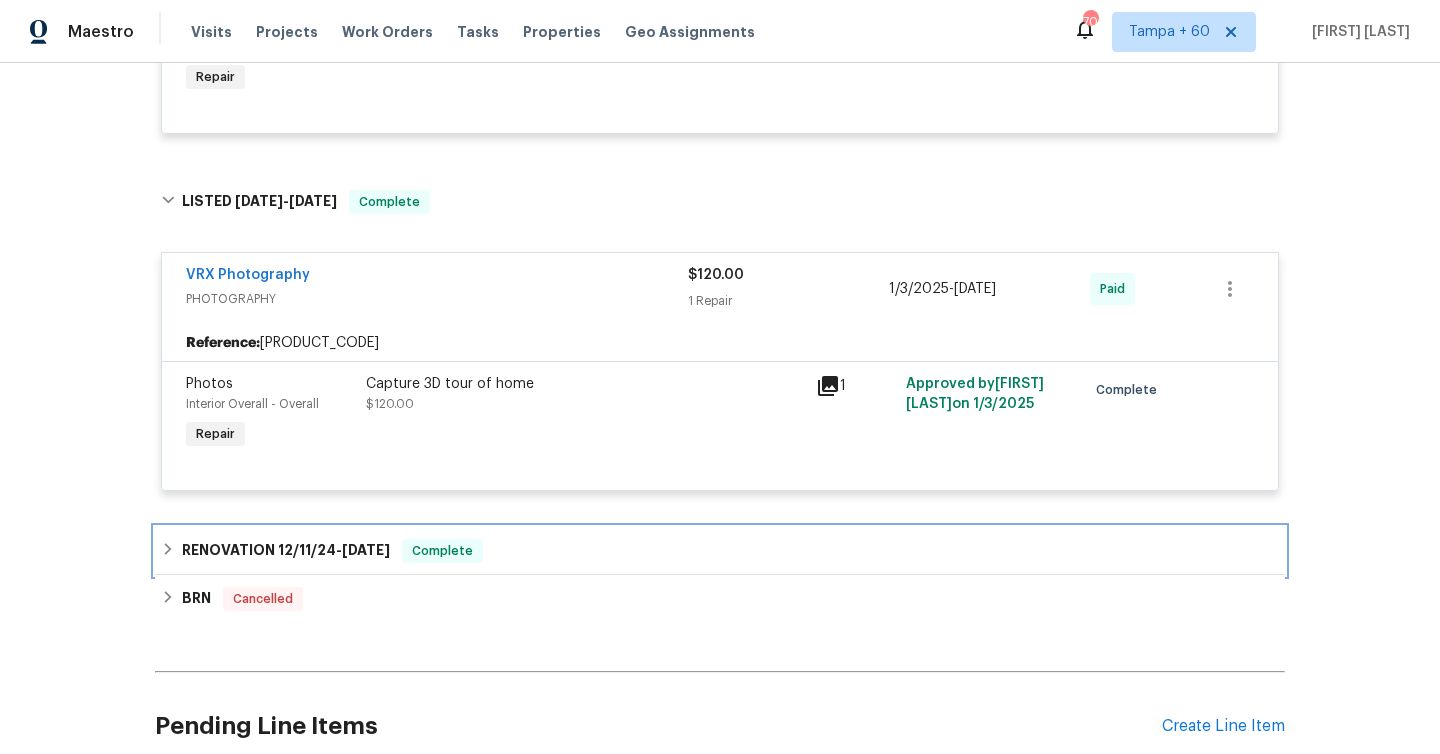 click on "RENOVATION   [DATE]  -  [DATE] Complete" at bounding box center [286, 551] 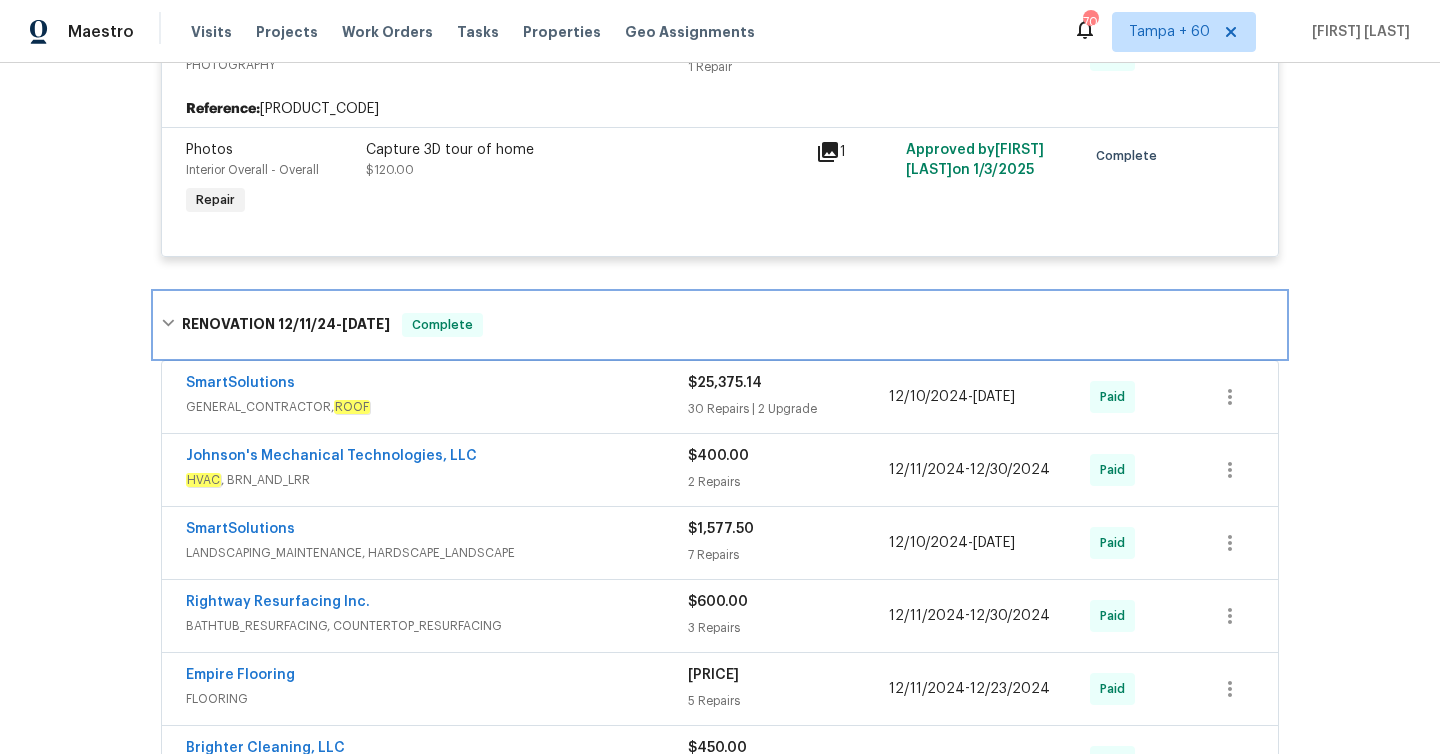 scroll, scrollTop: 3070, scrollLeft: 0, axis: vertical 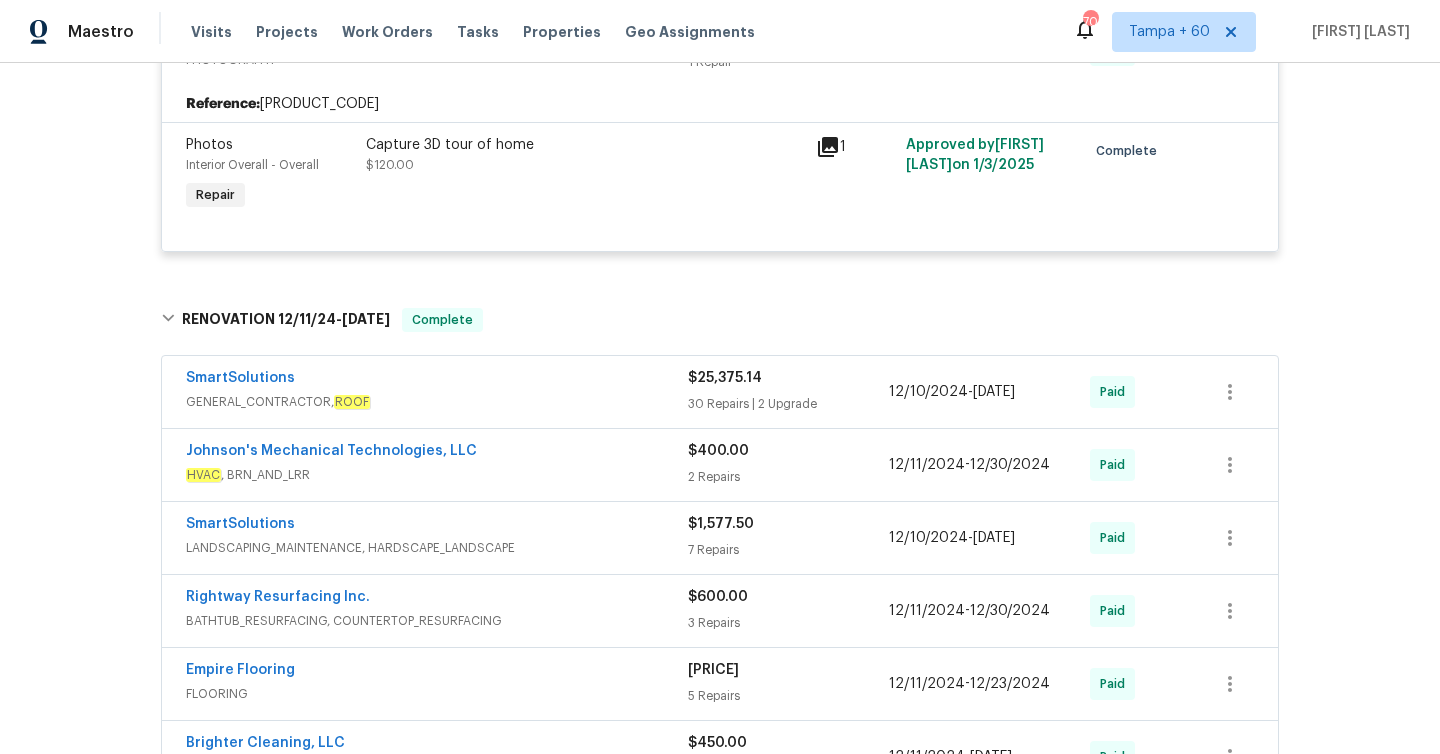 click on "30 Repairs | 2 Upgrade" at bounding box center [788, 404] 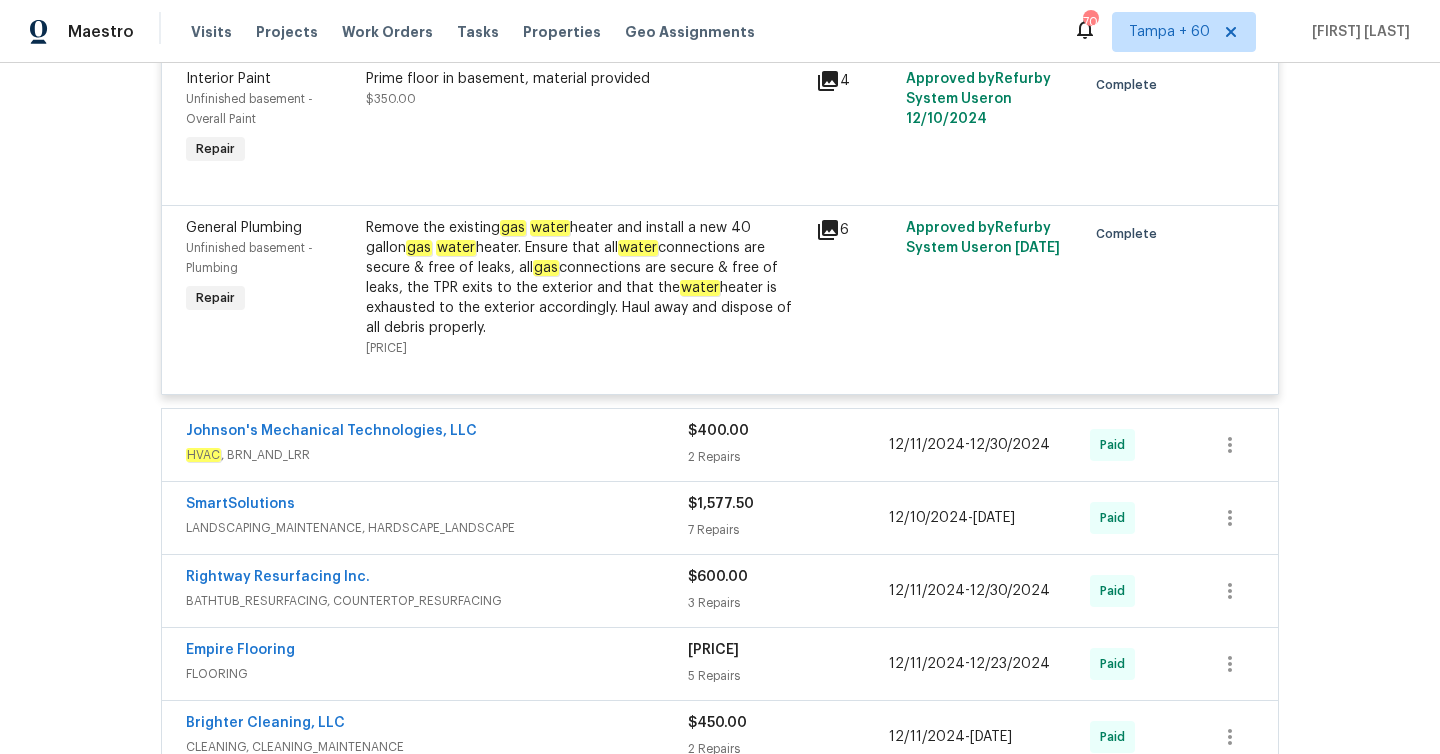 scroll, scrollTop: 8424, scrollLeft: 0, axis: vertical 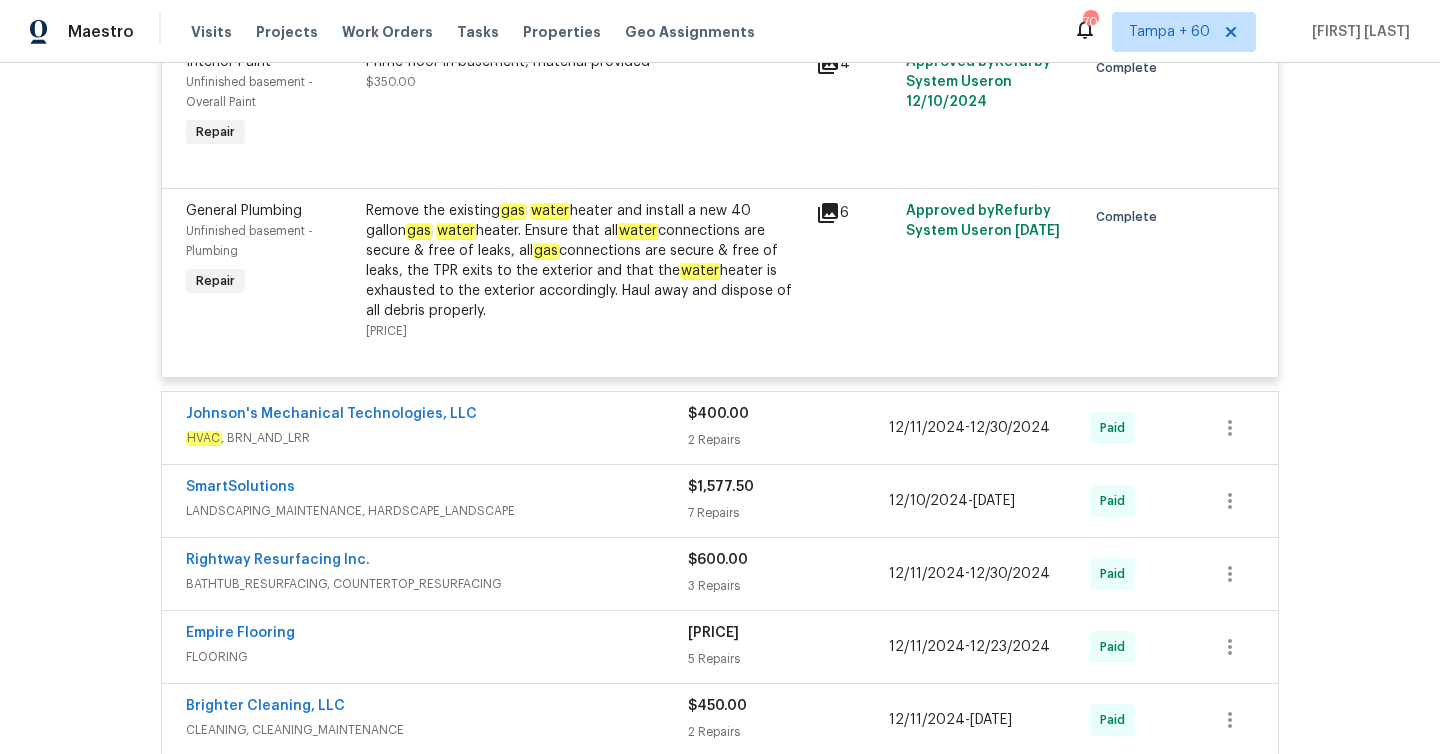 click on "2 Repairs" at bounding box center (788, 440) 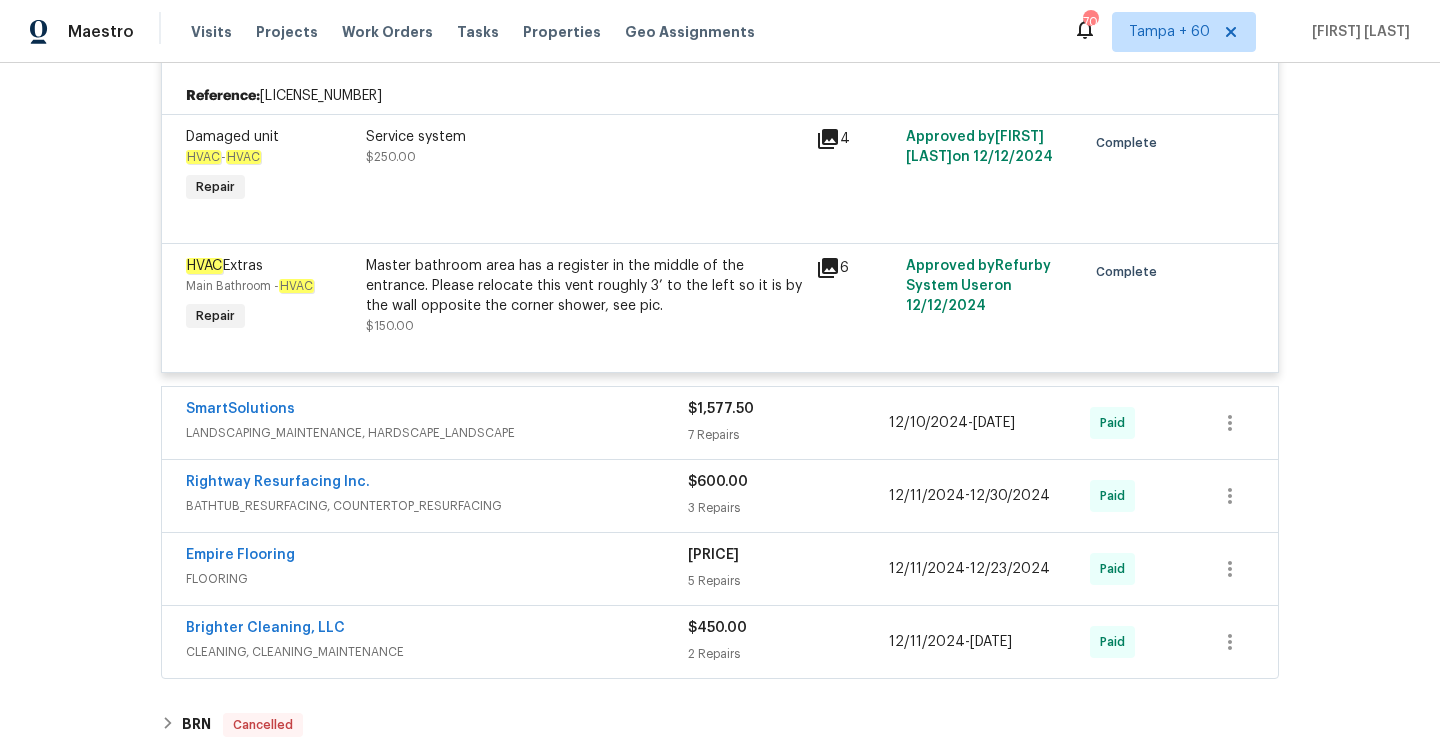 scroll, scrollTop: 8823, scrollLeft: 0, axis: vertical 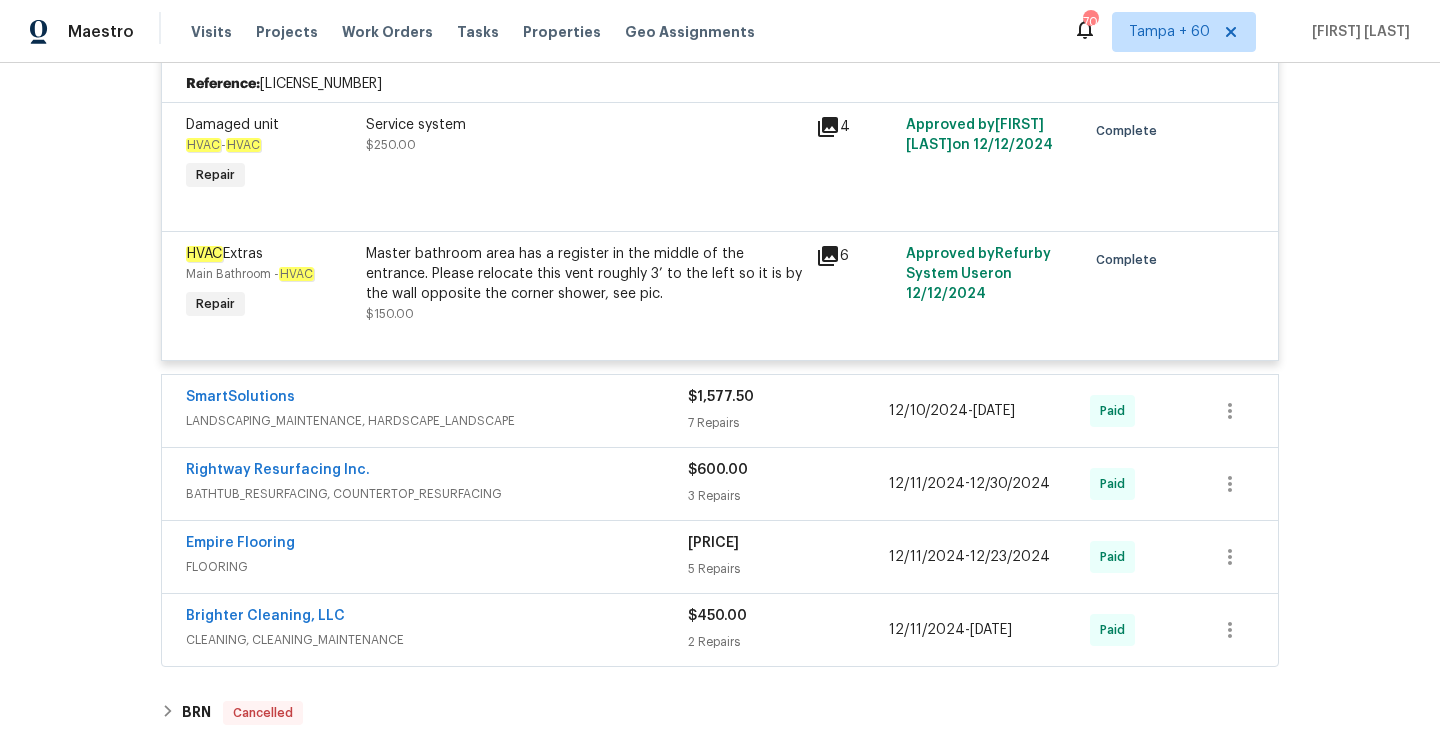 click on "7 Repairs" at bounding box center (788, 423) 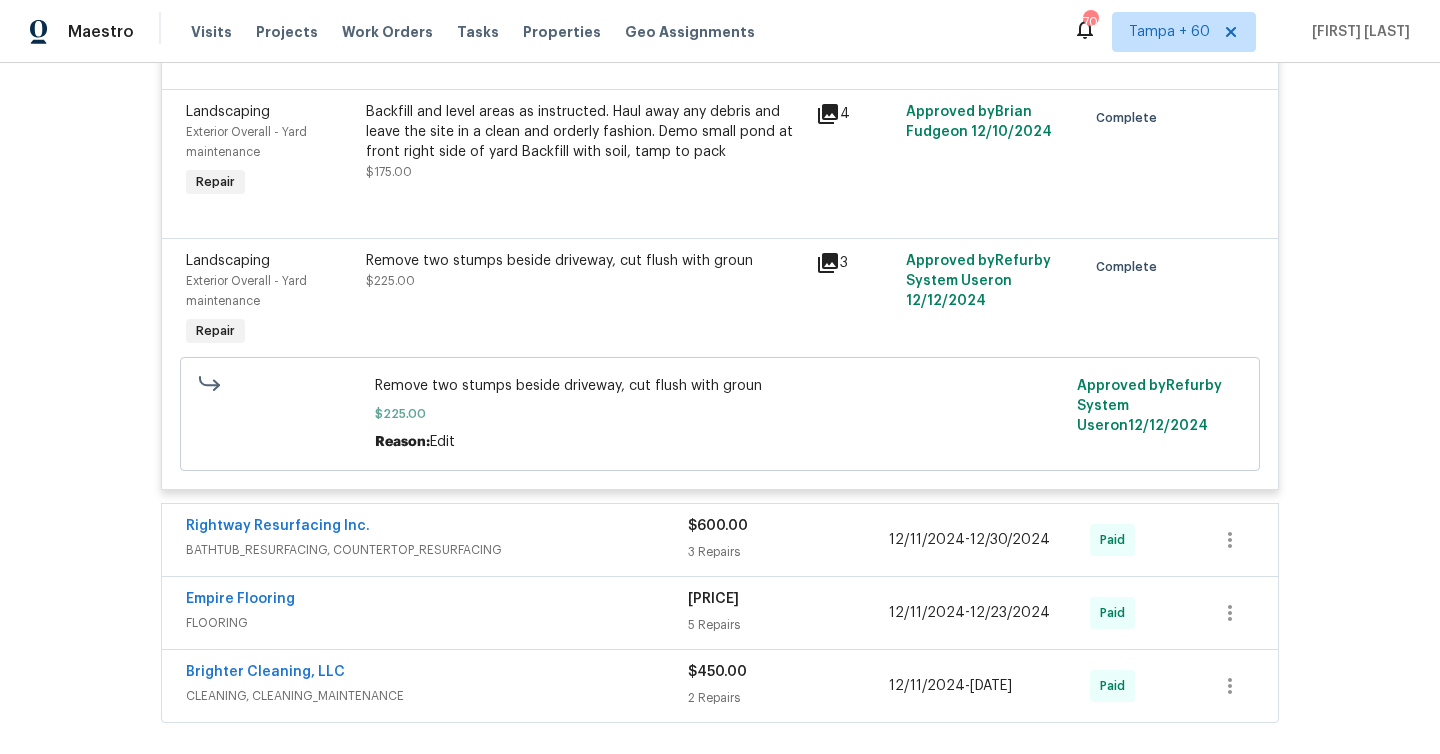 scroll, scrollTop: 10093, scrollLeft: 0, axis: vertical 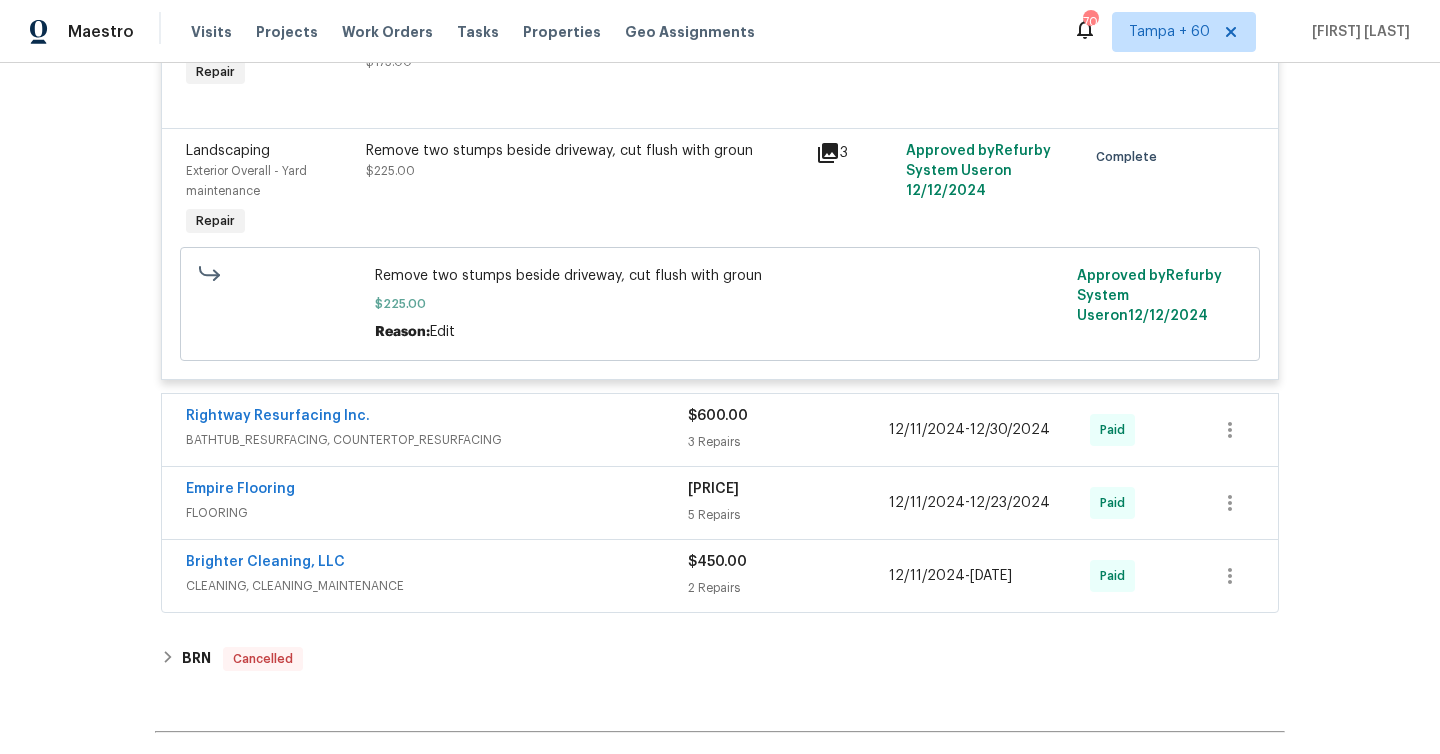 click on "3 Repairs" at bounding box center (788, 442) 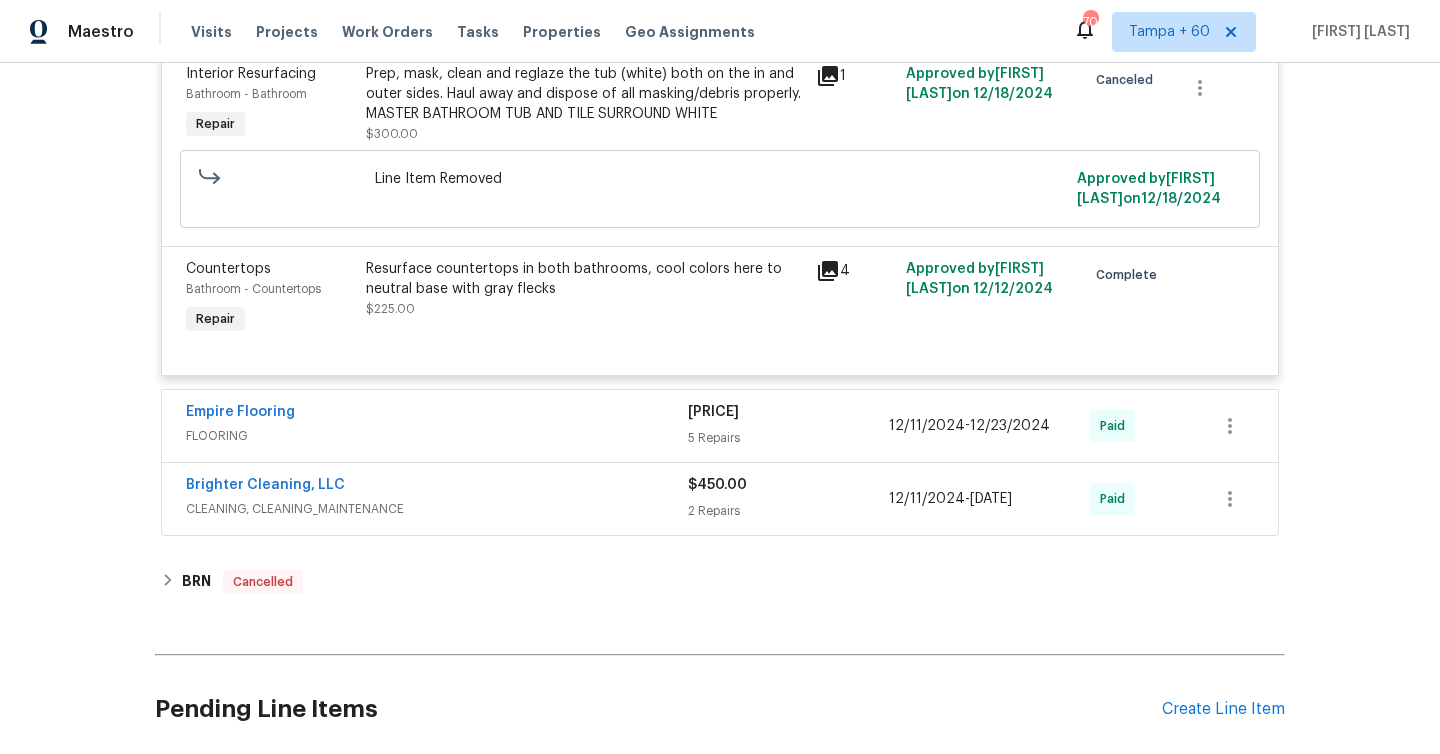 scroll, scrollTop: 10876, scrollLeft: 0, axis: vertical 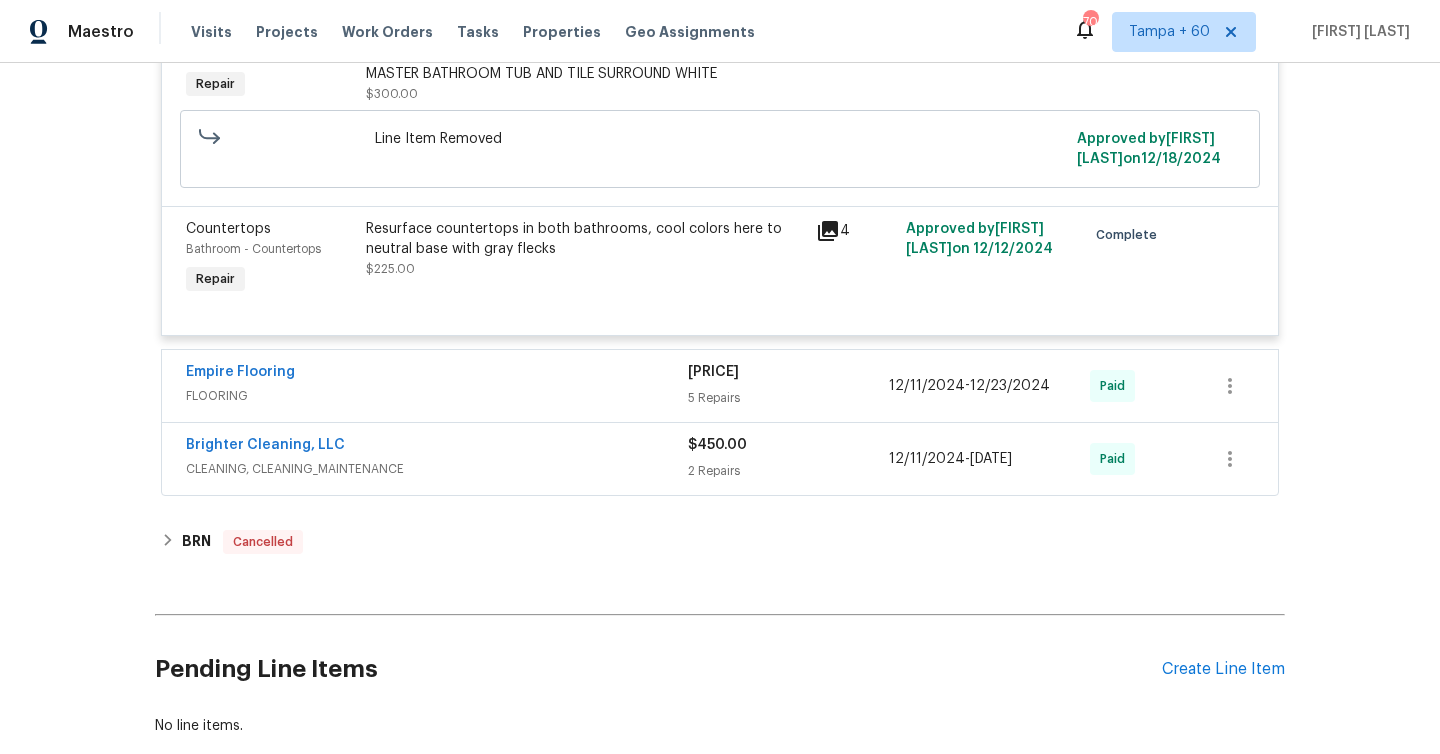 click on "Empire Flooring" at bounding box center [437, 374] 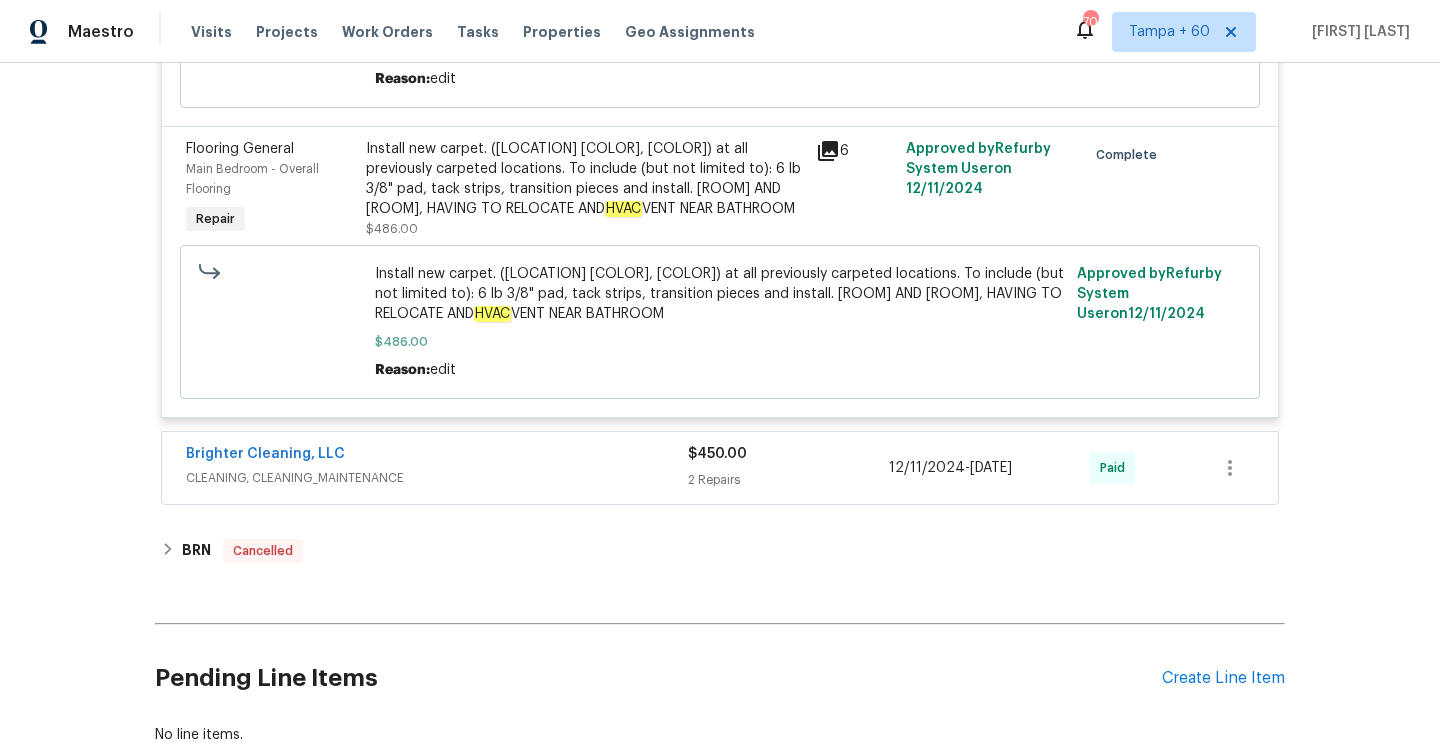 scroll, scrollTop: 12032, scrollLeft: 0, axis: vertical 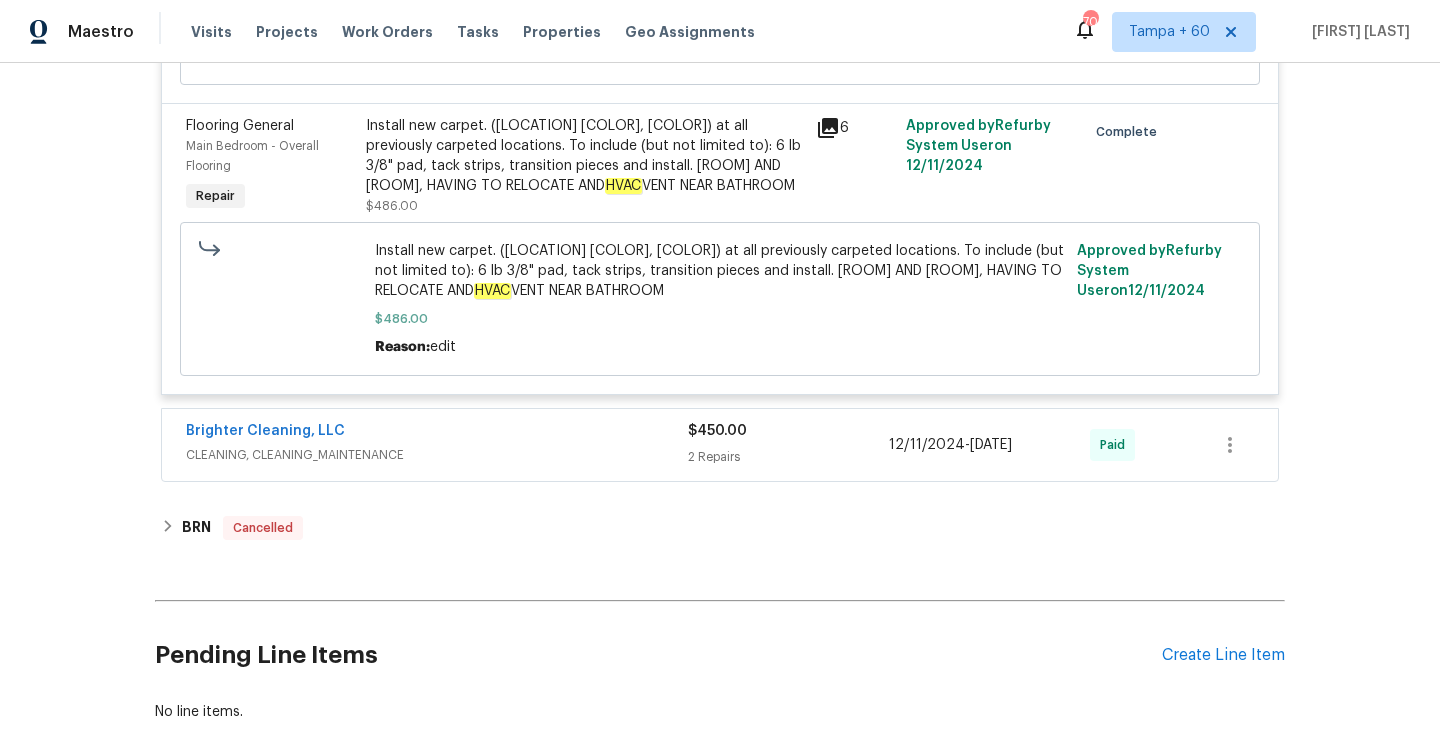 click on "2 Repairs" at bounding box center (788, 457) 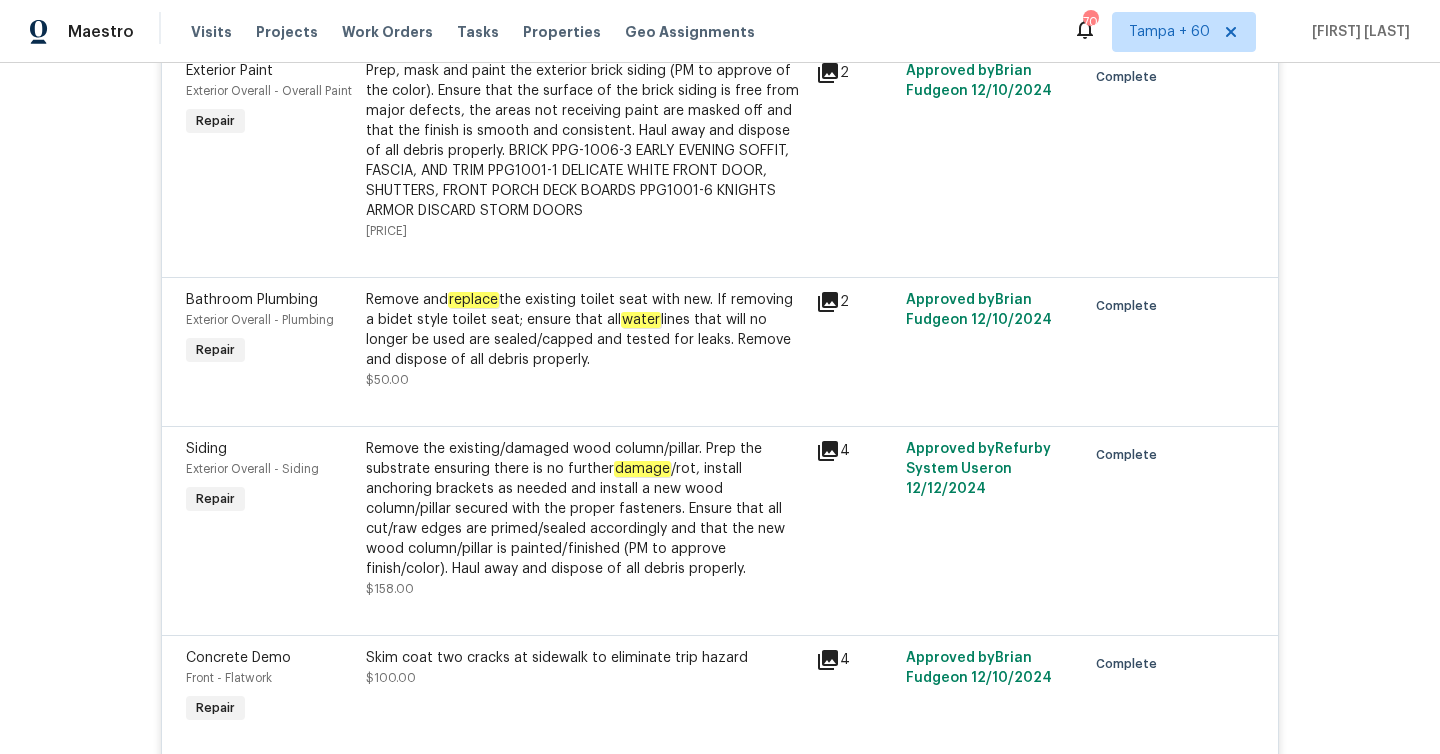 scroll, scrollTop: 4586, scrollLeft: 0, axis: vertical 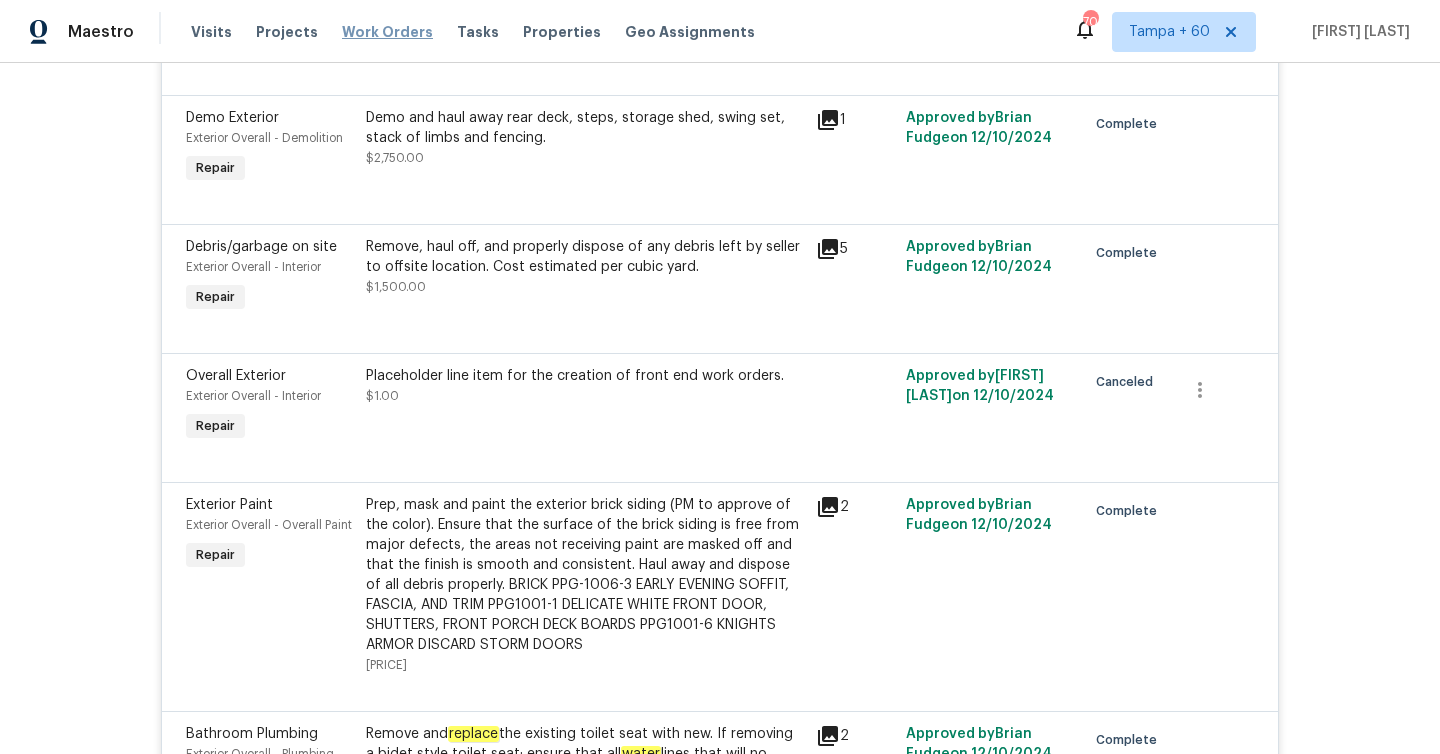 click on "Work Orders" at bounding box center [387, 32] 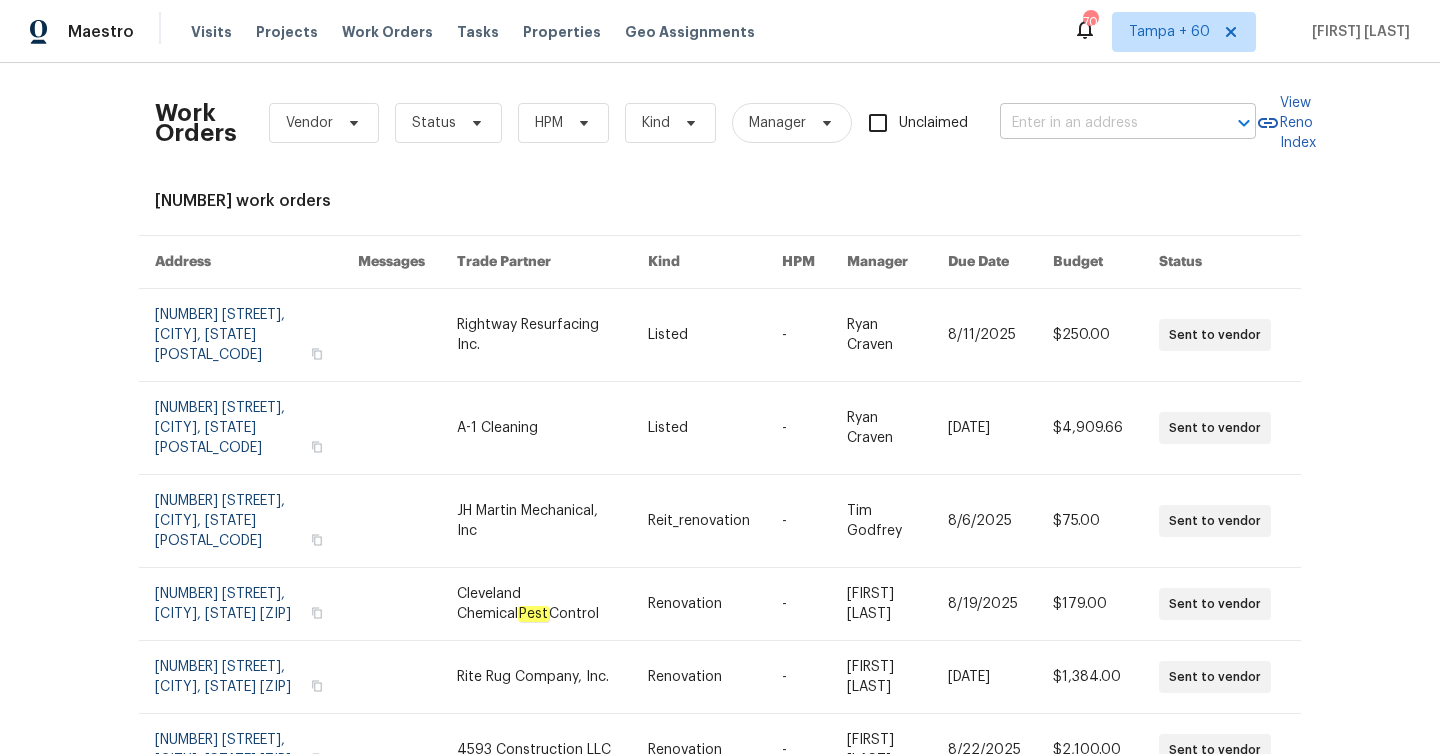 click at bounding box center [1100, 123] 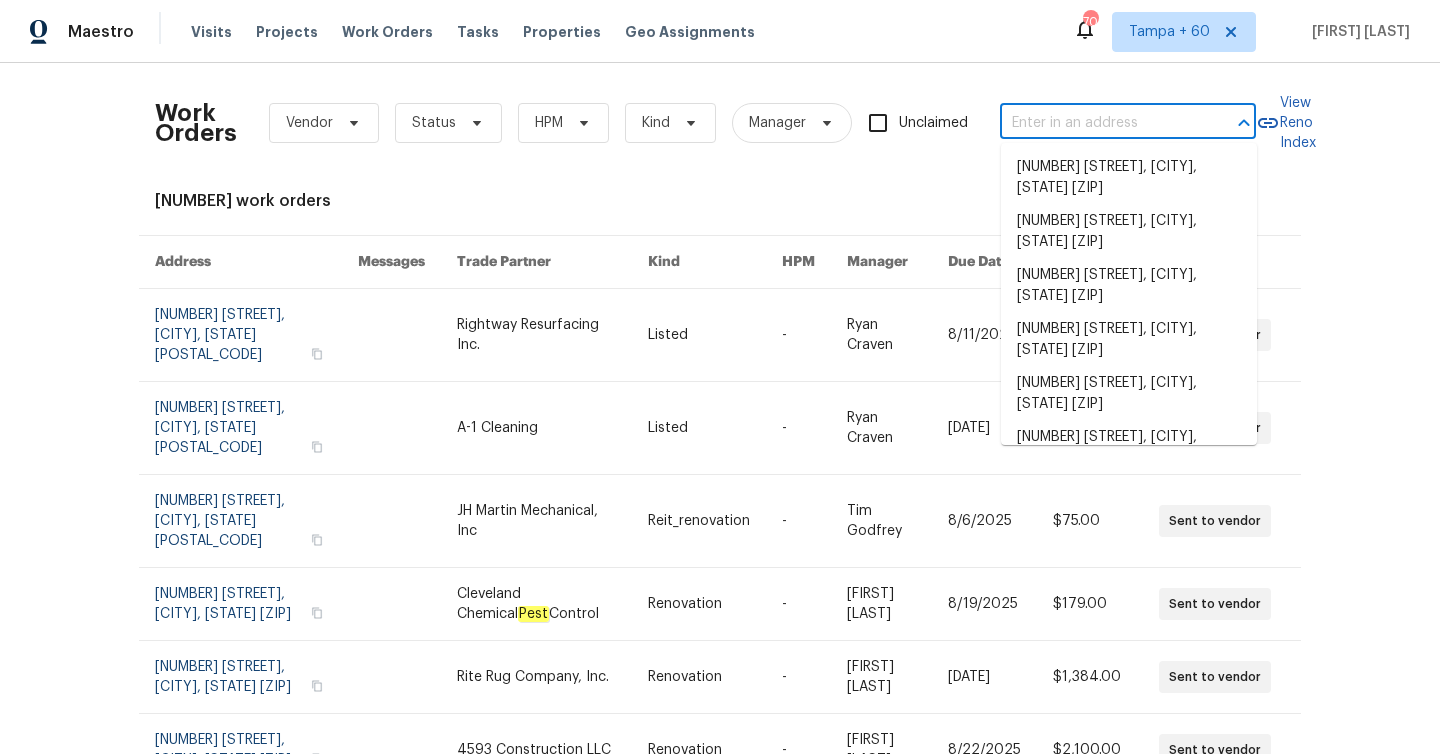 paste on "[NUMBER] [STREET], [CITY], [STATE] [POSTAL_CODE]" 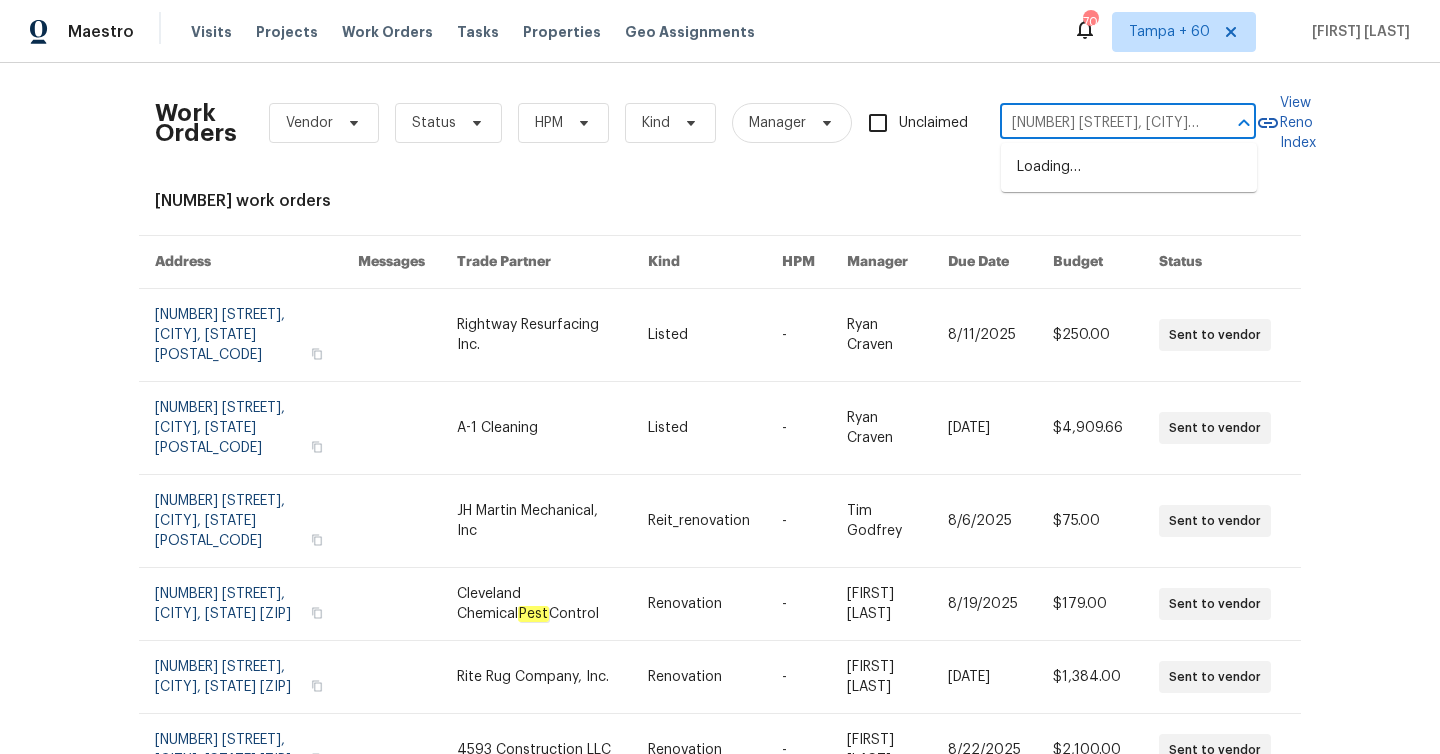 scroll, scrollTop: 0, scrollLeft: 29, axis: horizontal 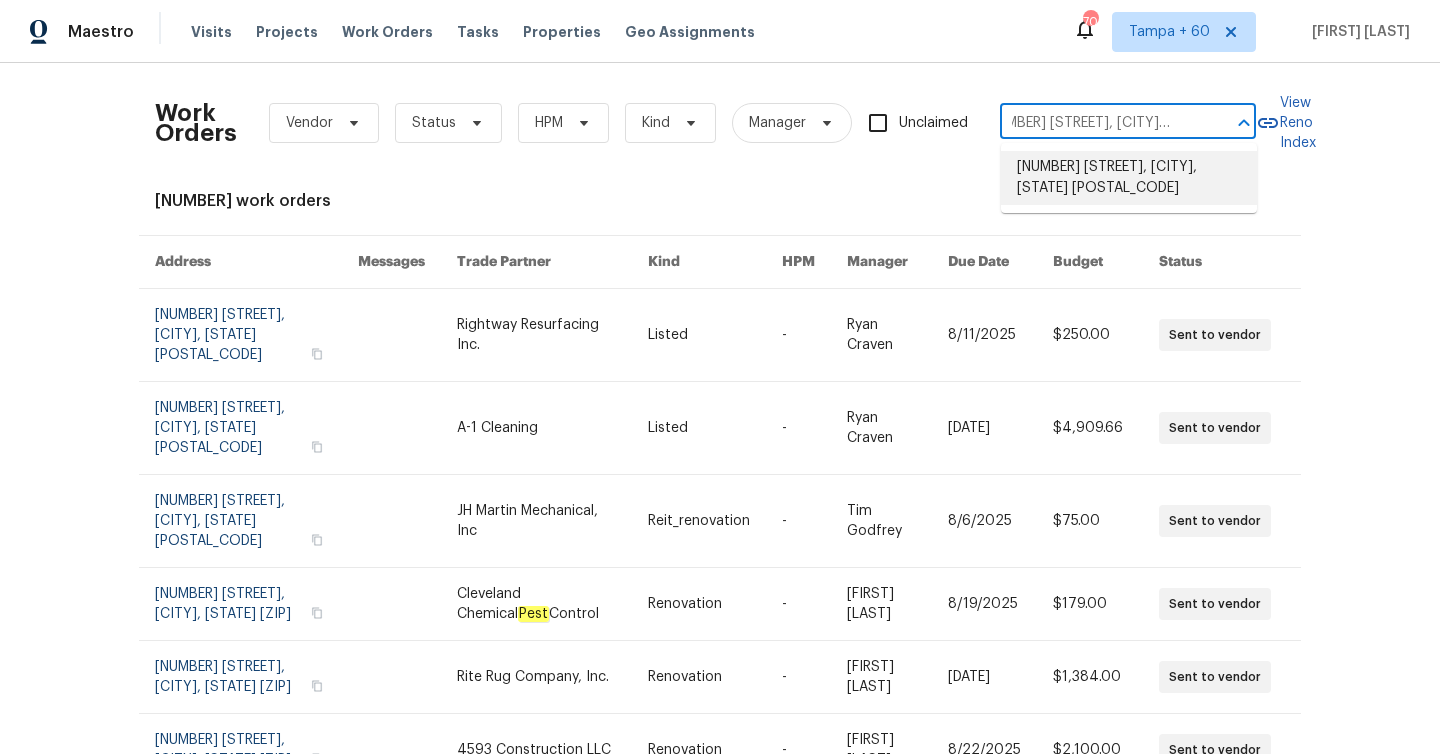 click on "[NUMBER] [STREET], [CITY], [STATE] [POSTAL_CODE]" at bounding box center [1129, 178] 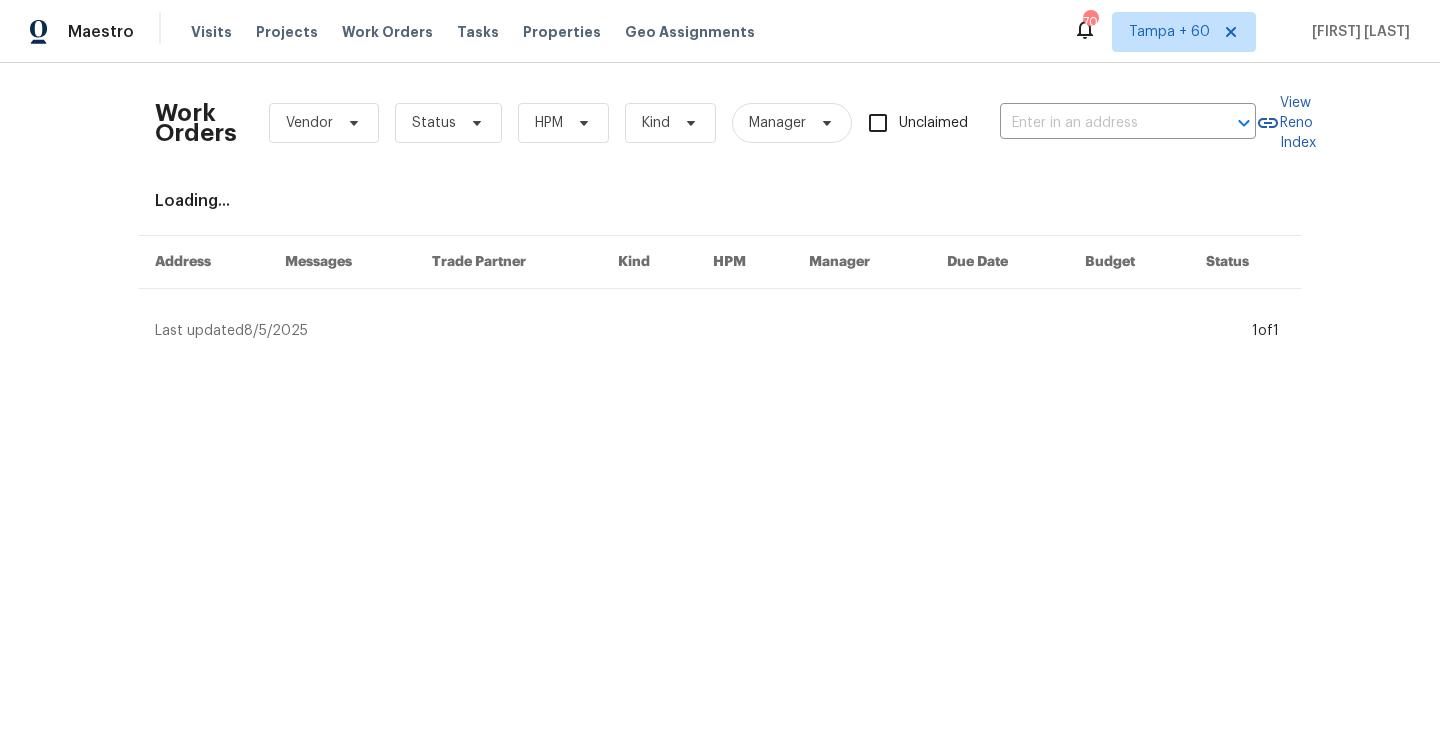 type on "[NUMBER] [STREET], [CITY], [STATE] [POSTAL_CODE]" 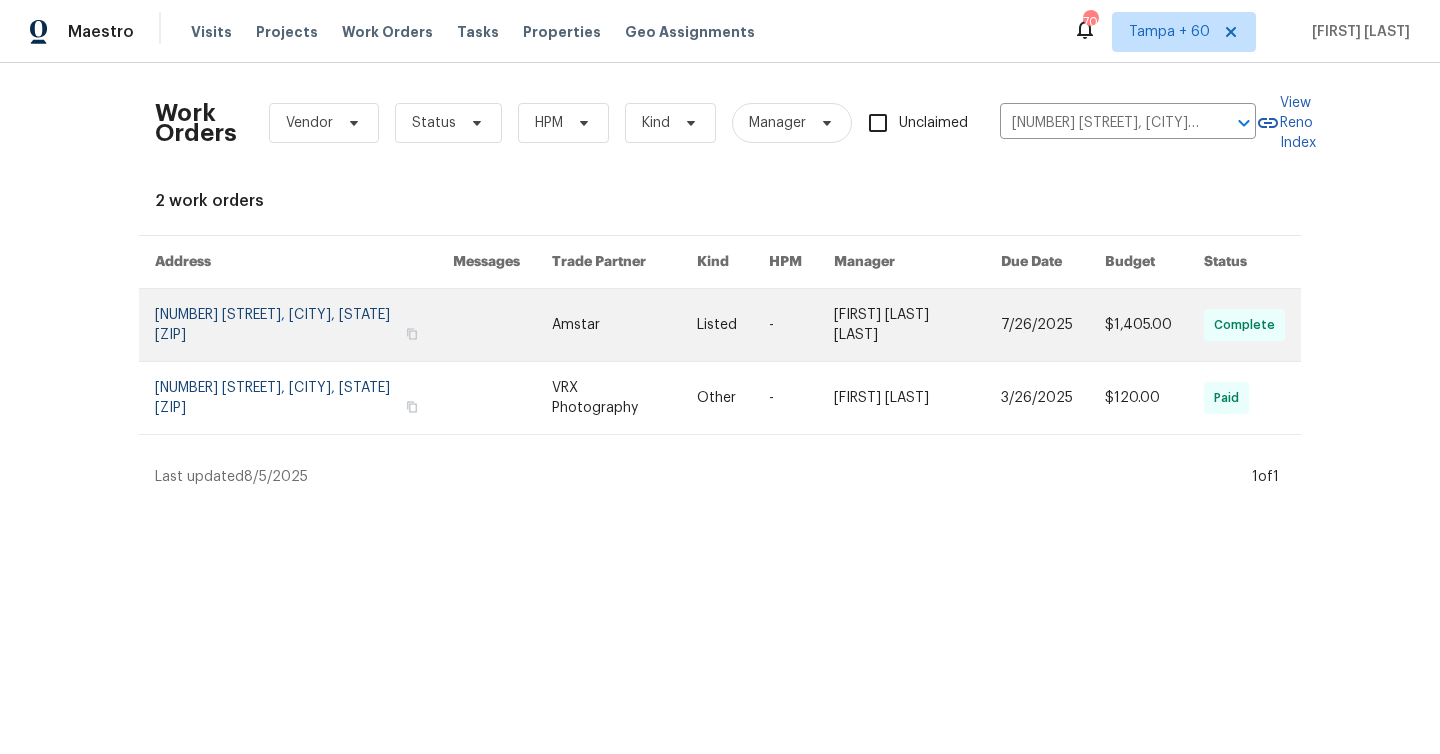 click at bounding box center (304, 325) 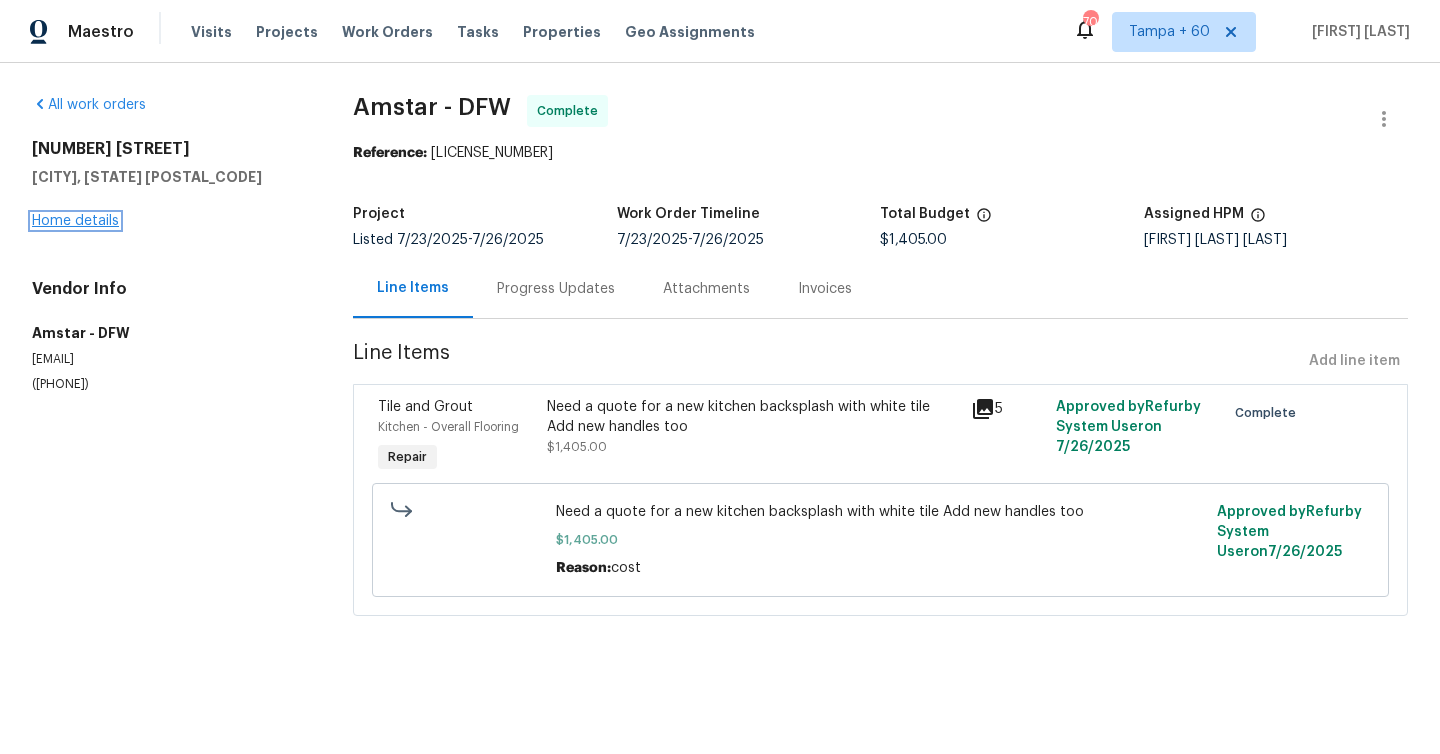 click on "Home details" at bounding box center [75, 221] 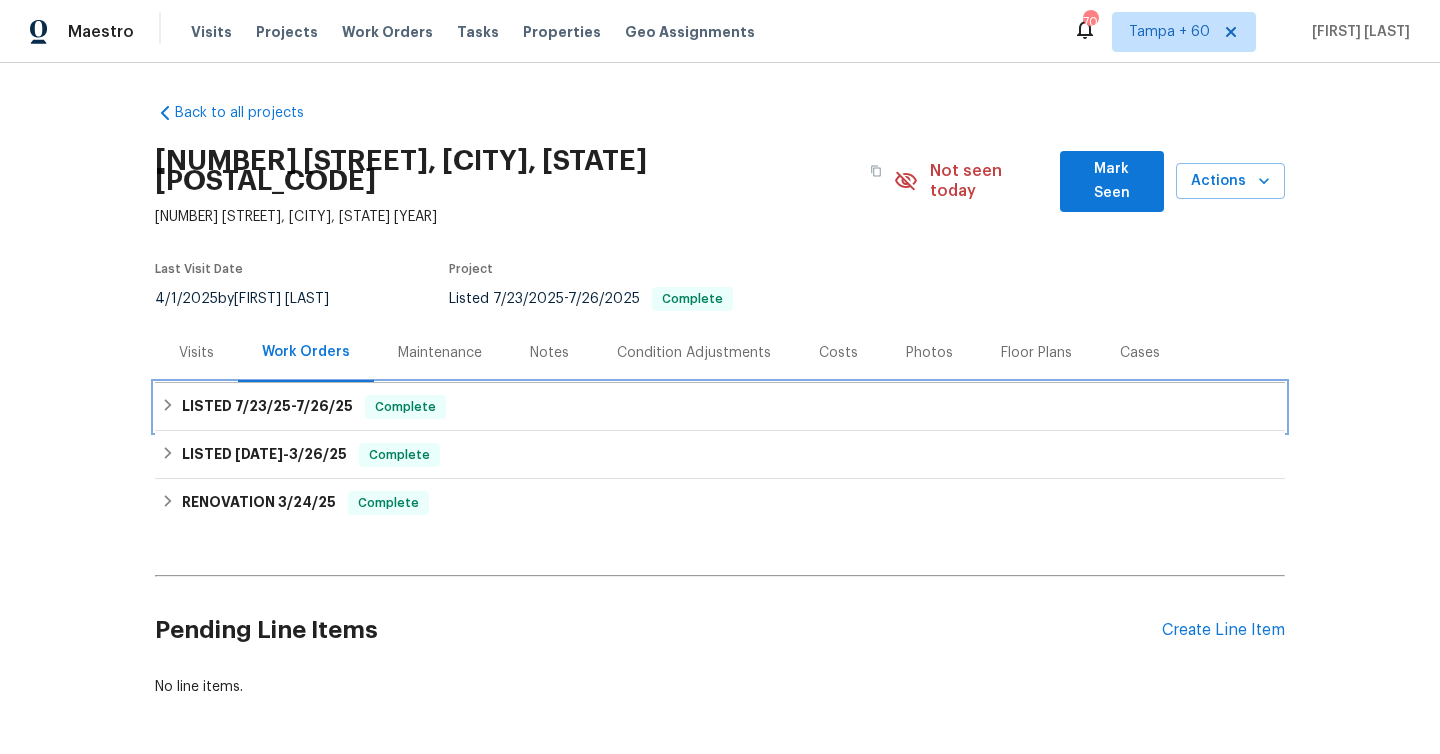 click on "[DATE]  -  [DATE]" at bounding box center (294, 406) 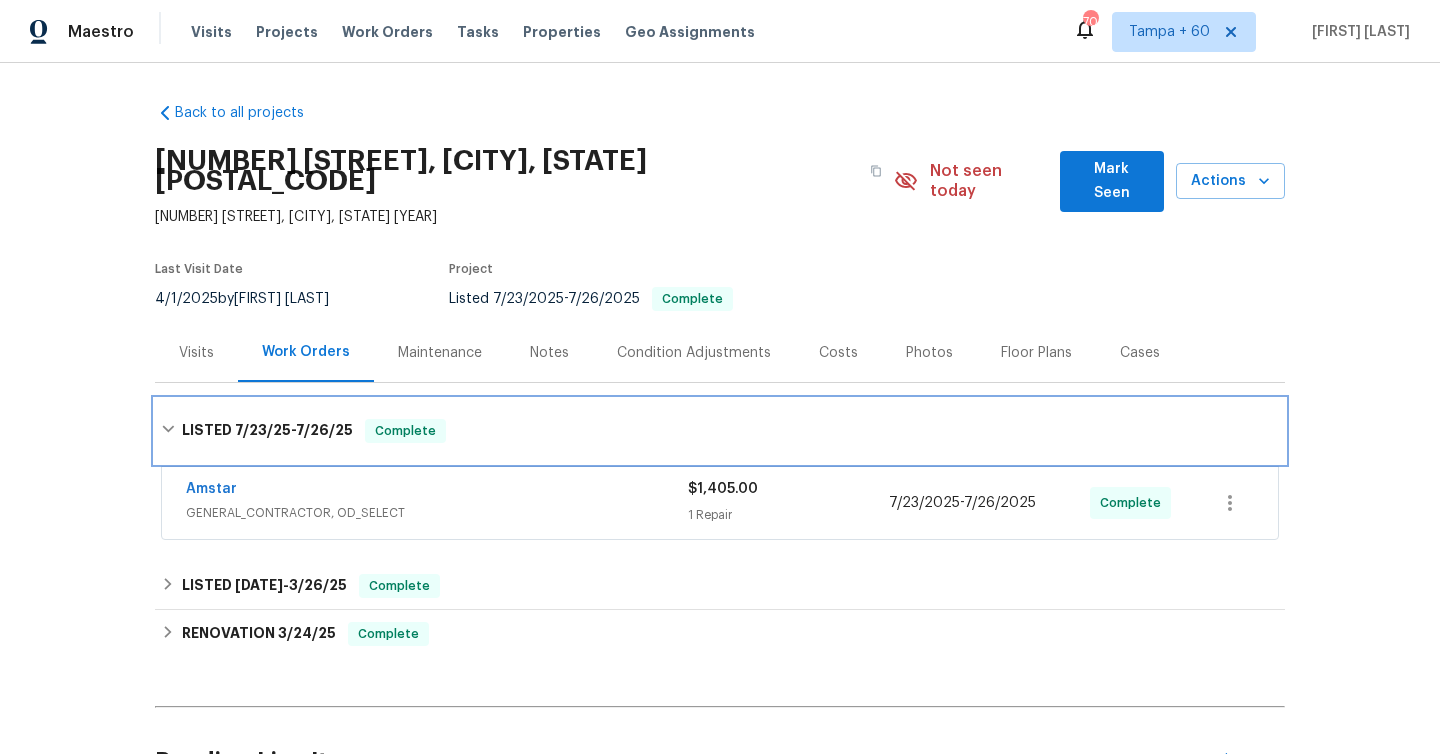 scroll, scrollTop: 190, scrollLeft: 0, axis: vertical 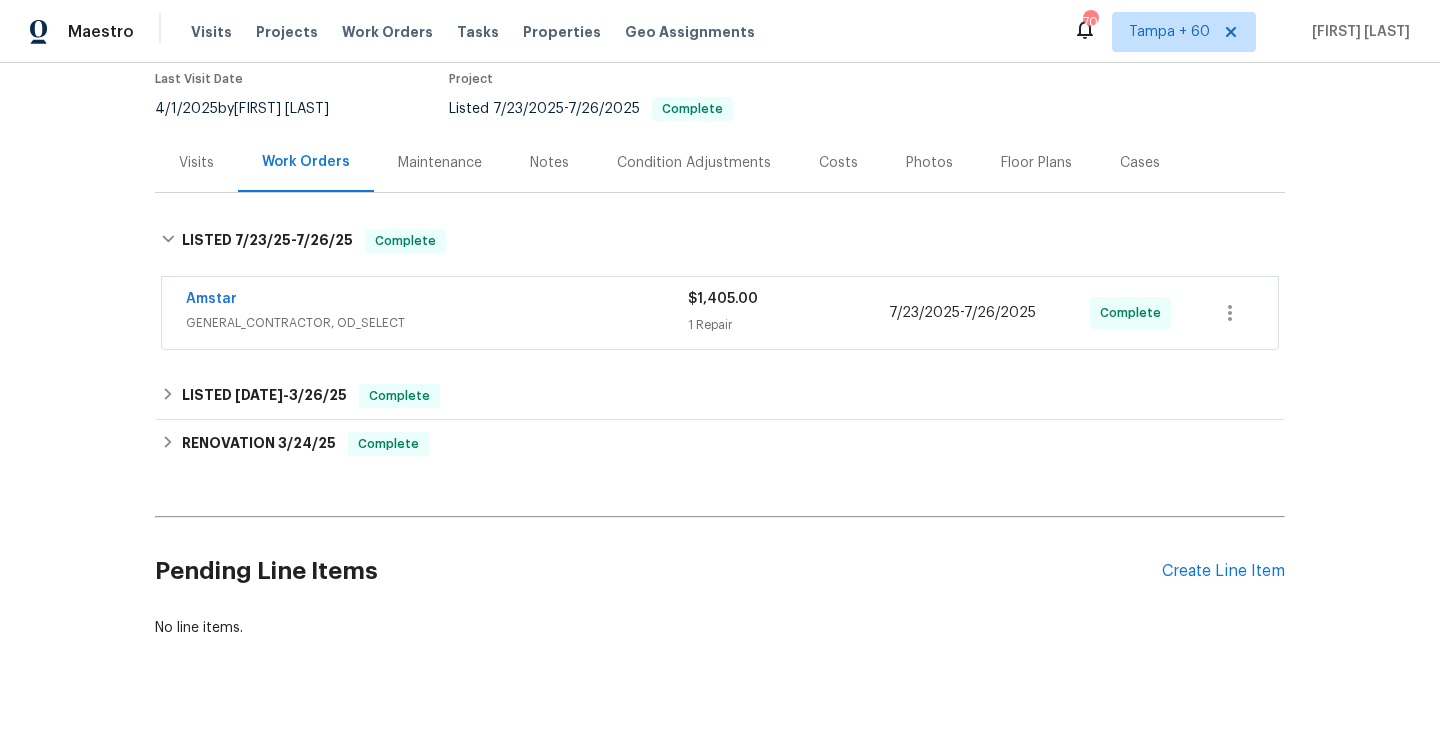 click on "1 Repair" at bounding box center (788, 325) 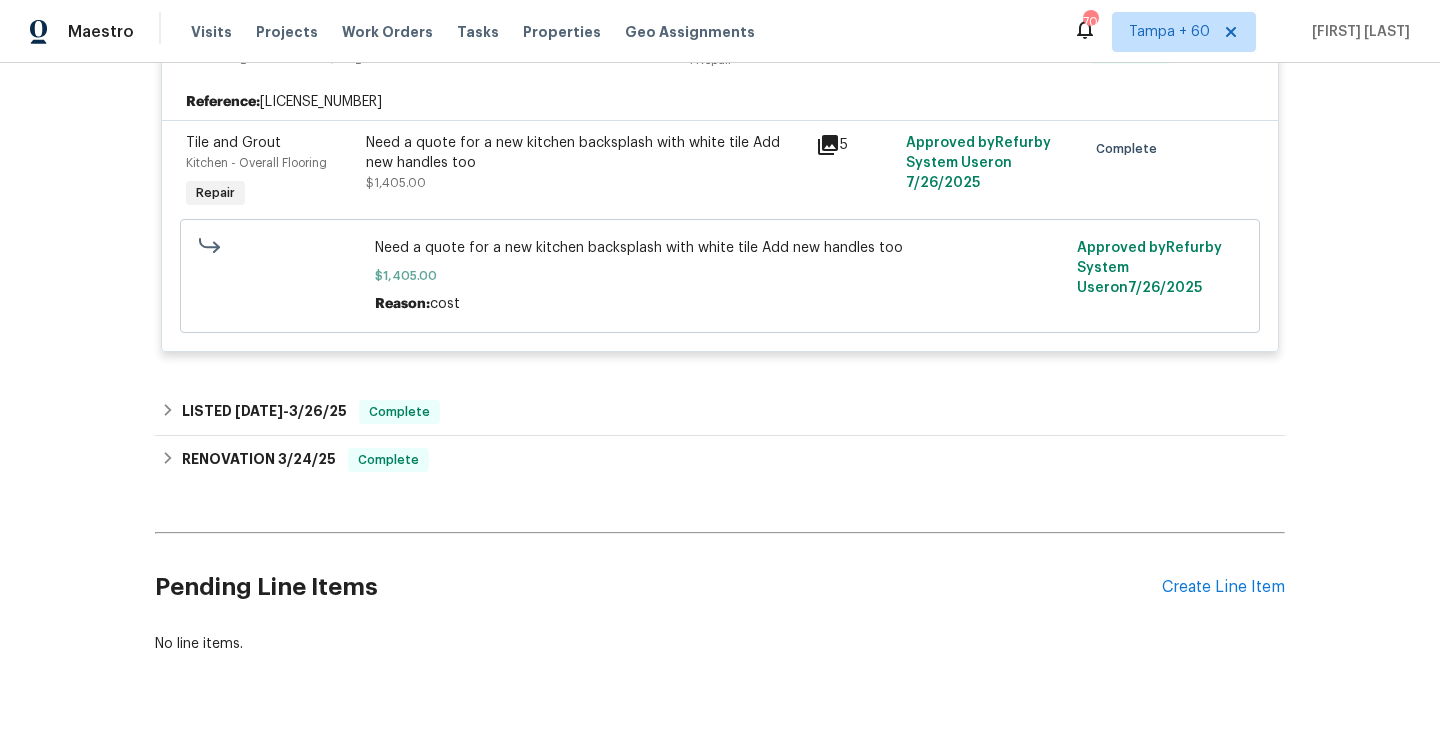 scroll, scrollTop: 487, scrollLeft: 0, axis: vertical 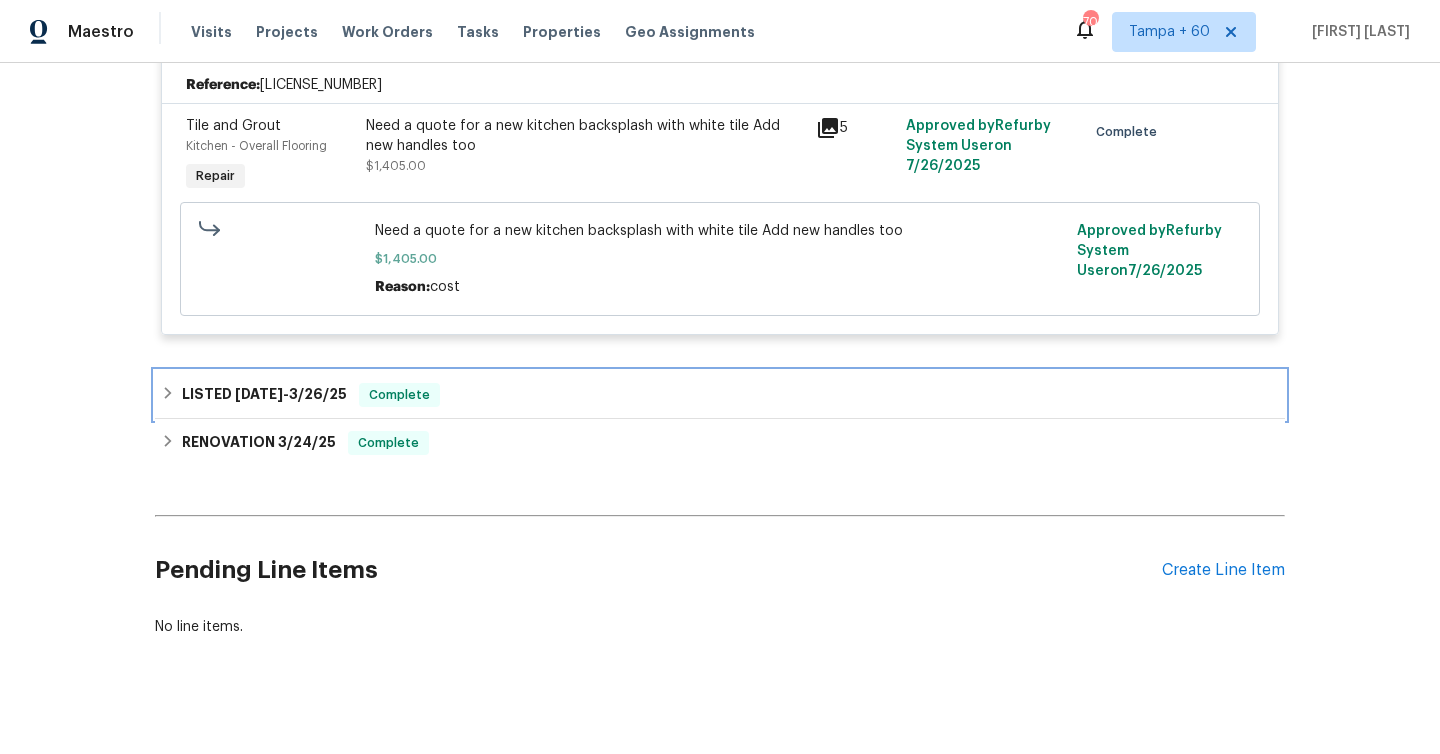 click on "[DATE]" at bounding box center [259, 394] 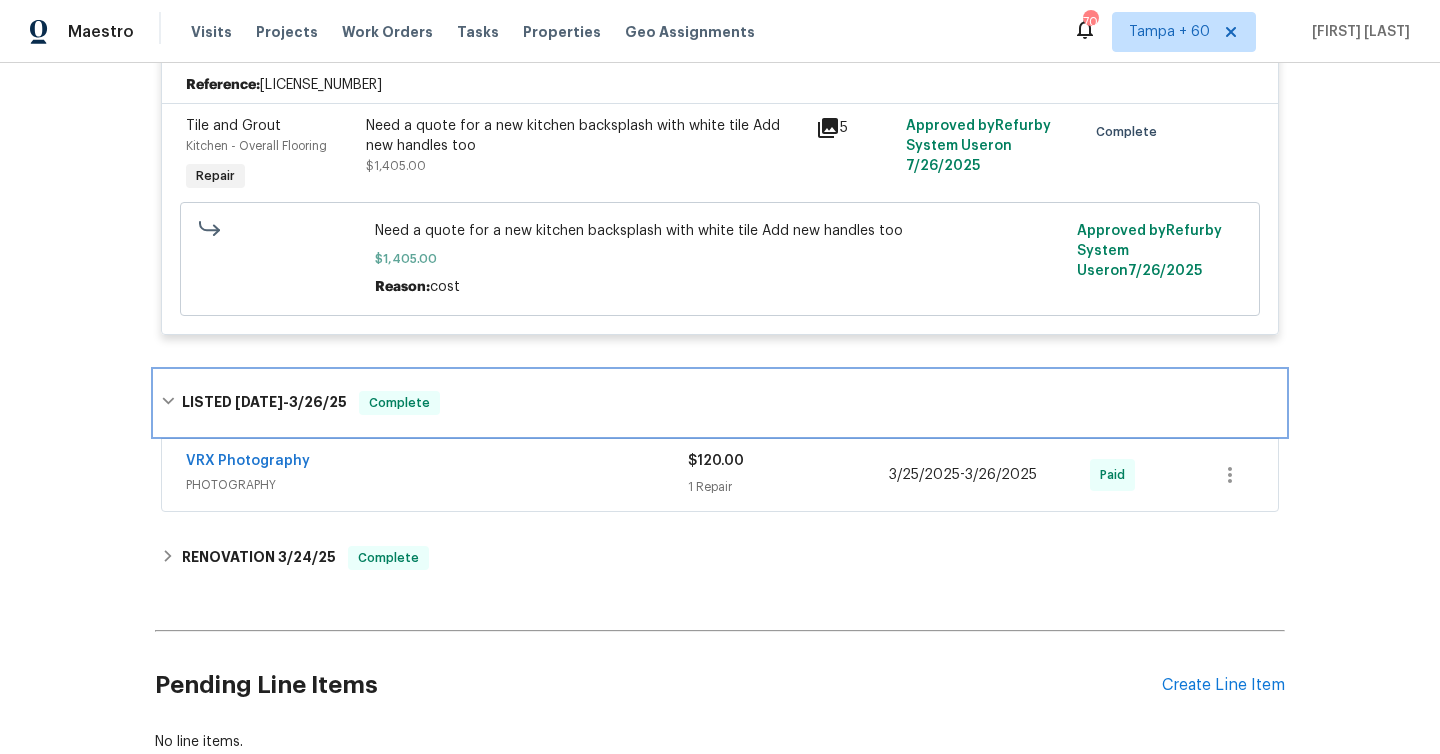 scroll, scrollTop: 602, scrollLeft: 0, axis: vertical 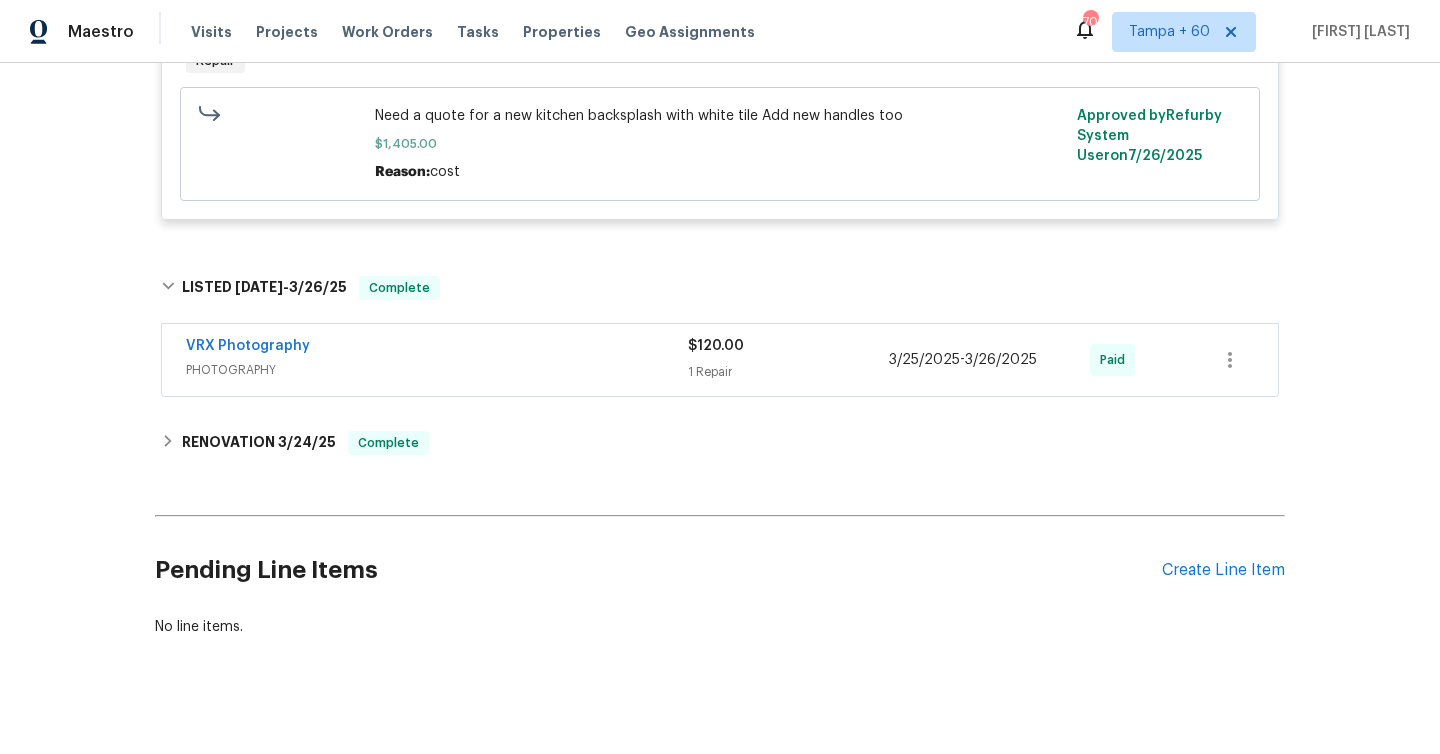 click on "1 Repair" at bounding box center [788, 372] 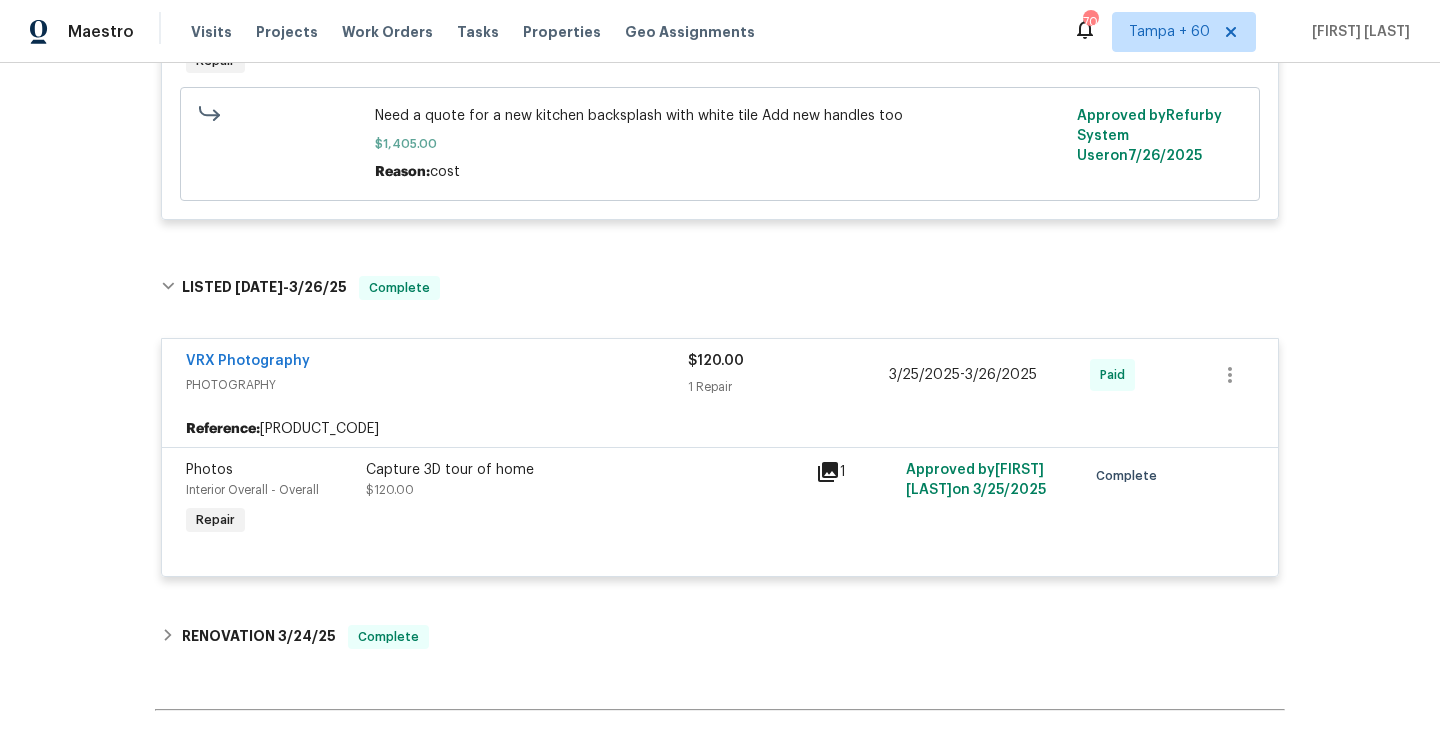 scroll, scrollTop: 796, scrollLeft: 0, axis: vertical 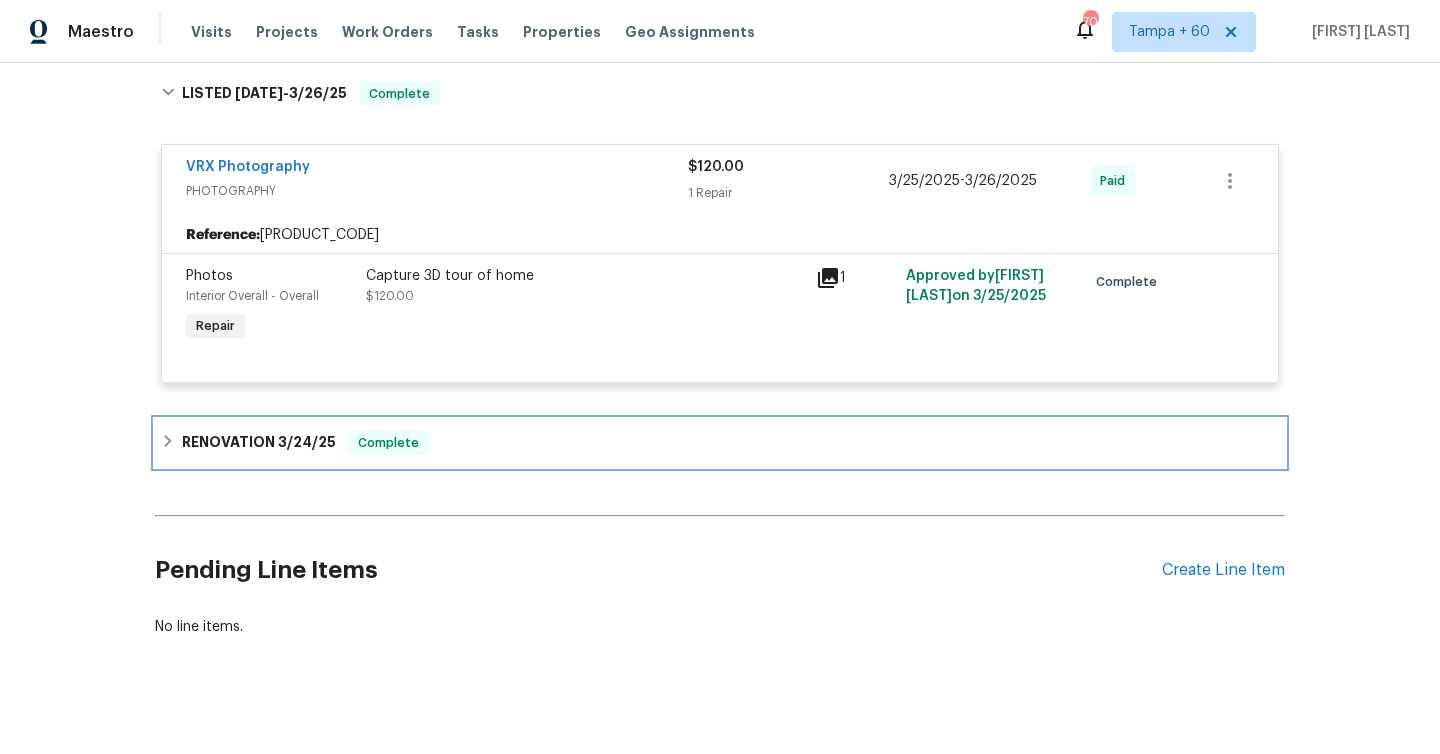 click on "RENOVATION   [DATE] Complete" at bounding box center [720, 443] 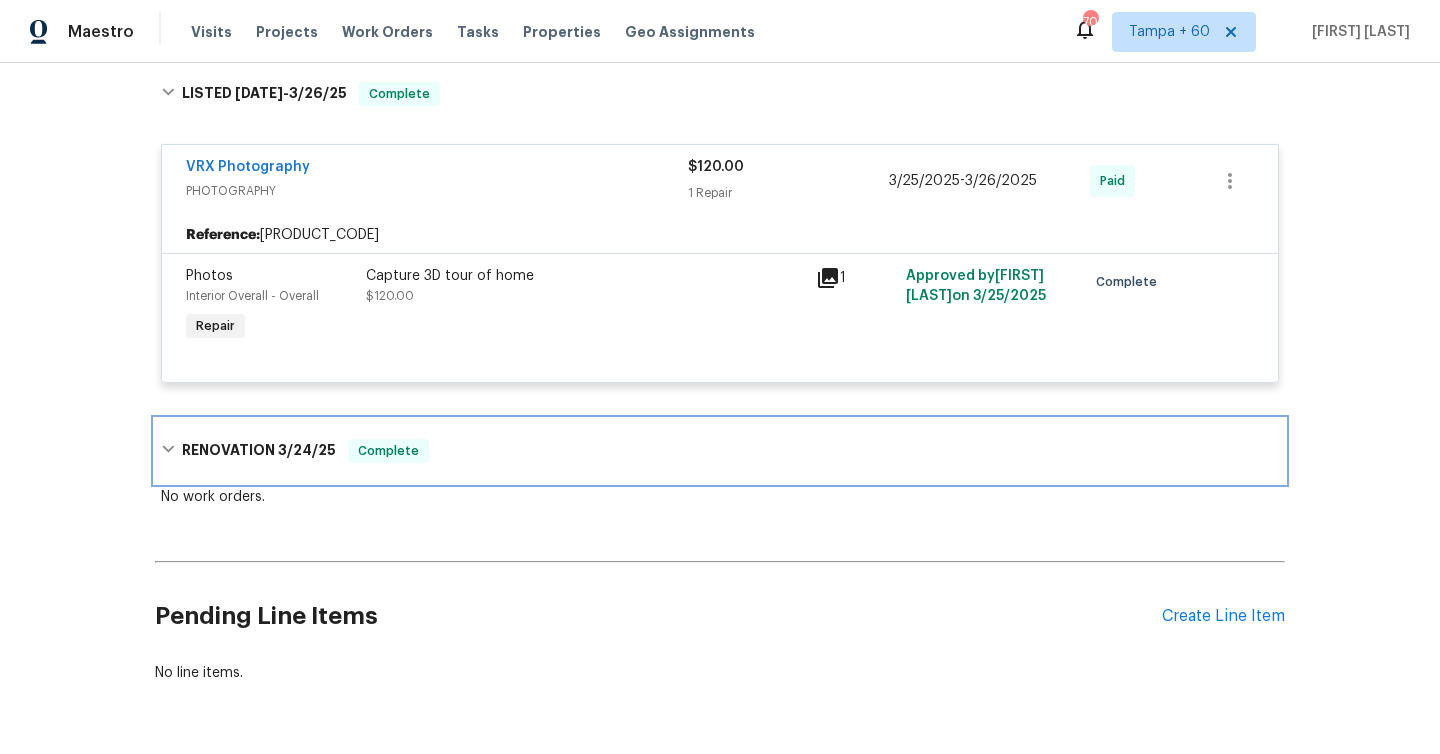 click on "RENOVATION   [DATE]" at bounding box center (259, 451) 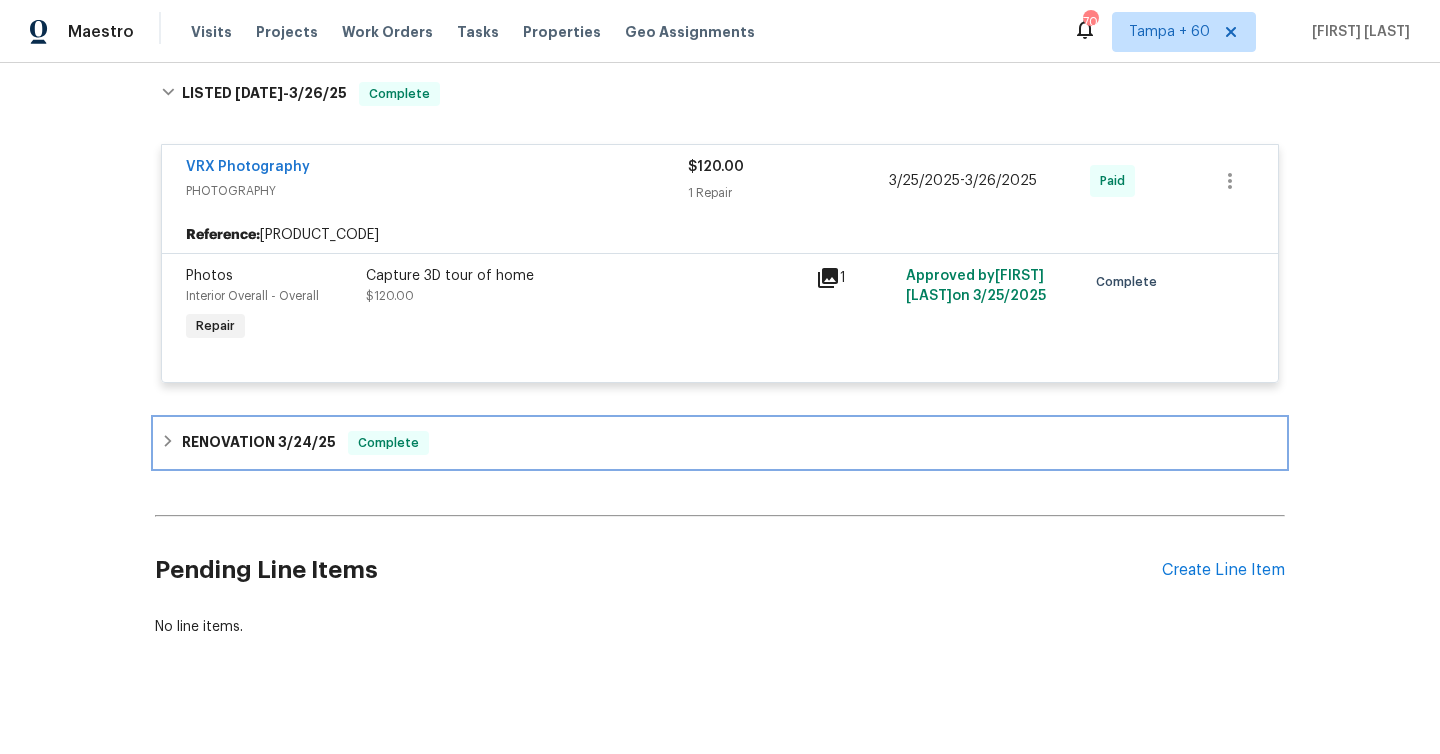click on "3/24/25" at bounding box center [307, 442] 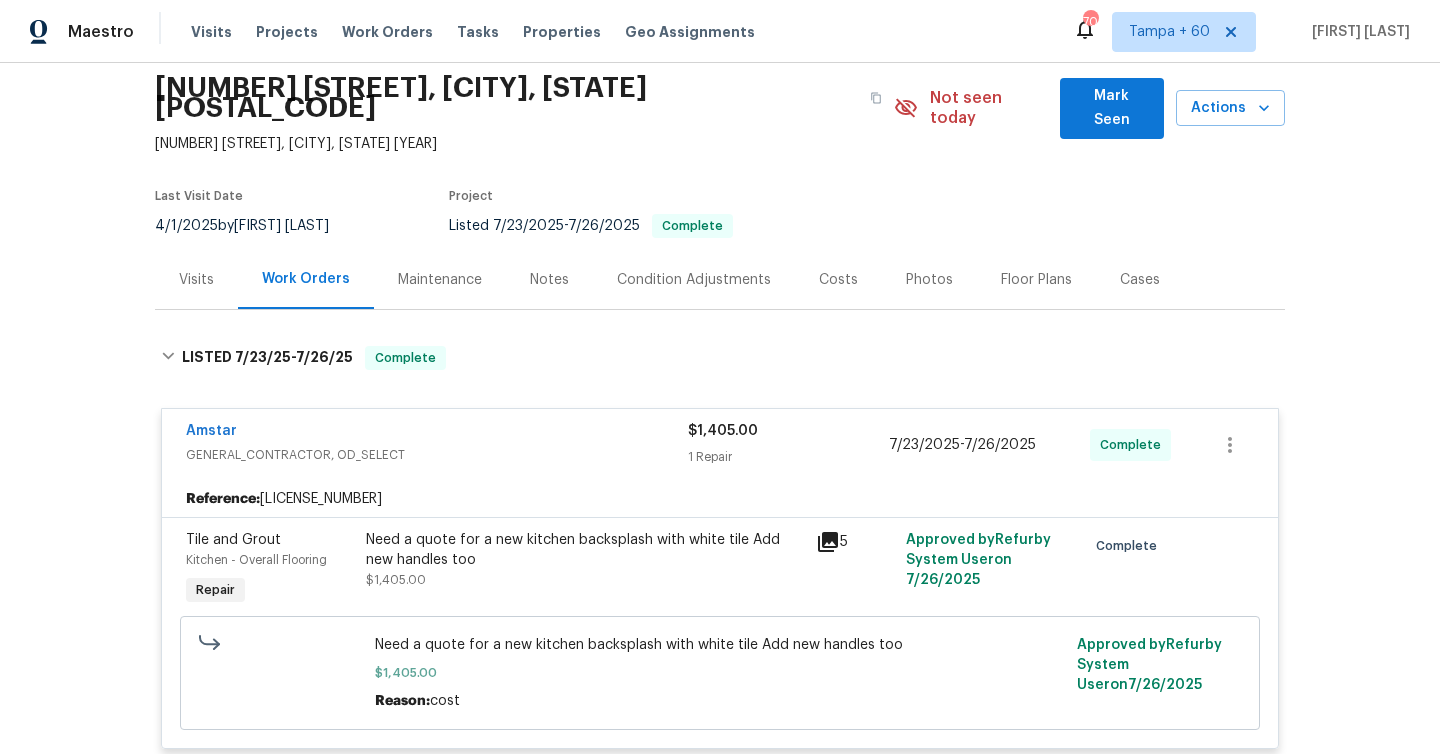 scroll, scrollTop: 31, scrollLeft: 0, axis: vertical 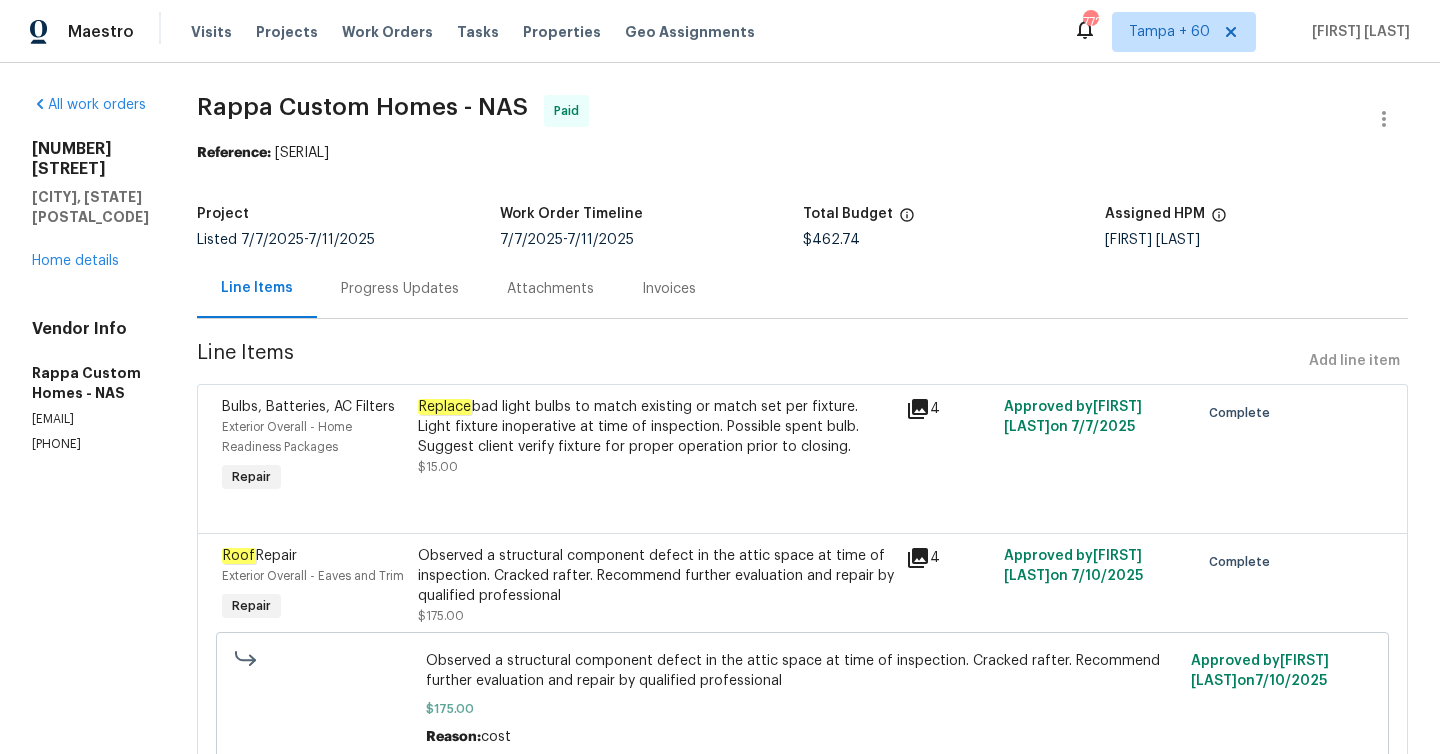 click on "Progress Updates" at bounding box center (400, 289) 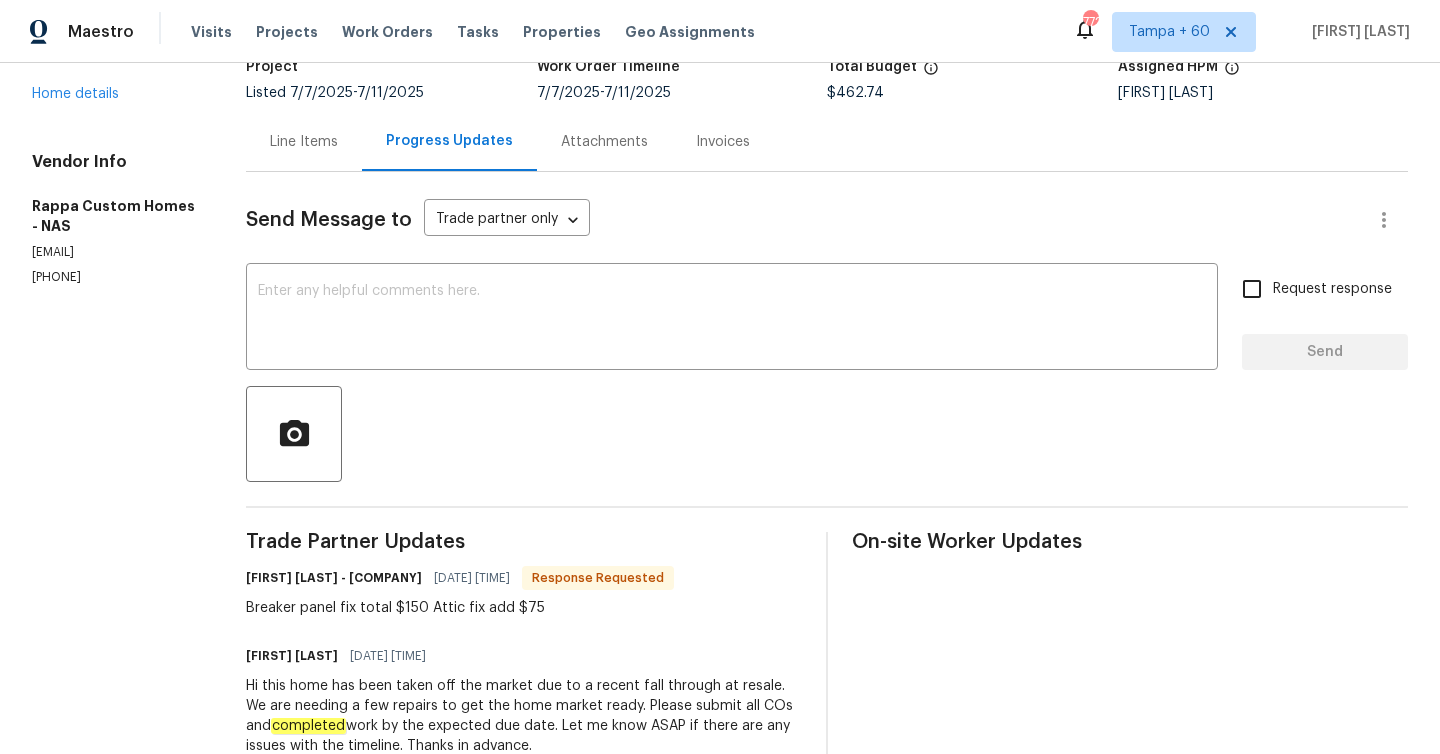 scroll, scrollTop: 0, scrollLeft: 0, axis: both 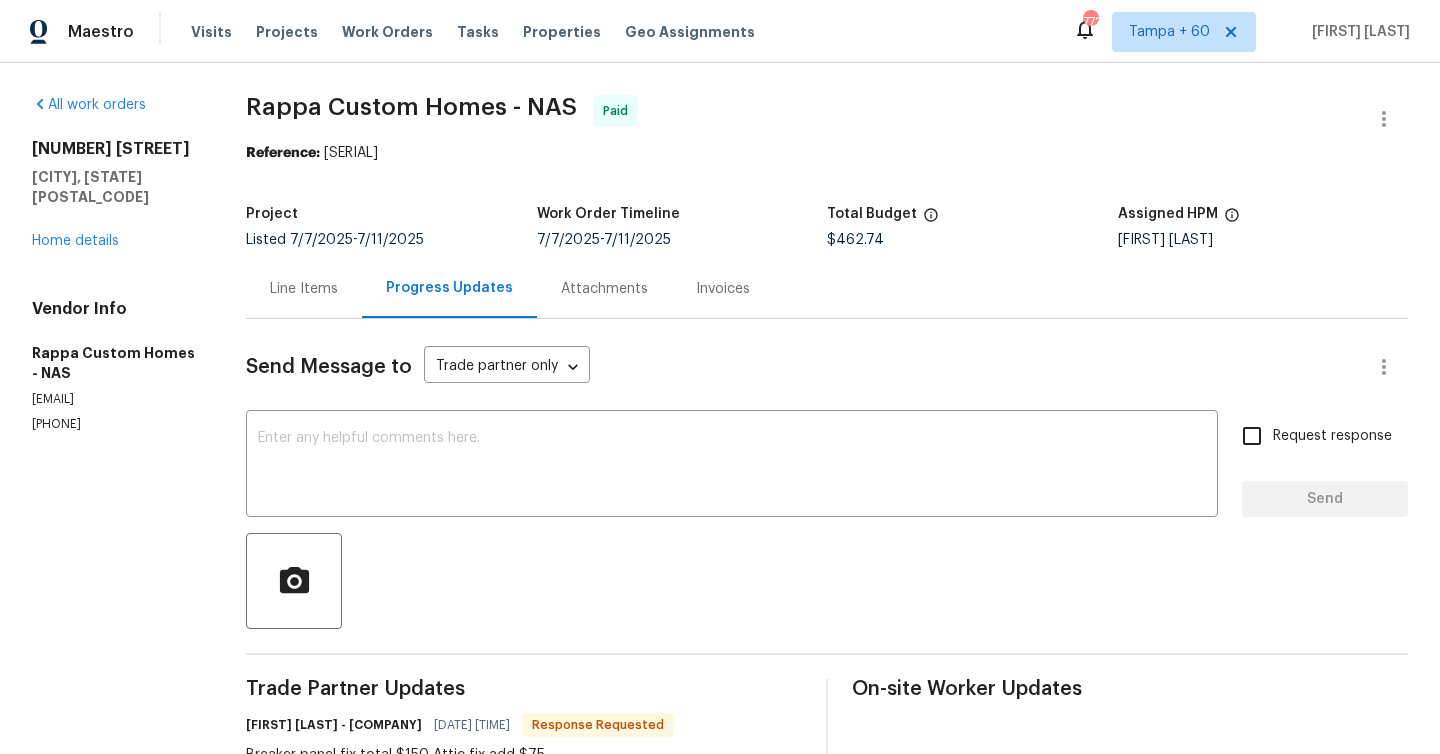click on "Line Items" at bounding box center [304, 289] 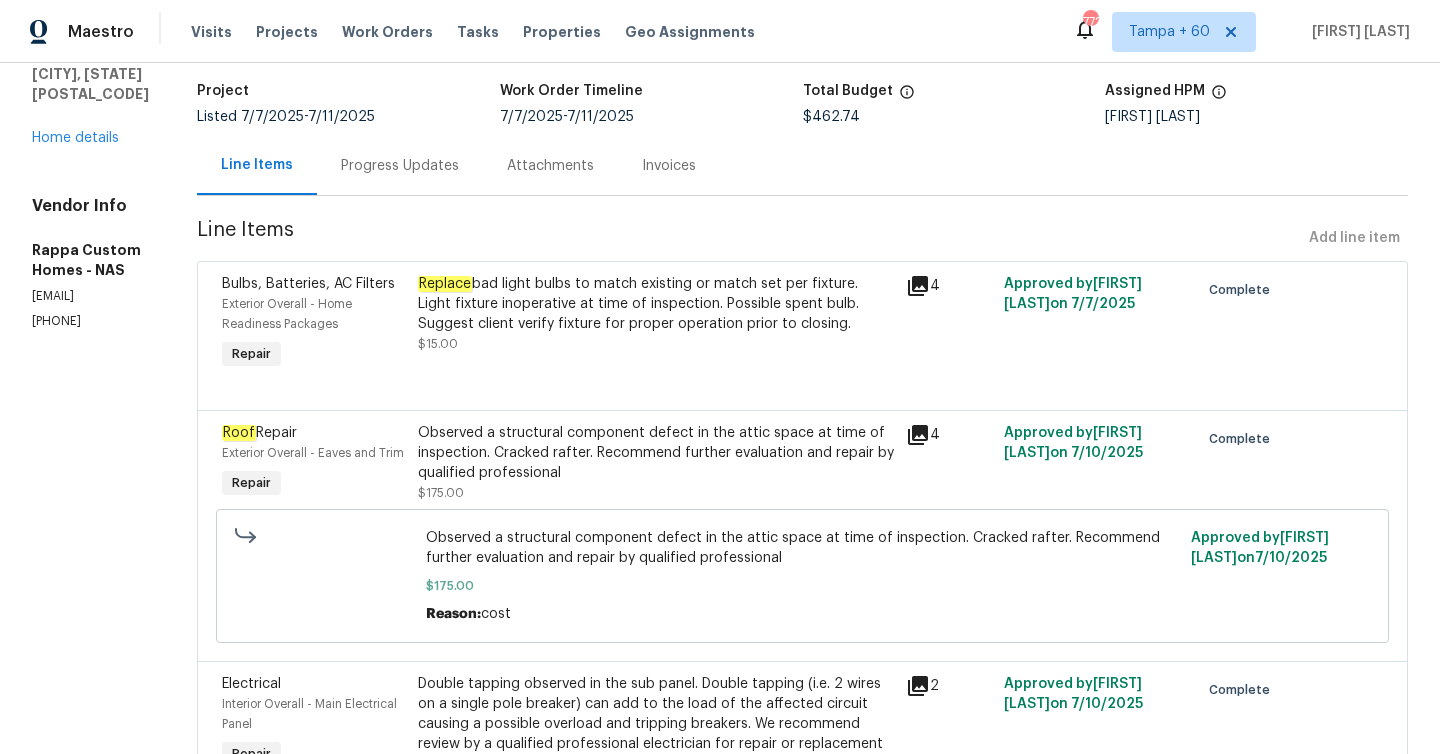 scroll, scrollTop: 0, scrollLeft: 0, axis: both 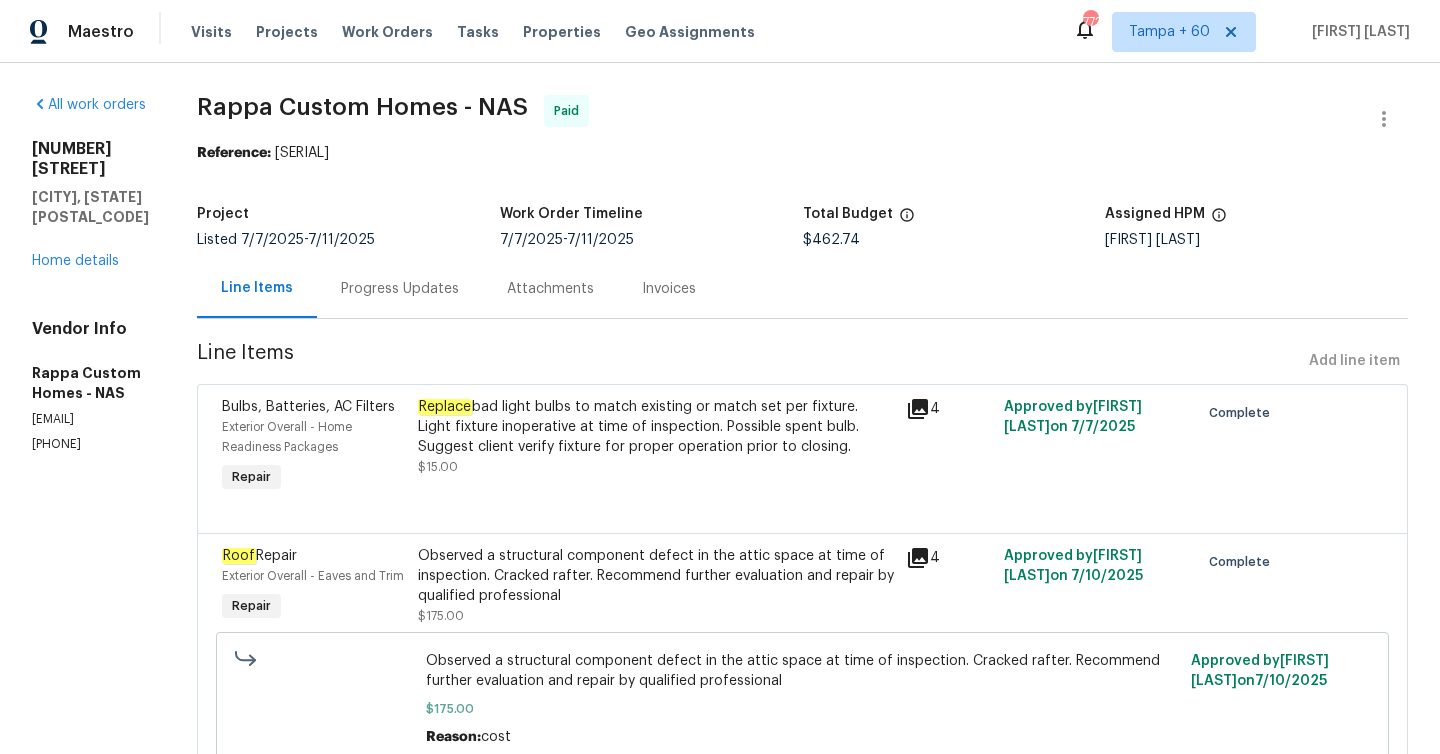 click on "Progress Updates" at bounding box center (400, 289) 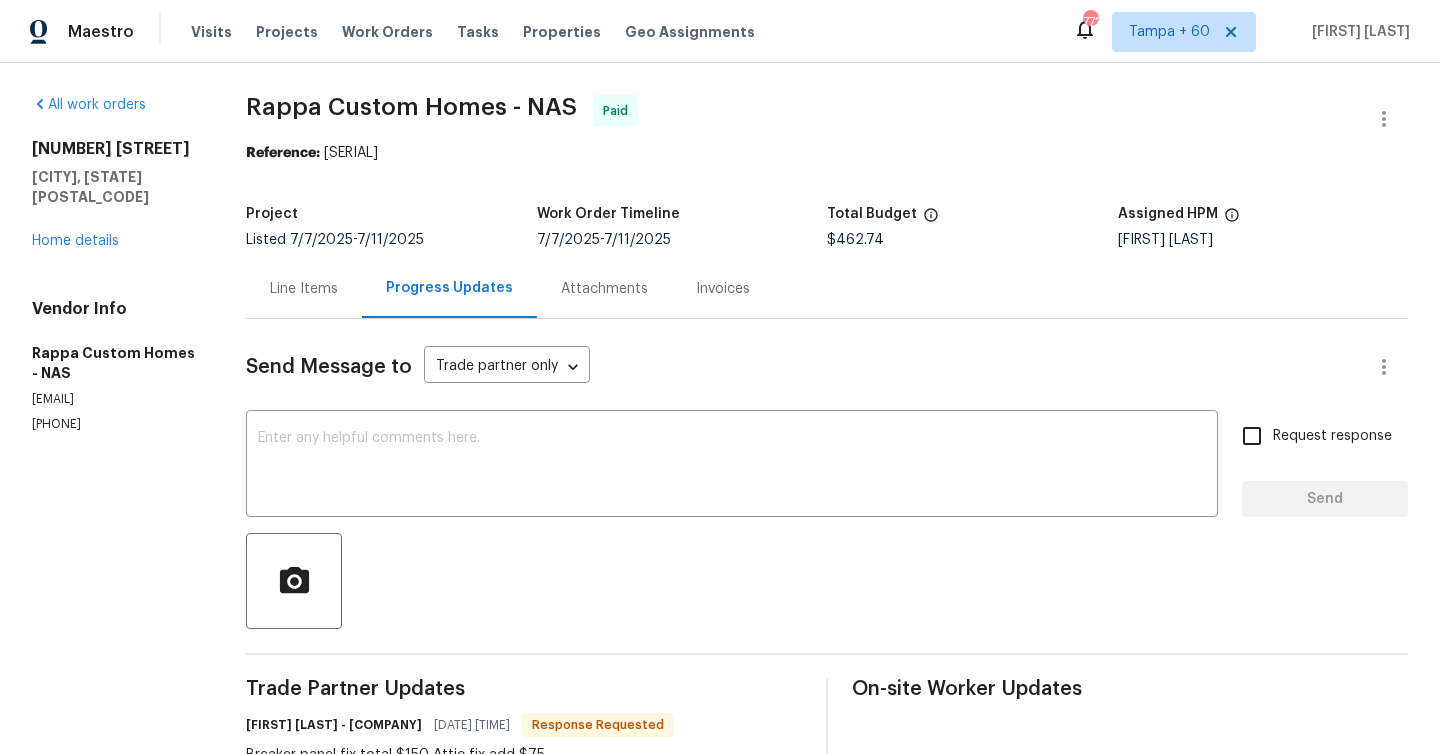scroll, scrollTop: 205, scrollLeft: 0, axis: vertical 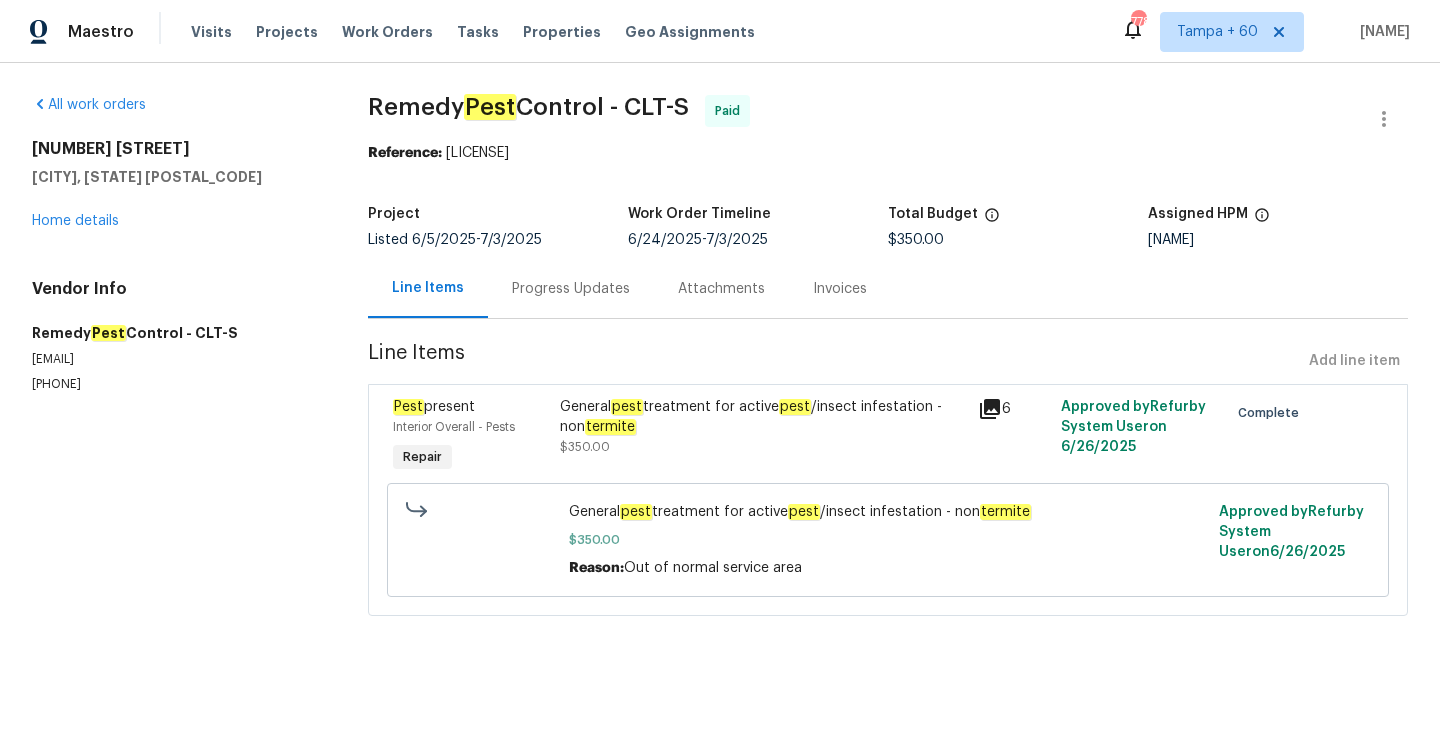 click on "Progress Updates" at bounding box center (571, 289) 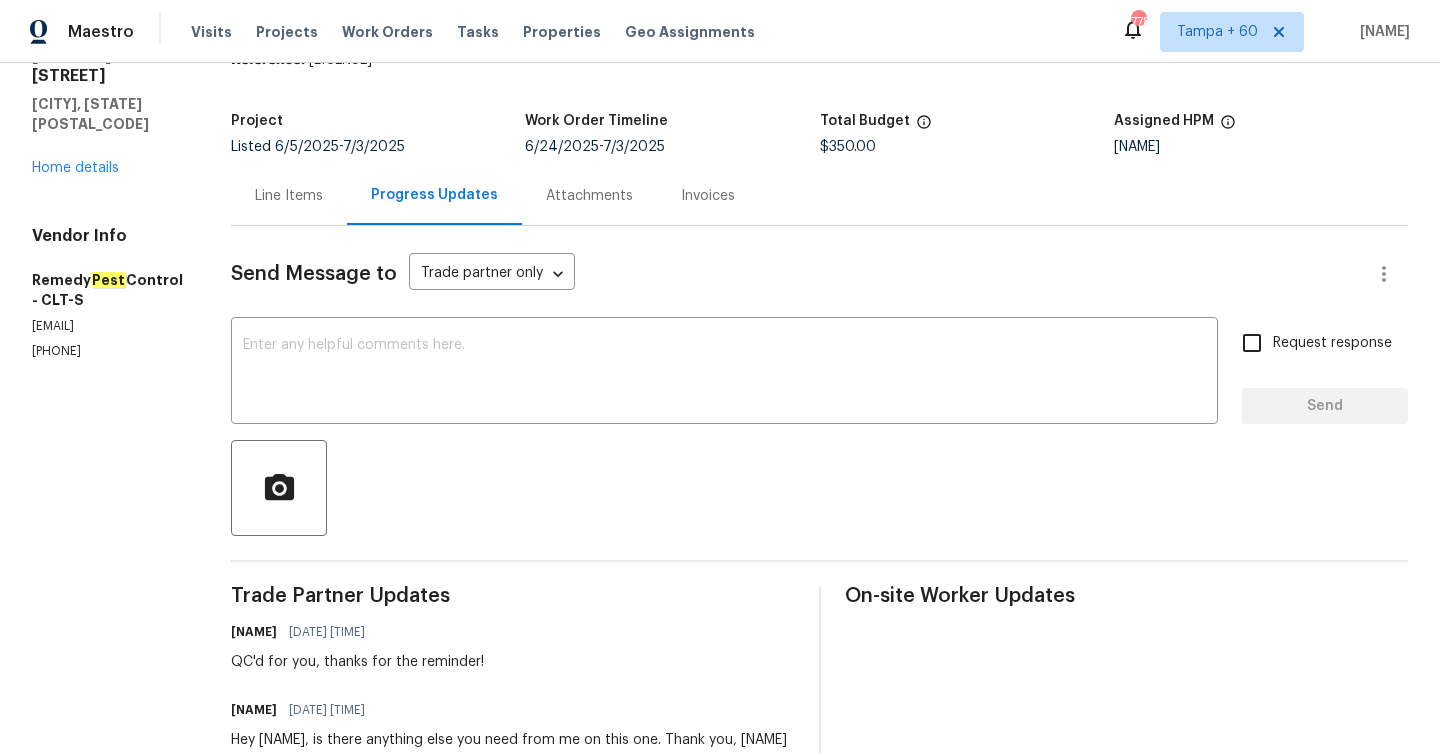 scroll, scrollTop: 0, scrollLeft: 0, axis: both 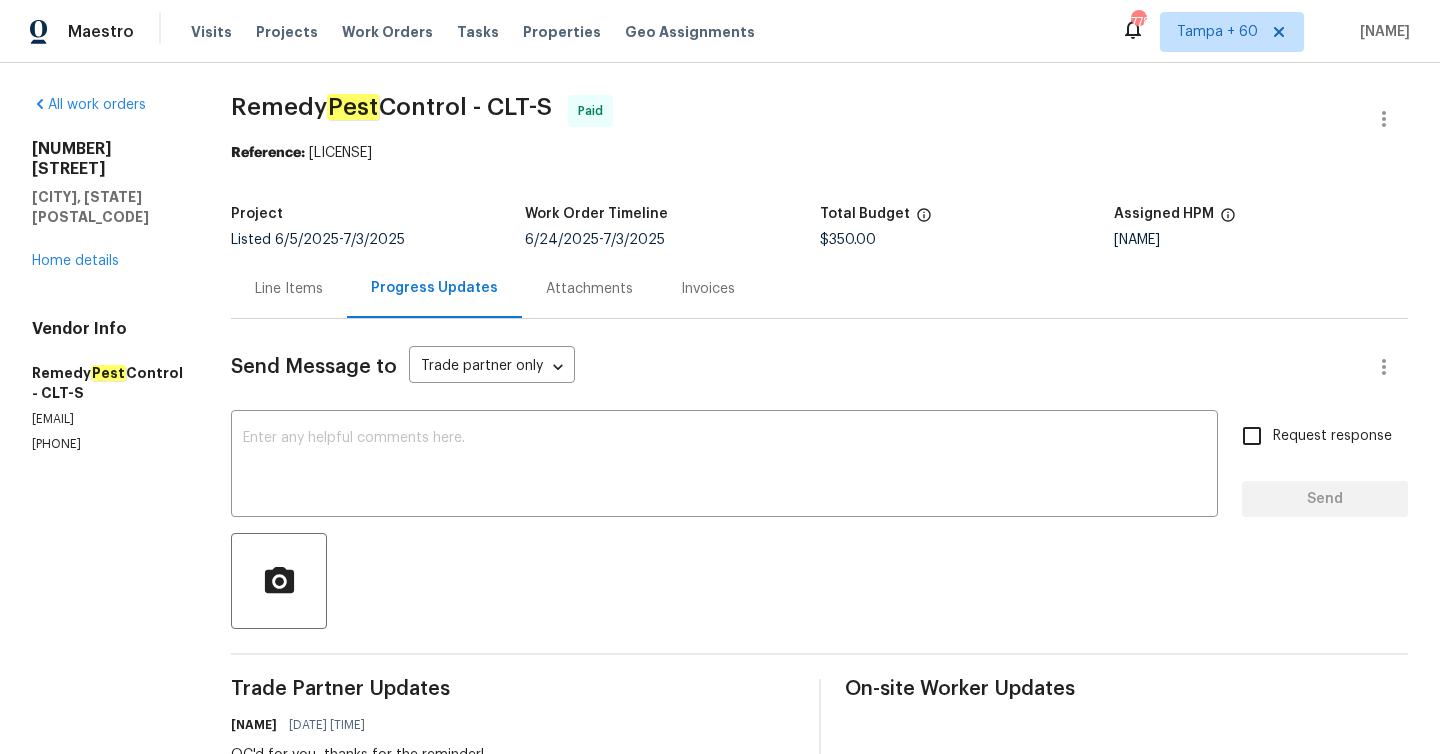 drag, startPoint x: 213, startPoint y: 102, endPoint x: 534, endPoint y: 115, distance: 321.26312 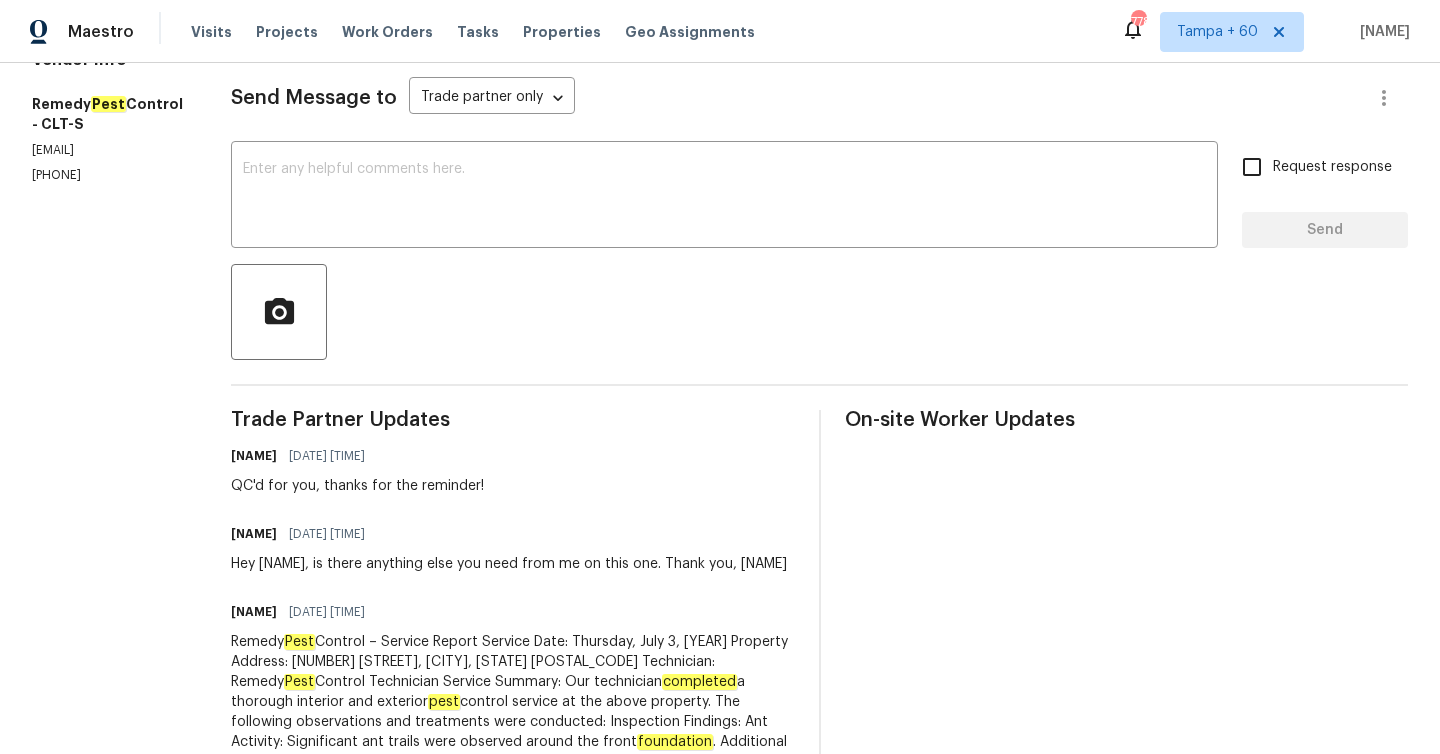 scroll, scrollTop: 0, scrollLeft: 0, axis: both 